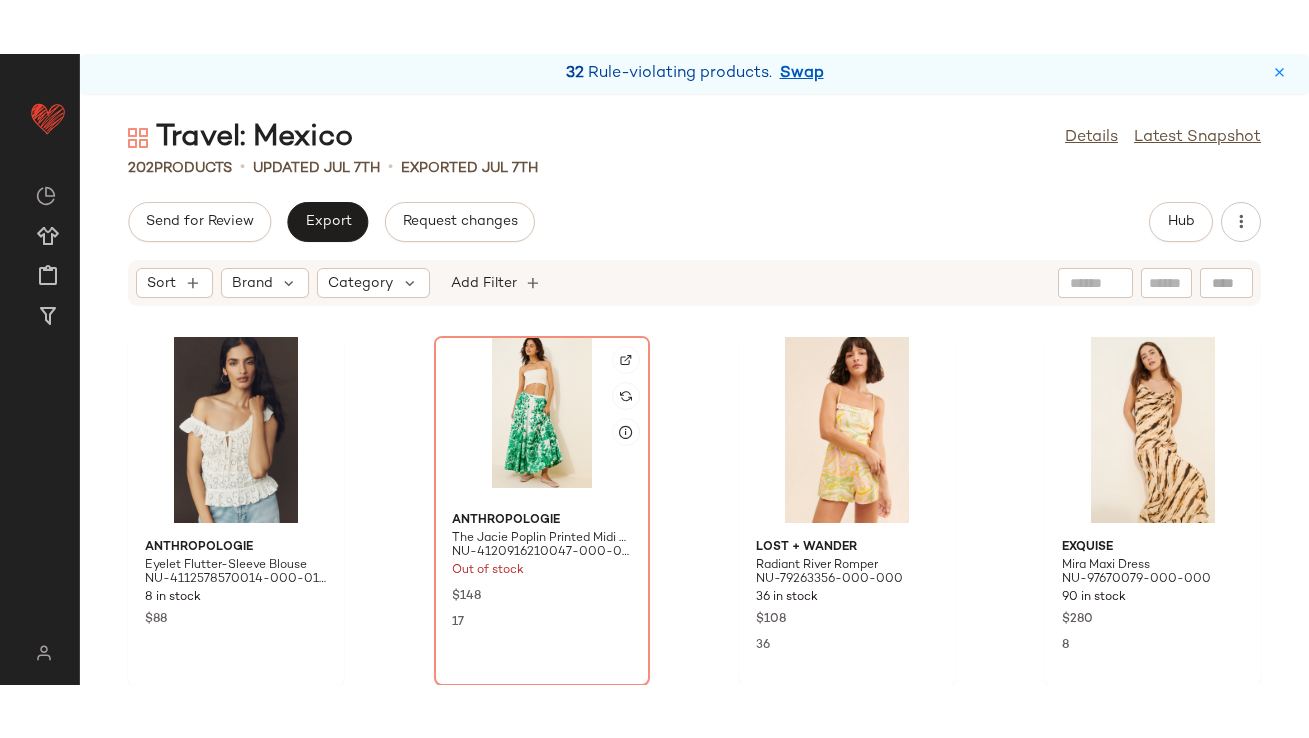 scroll, scrollTop: 0, scrollLeft: 0, axis: both 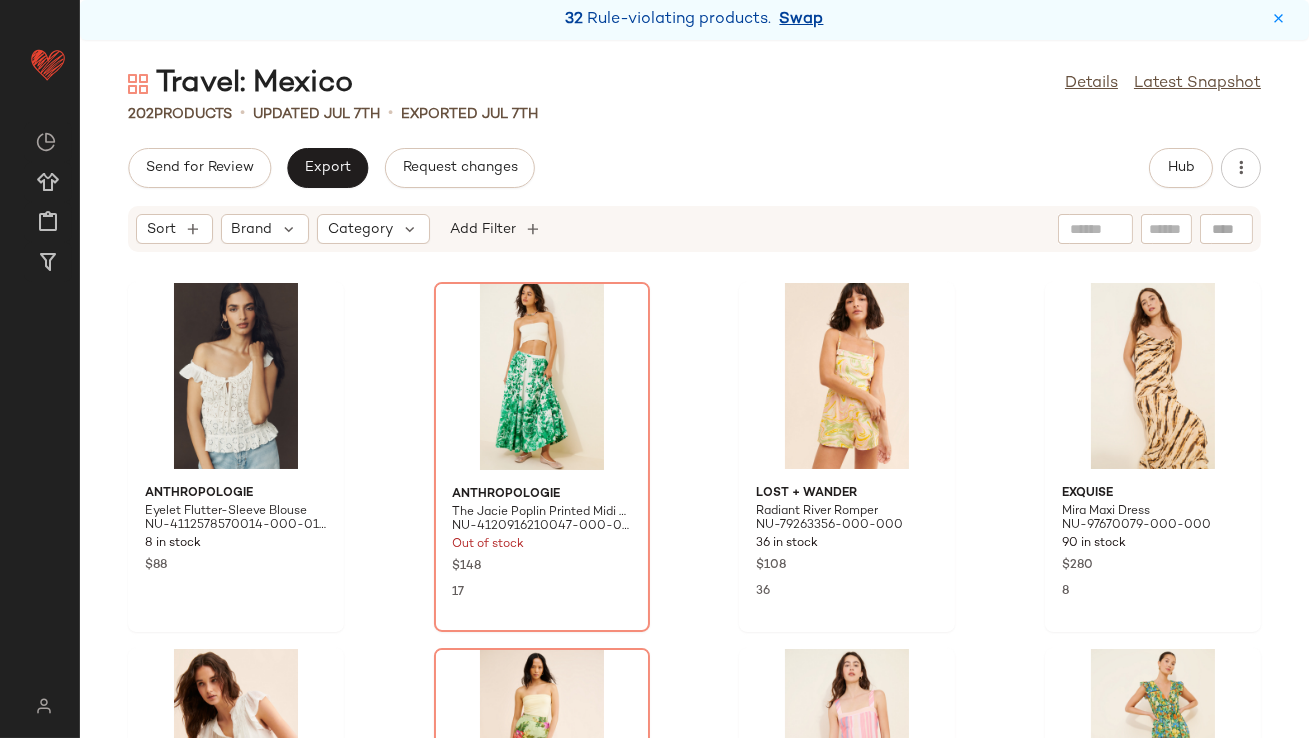 click on "Swap" at bounding box center (802, 20) 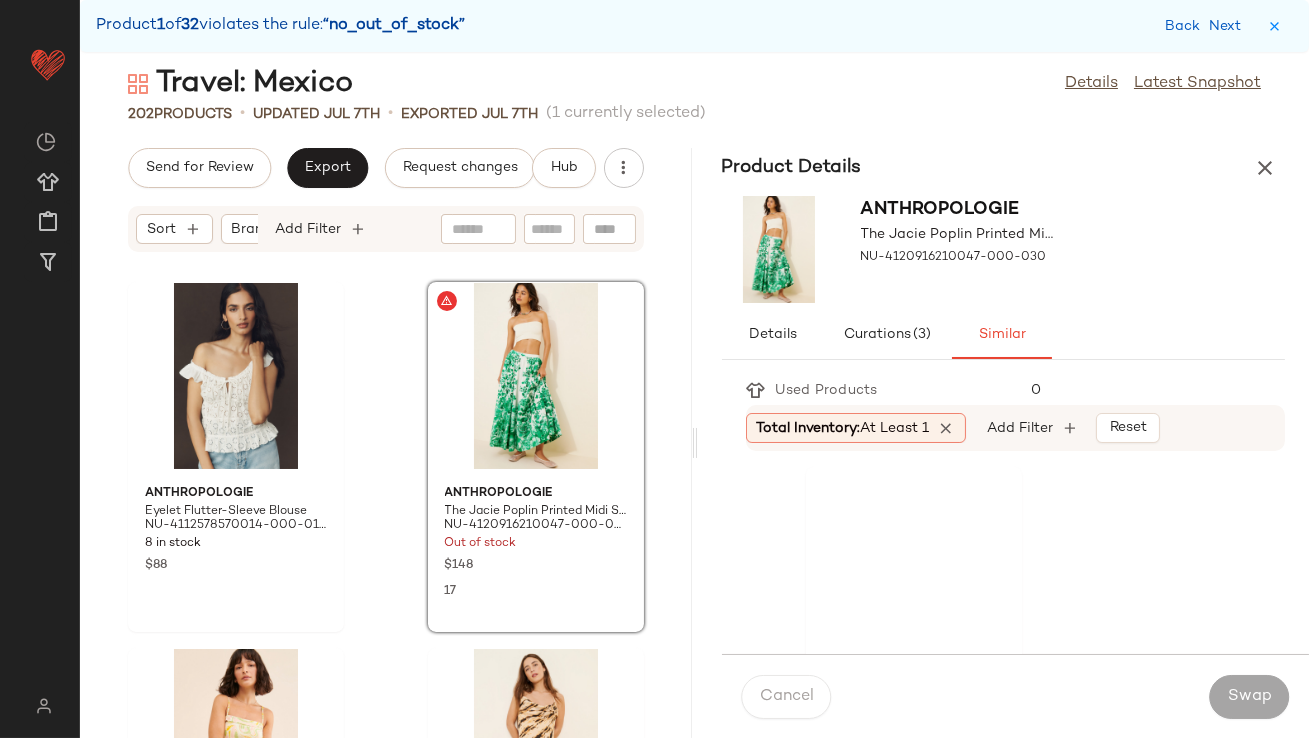 click on "Total Inventory:   At least 1" at bounding box center (843, 428) 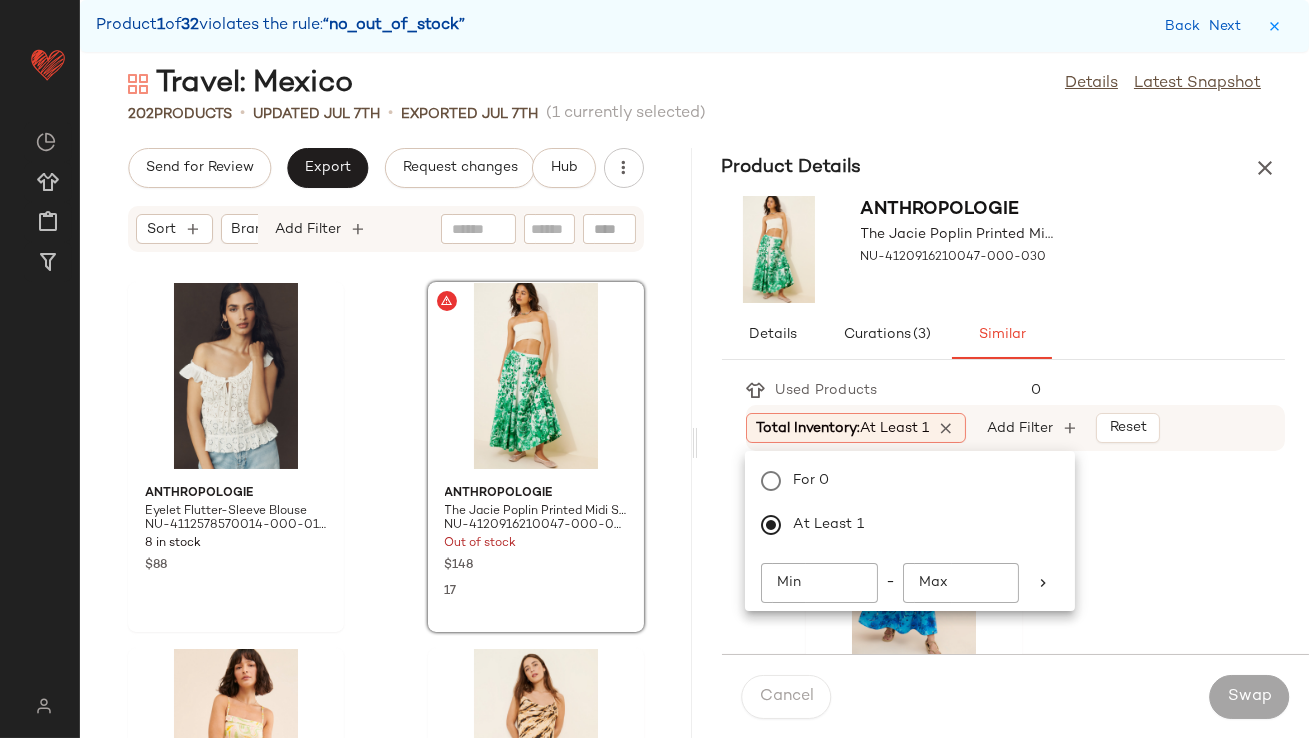 click on "Min" 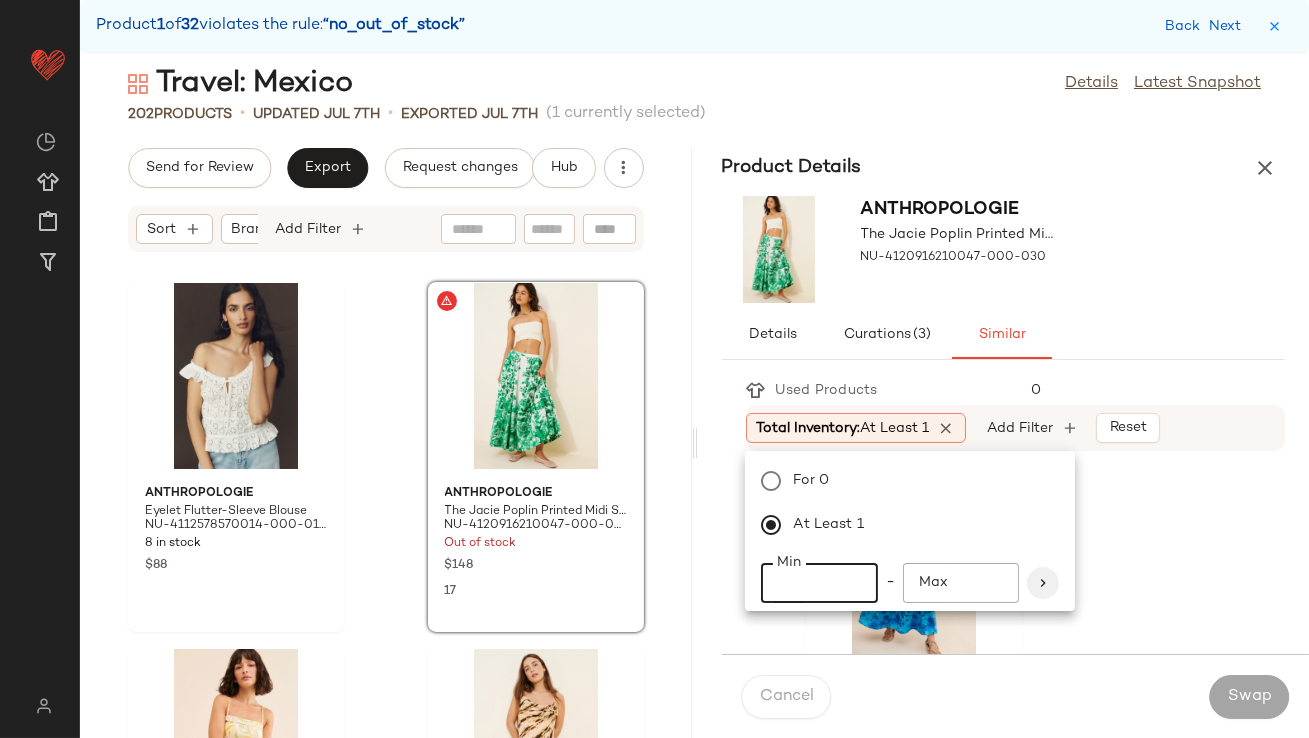 type on "**" 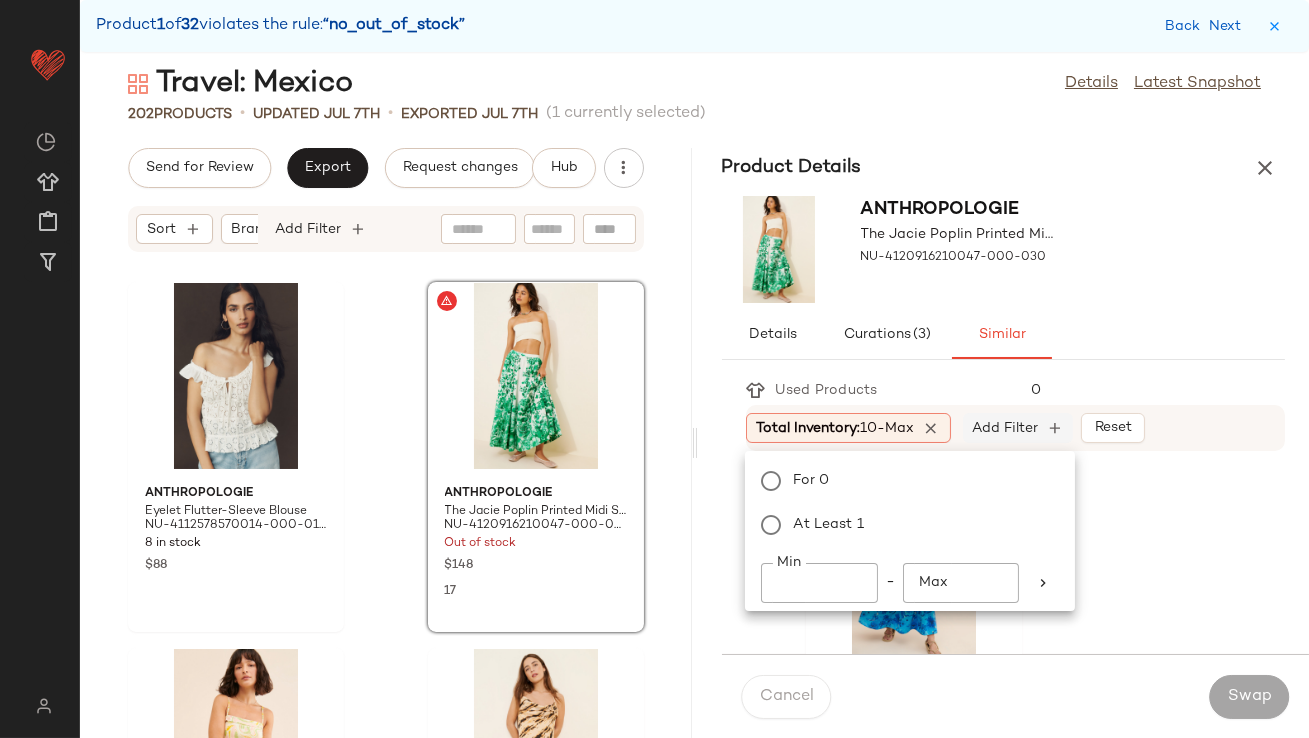 click on "Add Filter" 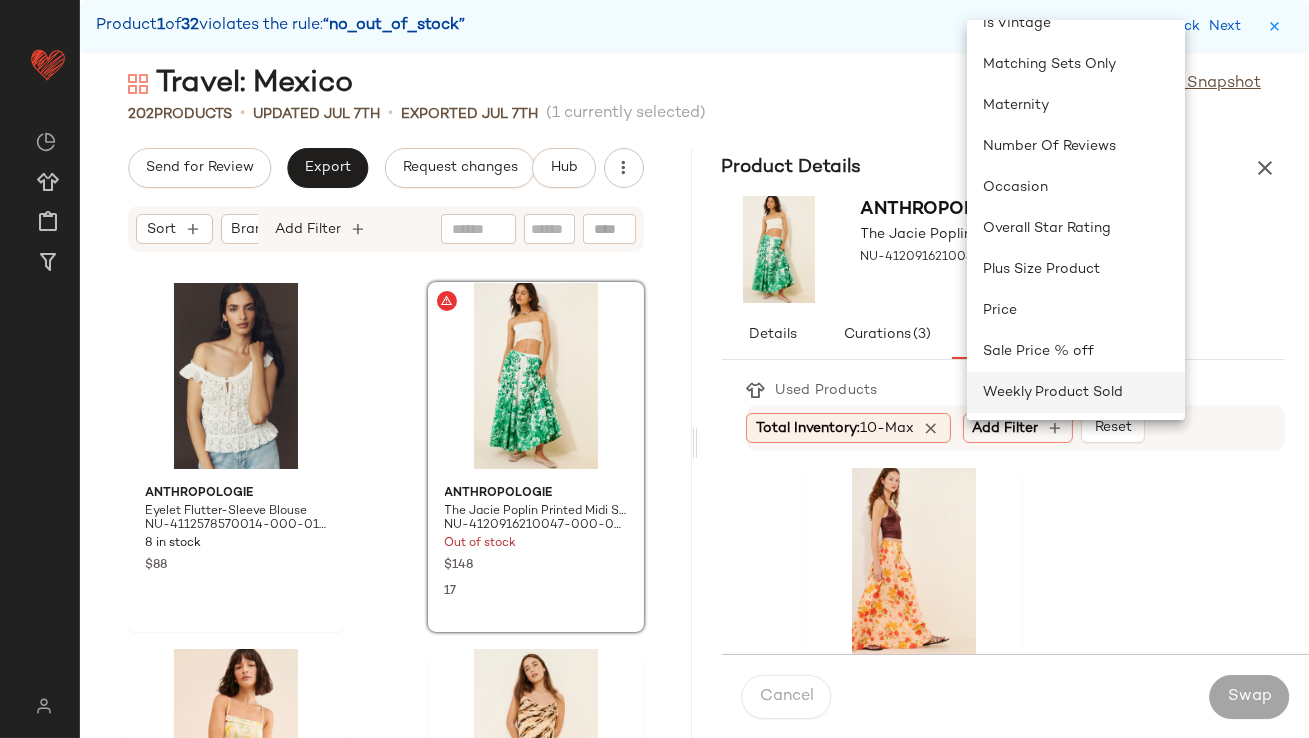 click on "Weekly Product Sold" 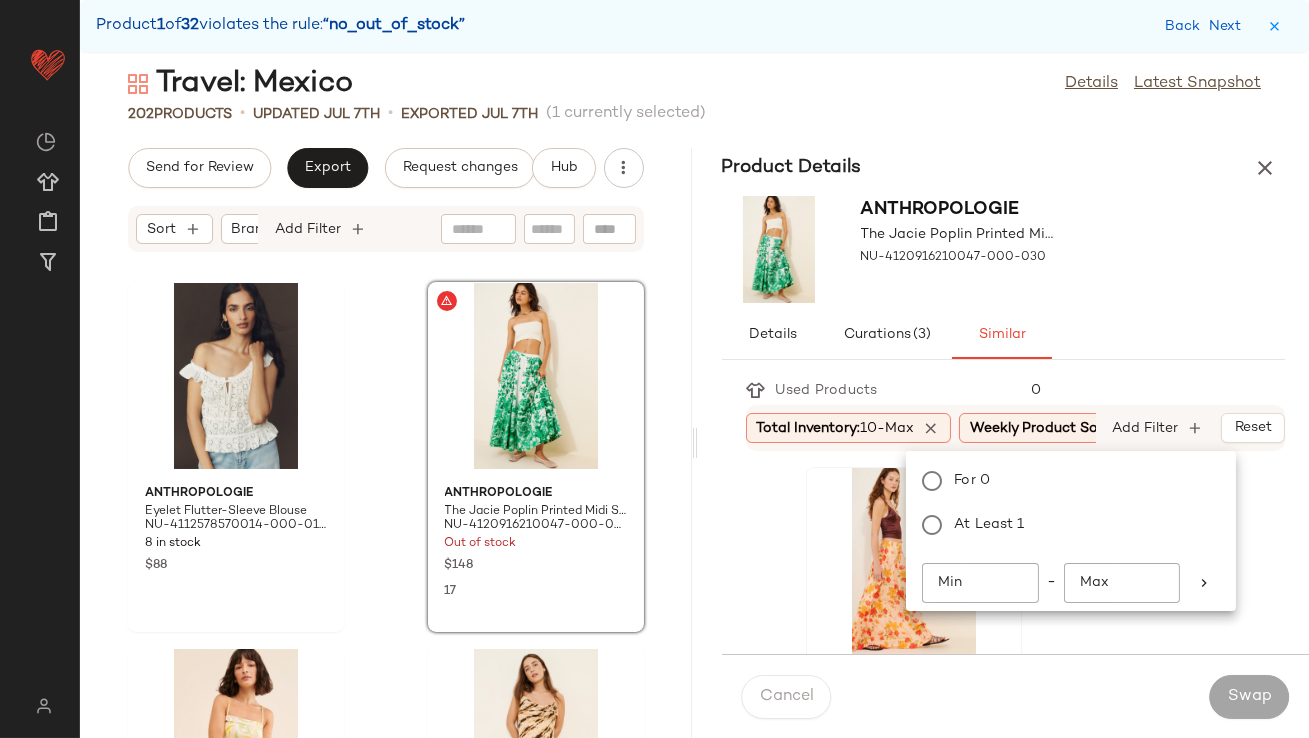 scroll, scrollTop: 0, scrollLeft: 56, axis: horizontal 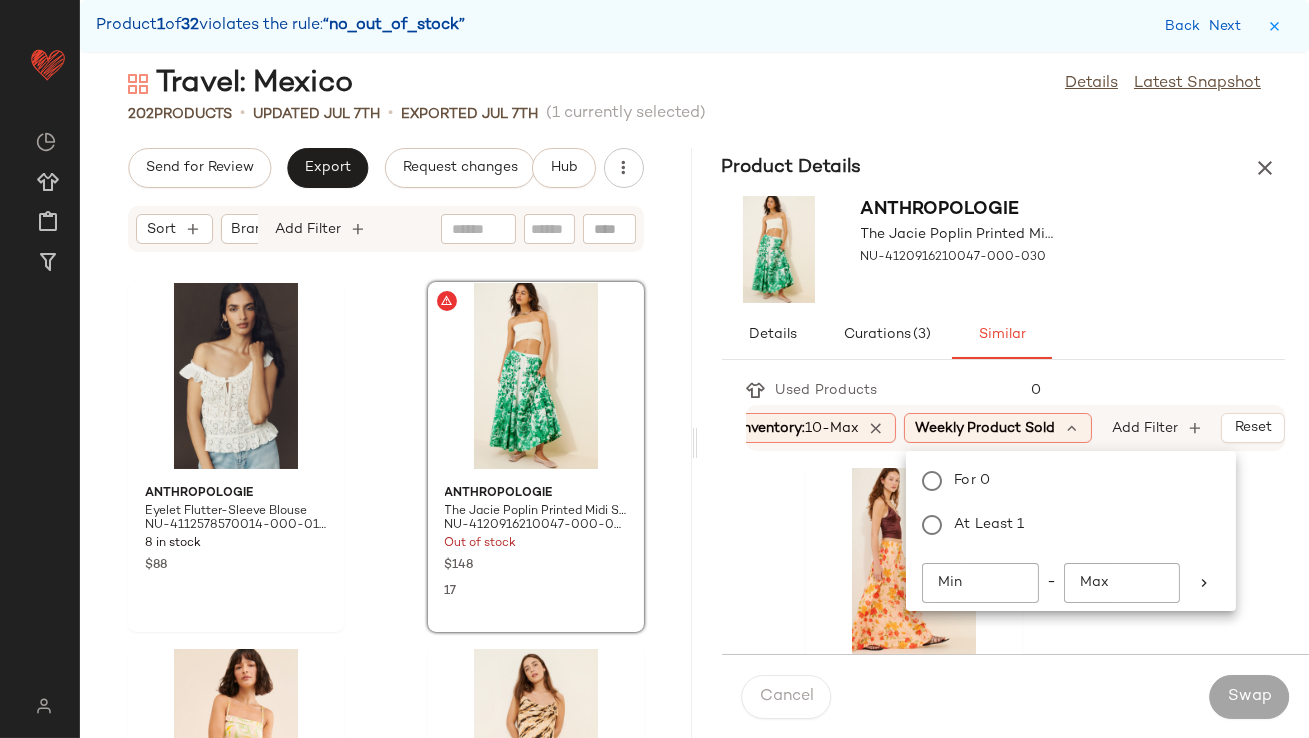 click on "Min" 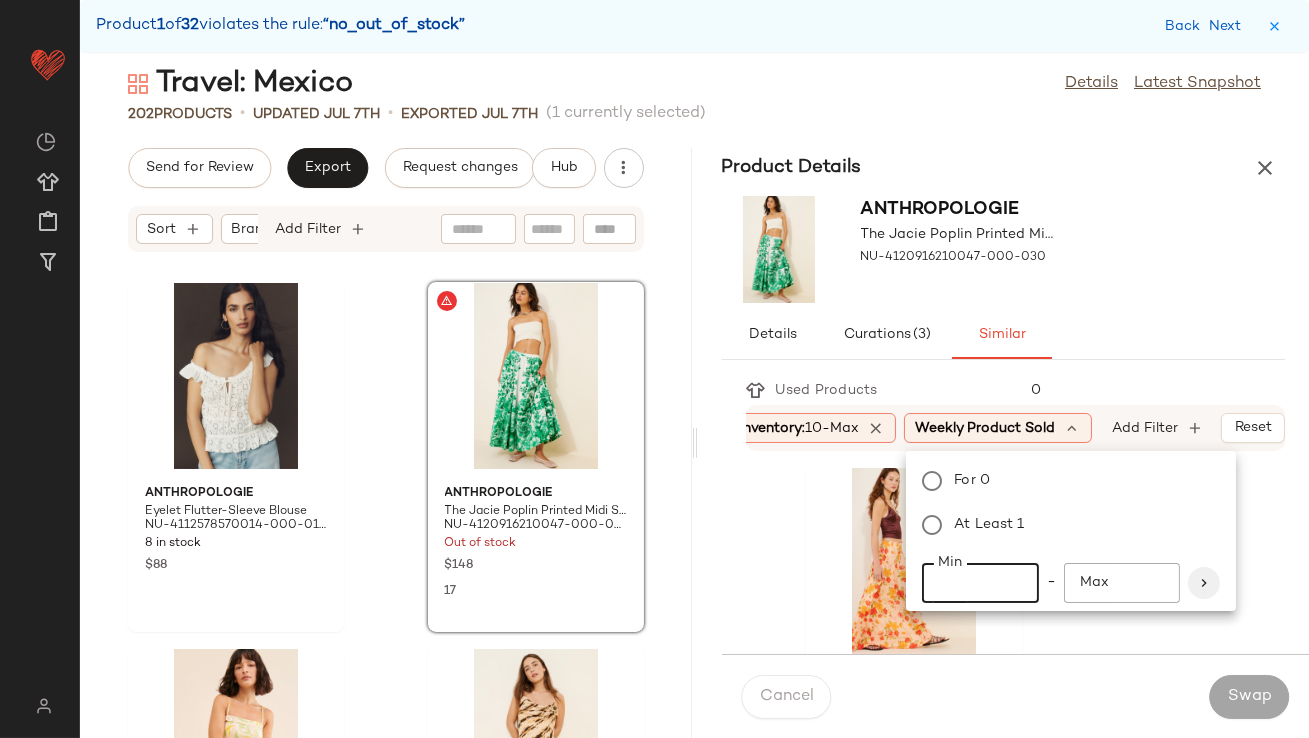 type on "**" 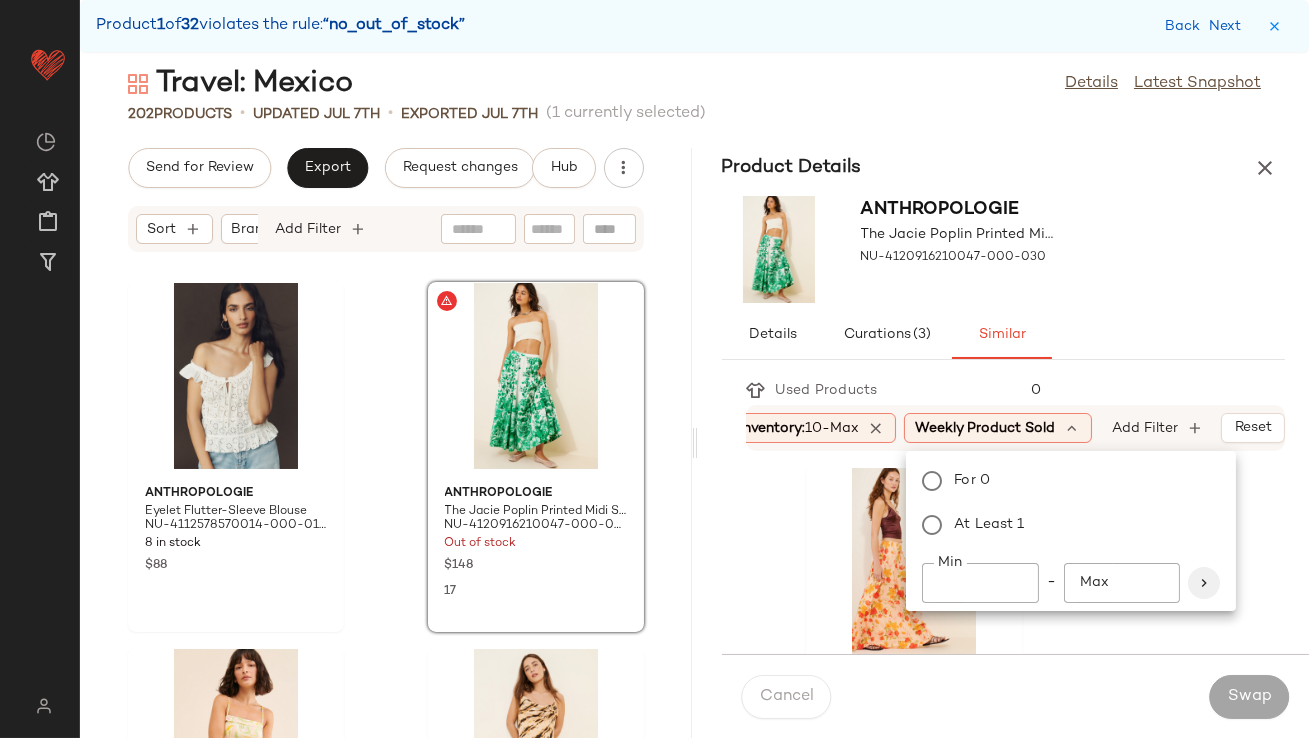 click at bounding box center [1204, 583] 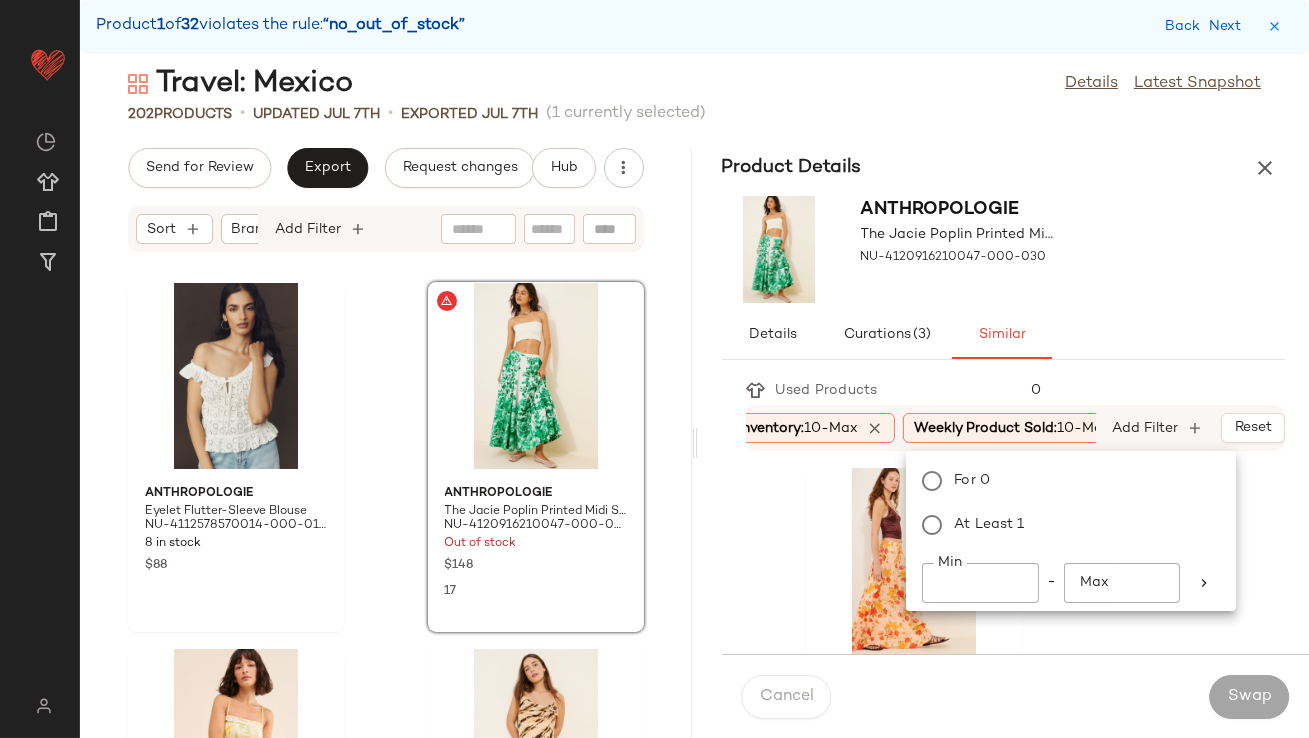 click on "Details   Curations  (3)  Similar" at bounding box center (1004, 335) 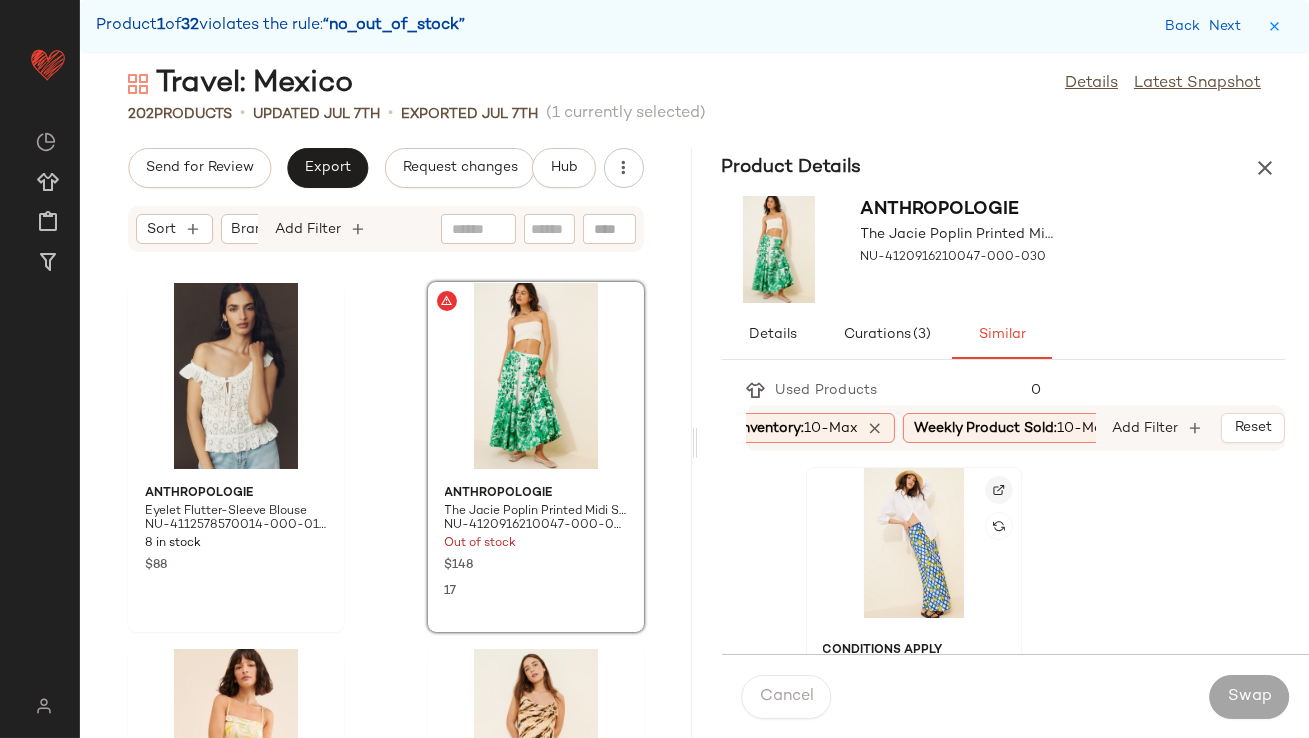 click at bounding box center (999, 490) 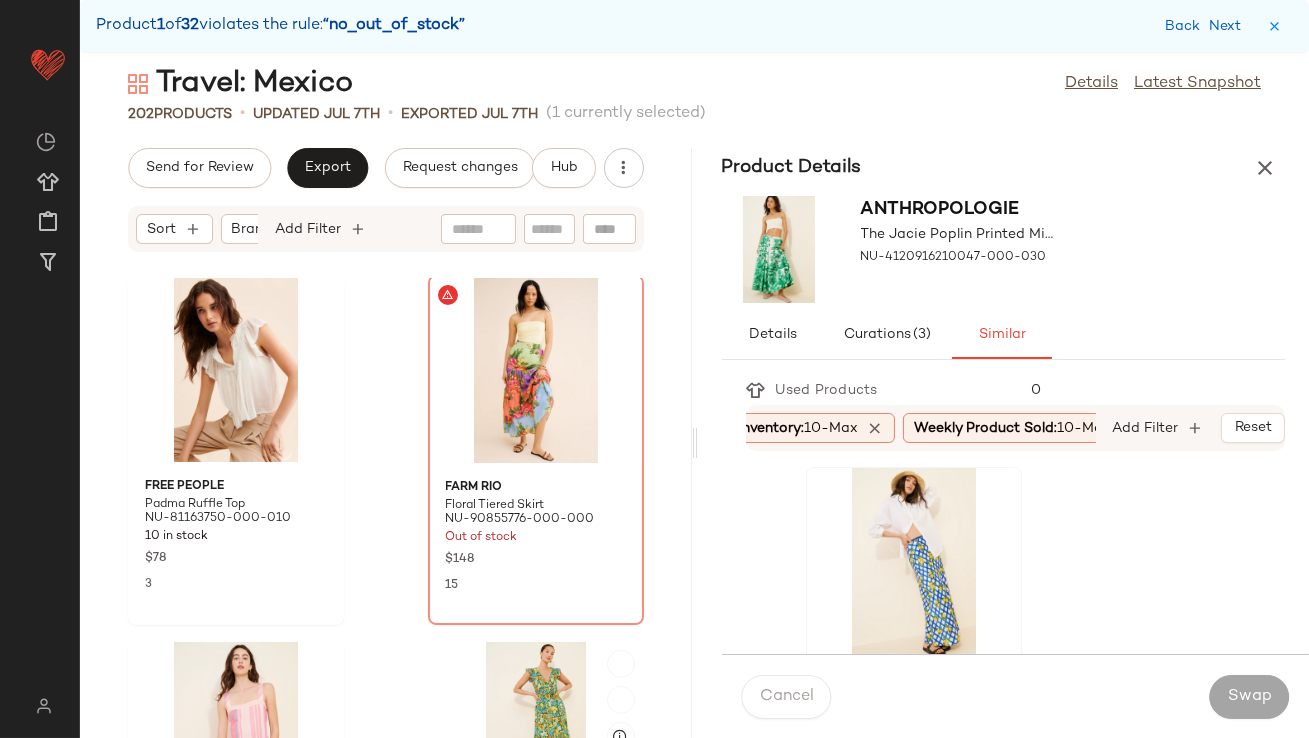 scroll, scrollTop: 1169, scrollLeft: 0, axis: vertical 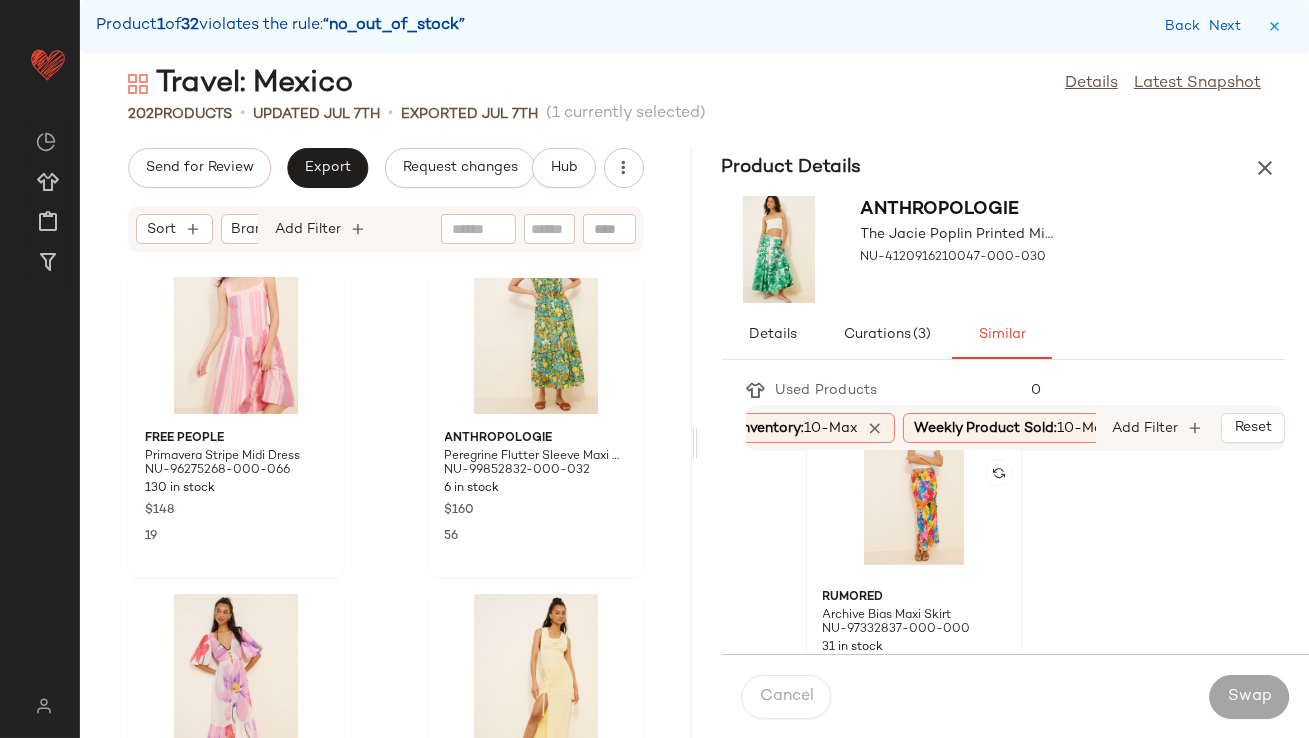 click 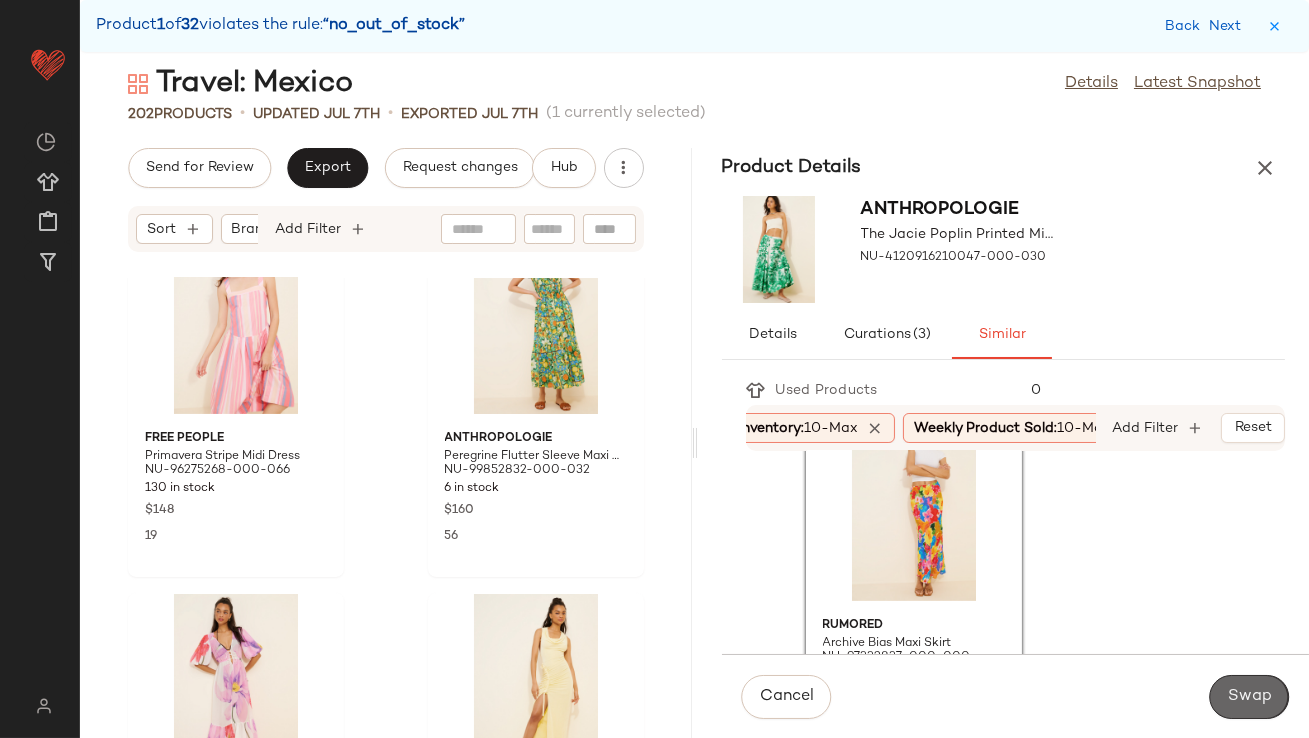 click on "Swap" 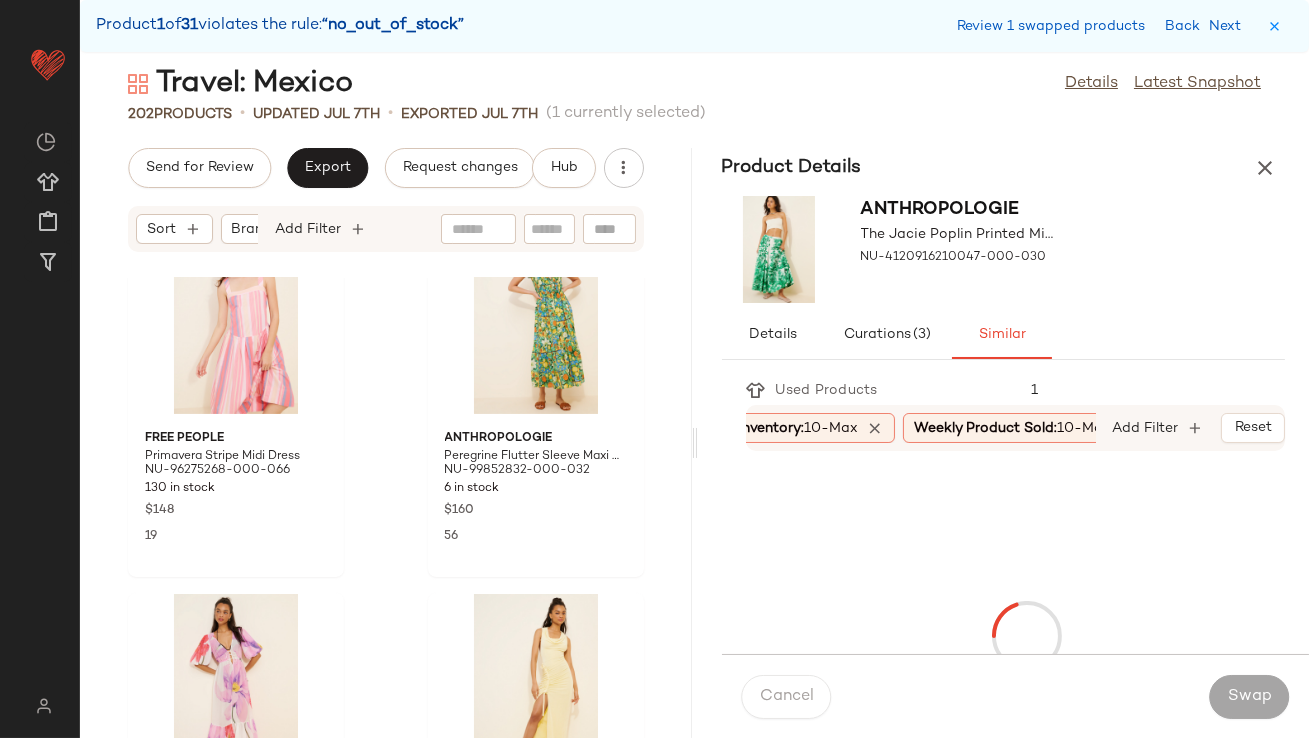 scroll, scrollTop: 731, scrollLeft: 0, axis: vertical 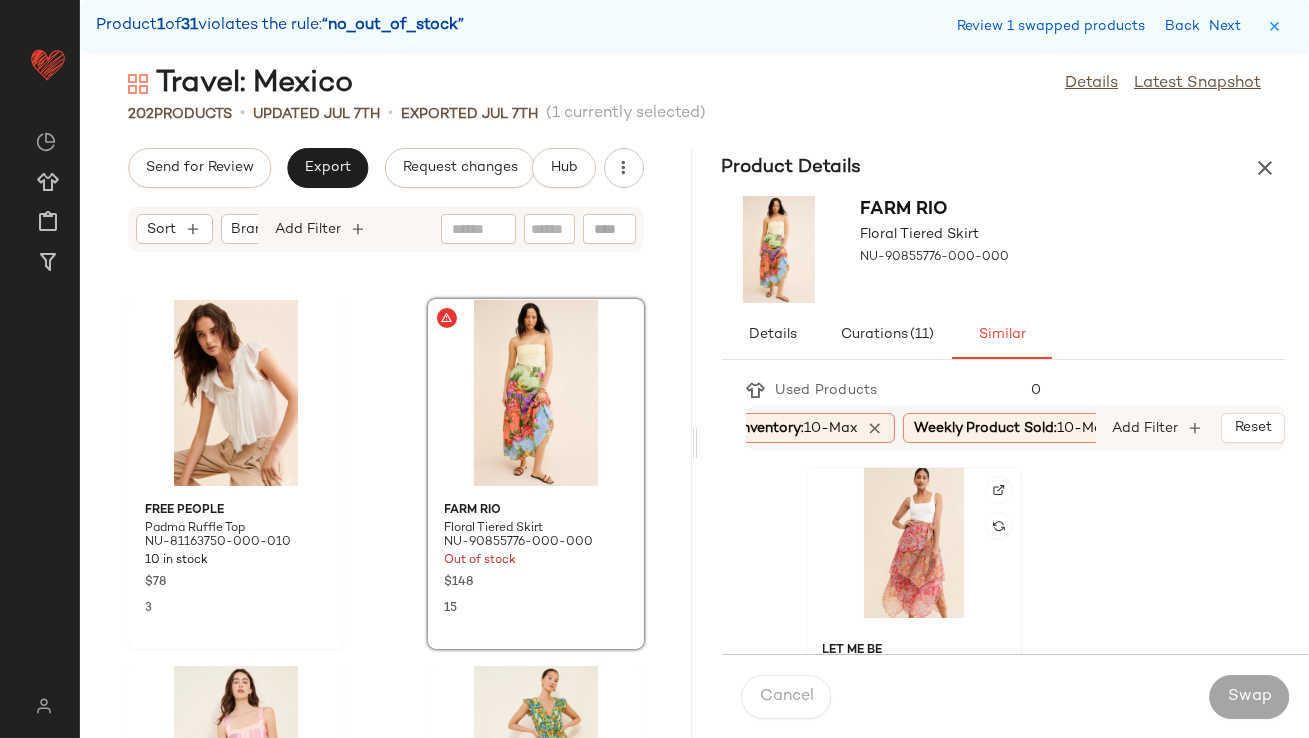 click 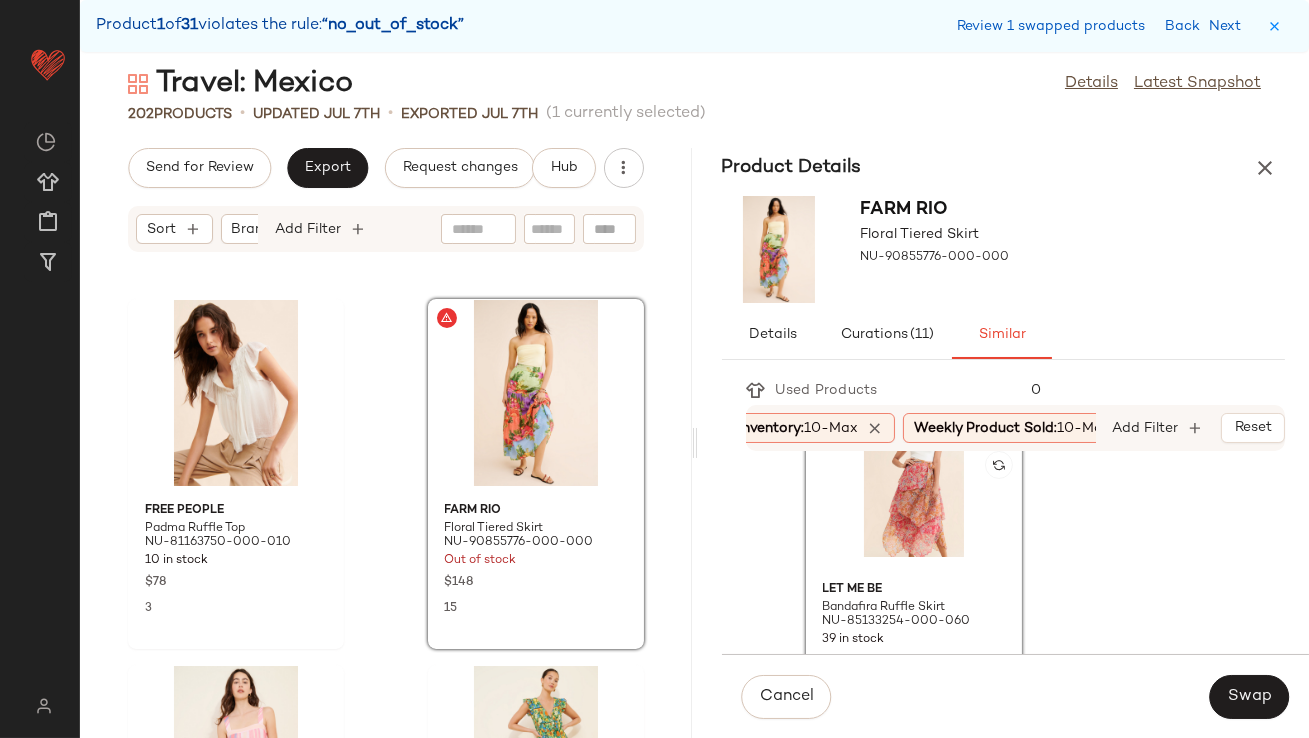 scroll, scrollTop: 80, scrollLeft: 0, axis: vertical 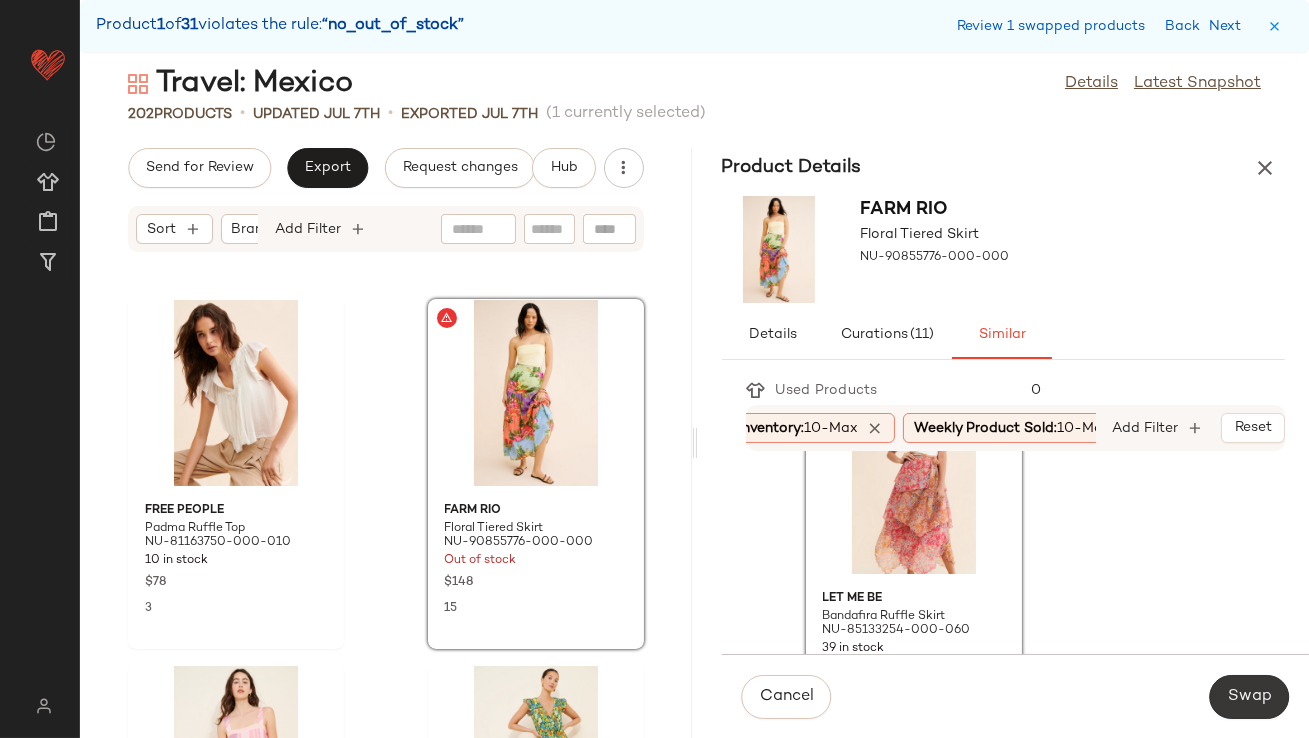 click on "Swap" at bounding box center [1249, 697] 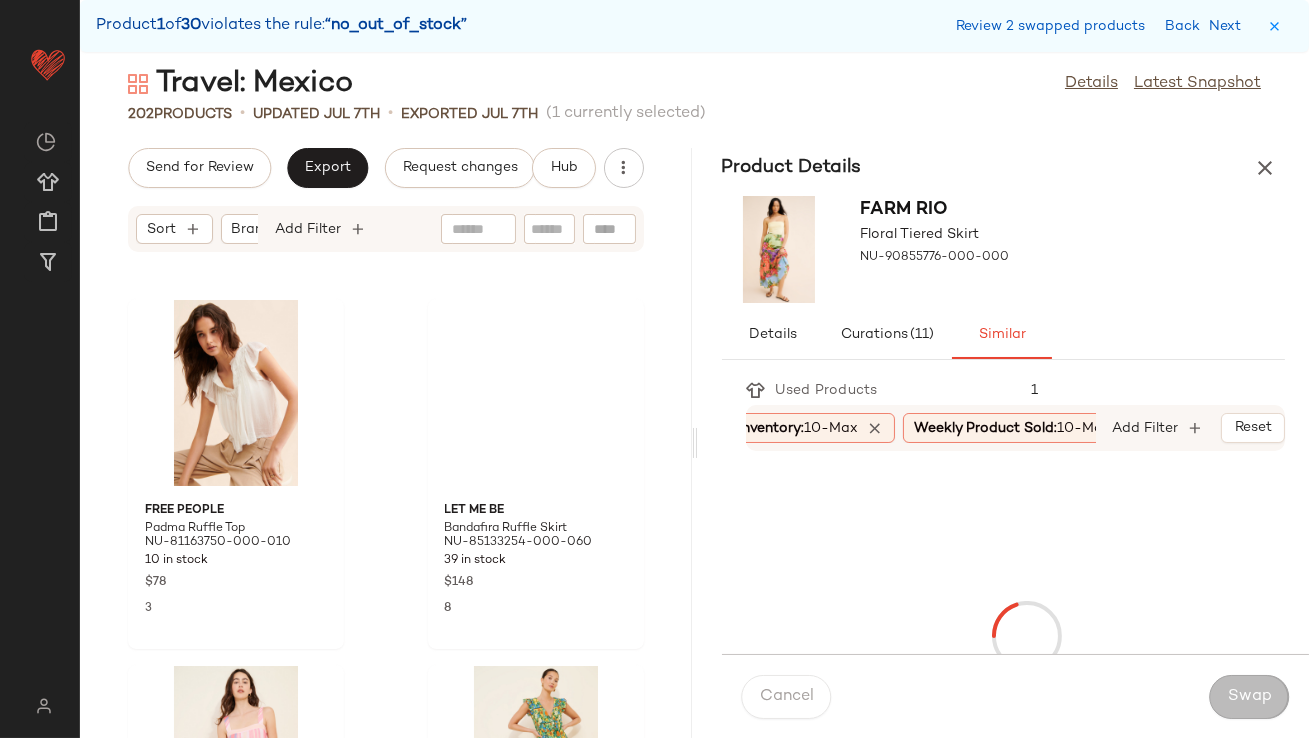 scroll, scrollTop: 2561, scrollLeft: 0, axis: vertical 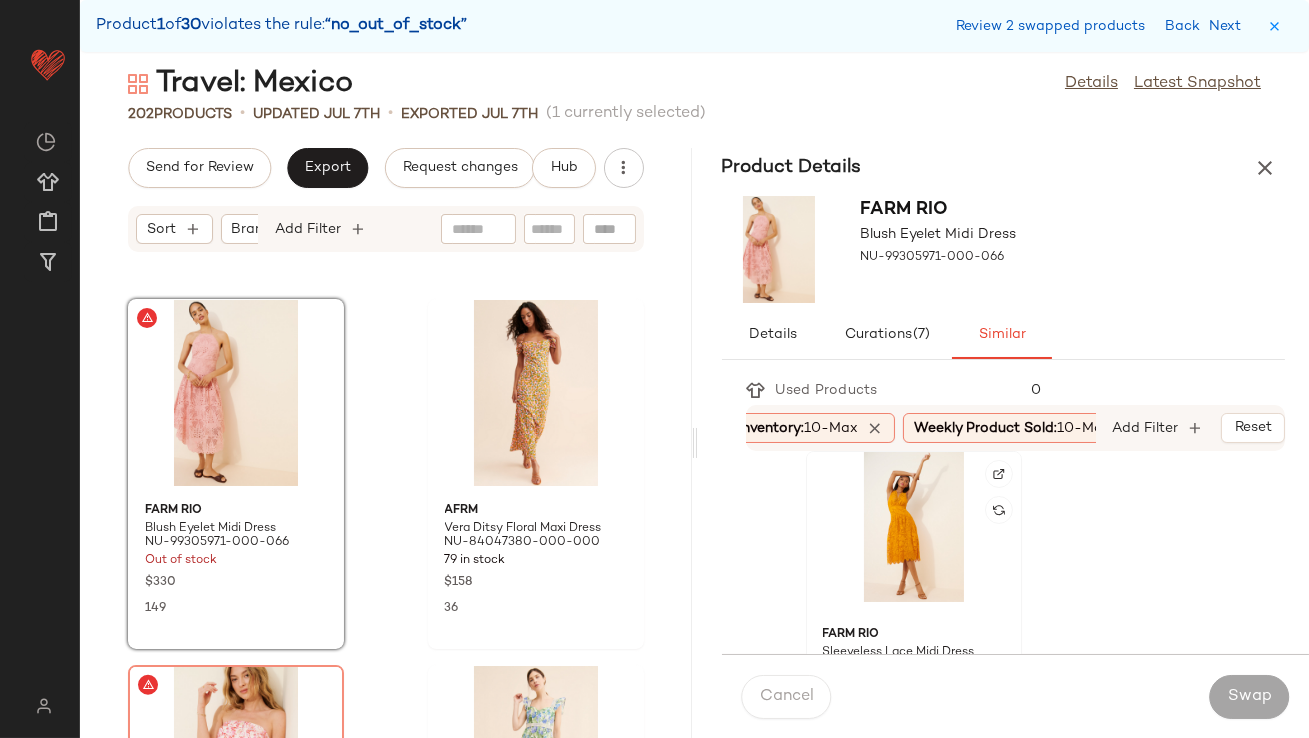 click 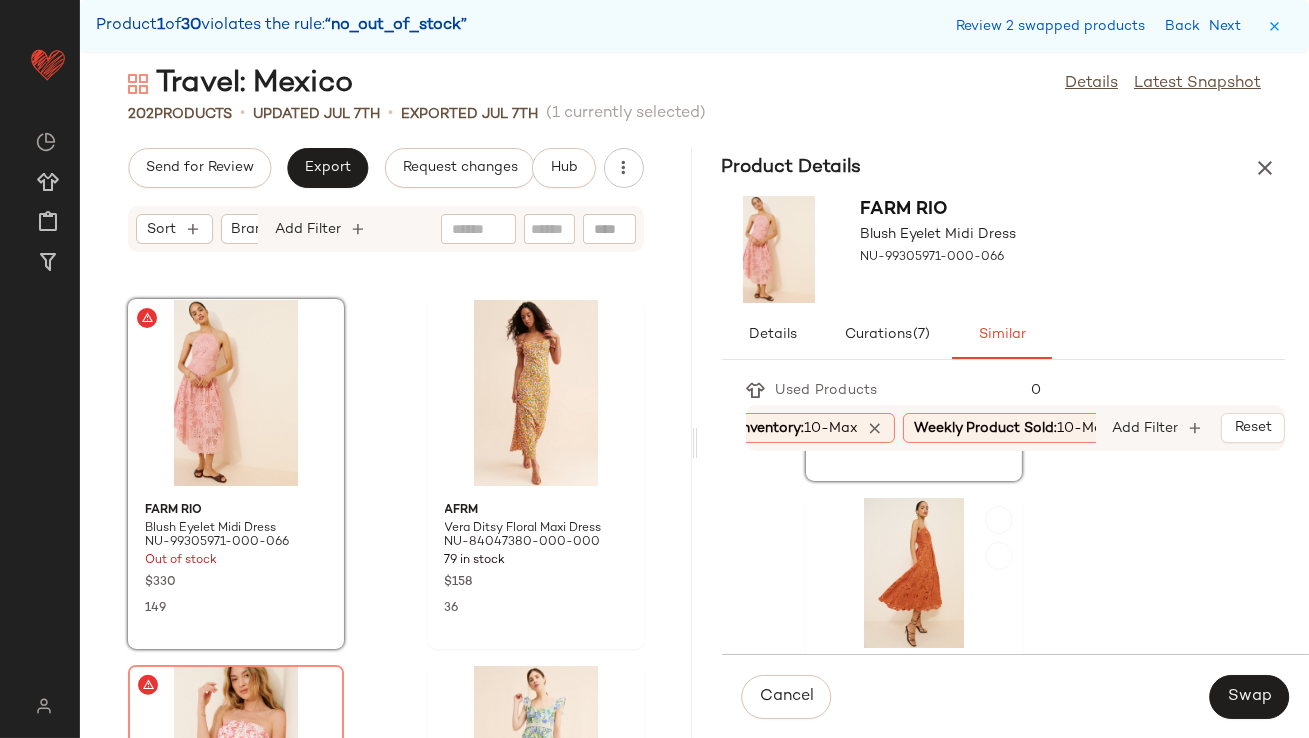 scroll, scrollTop: 397, scrollLeft: 0, axis: vertical 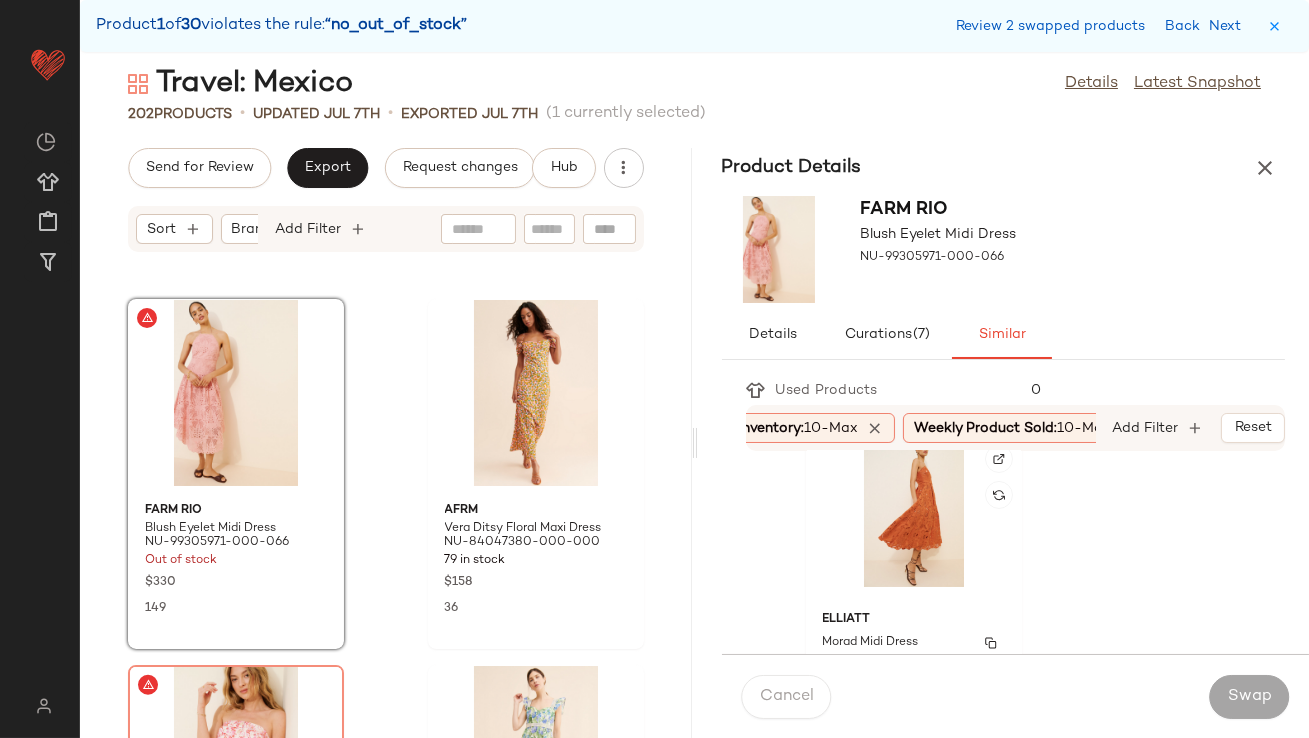 click on "[FIRST] [LAST] [PRODUCT_NAME] NU-97612444-000-080 55 in stock $375 72" 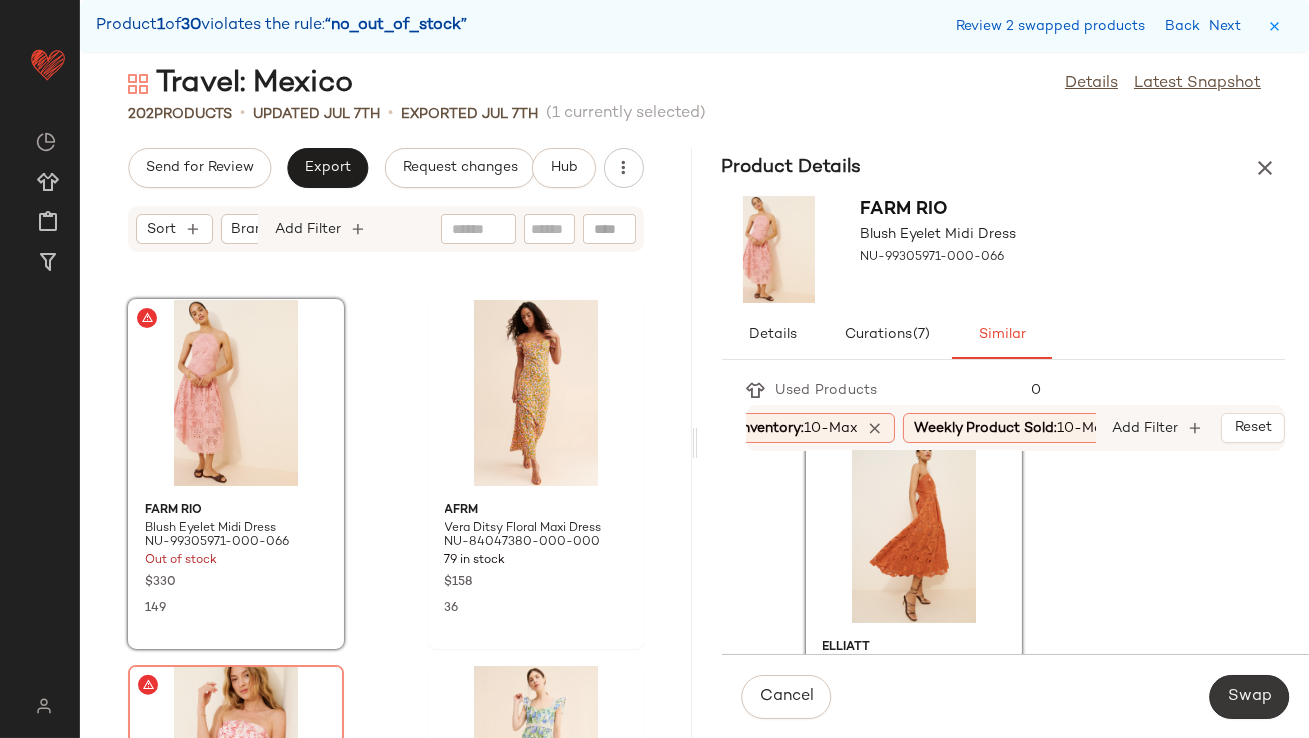 click on "Swap" 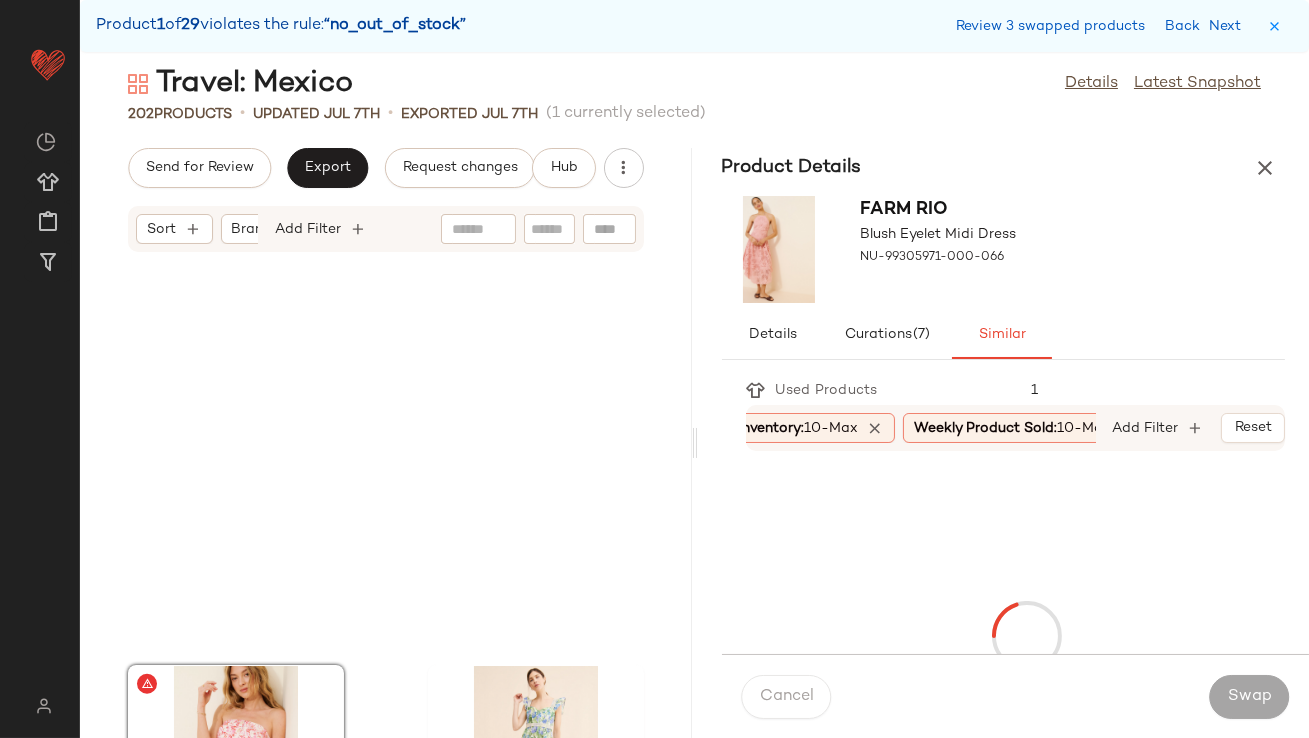scroll, scrollTop: 2928, scrollLeft: 0, axis: vertical 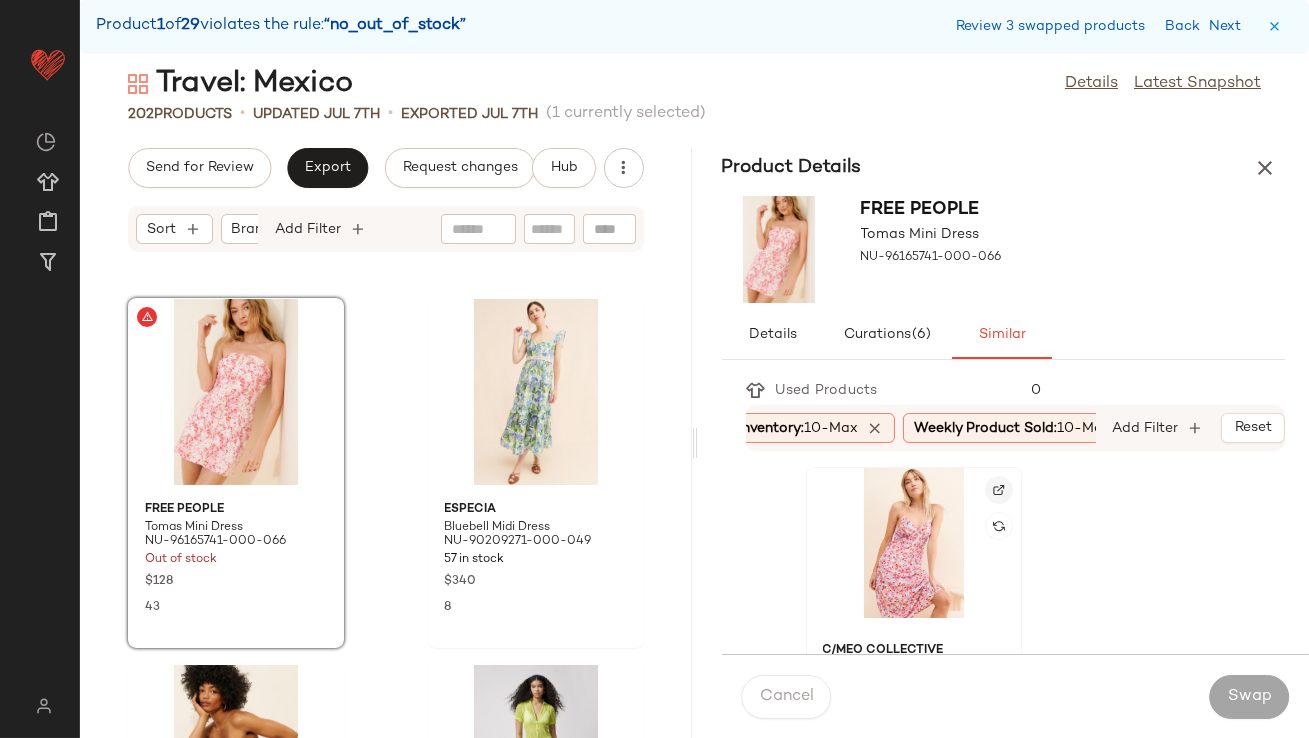 click 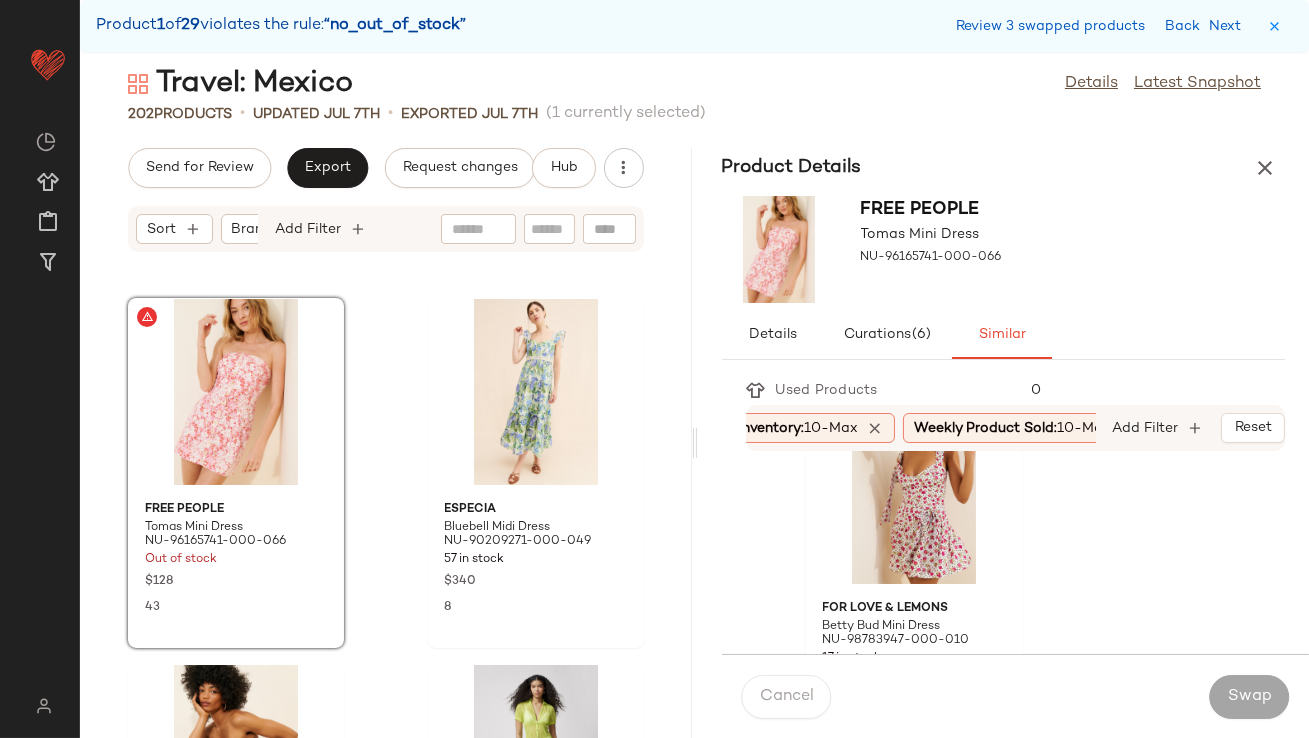 scroll, scrollTop: 240, scrollLeft: 0, axis: vertical 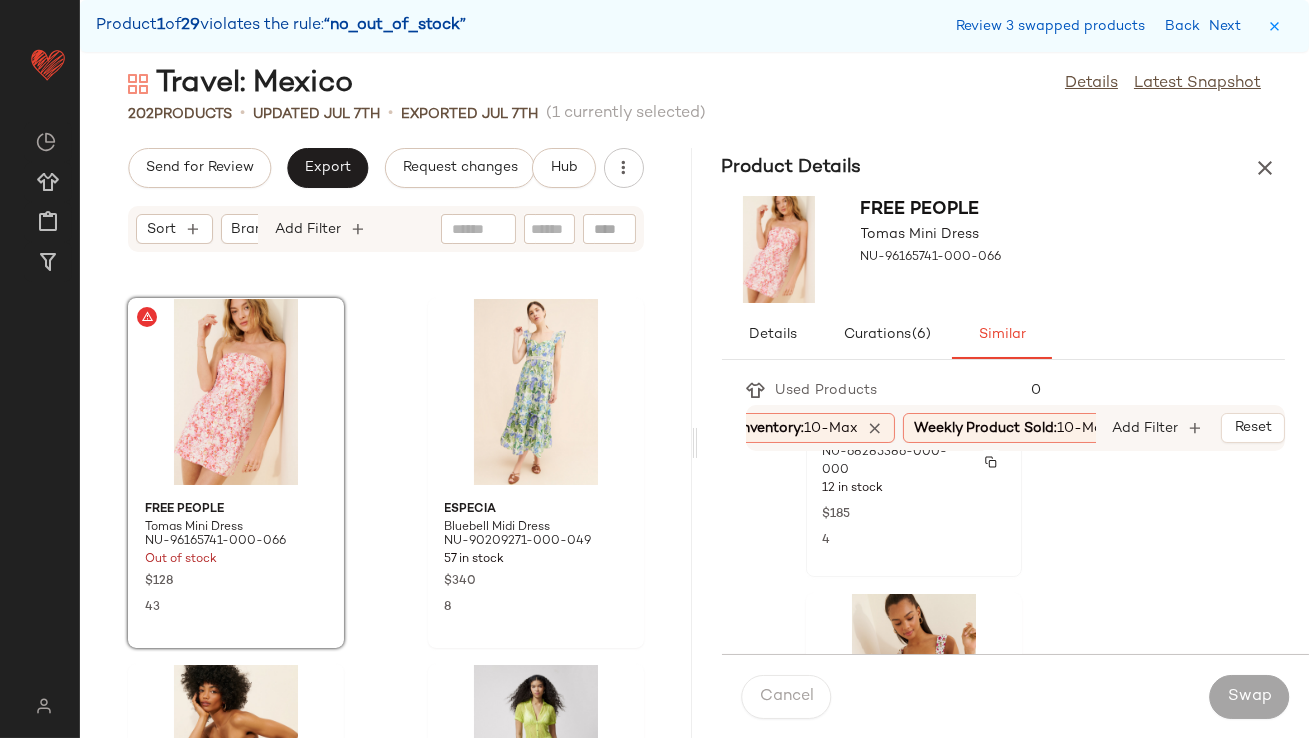 click on "$185" at bounding box center [914, 513] 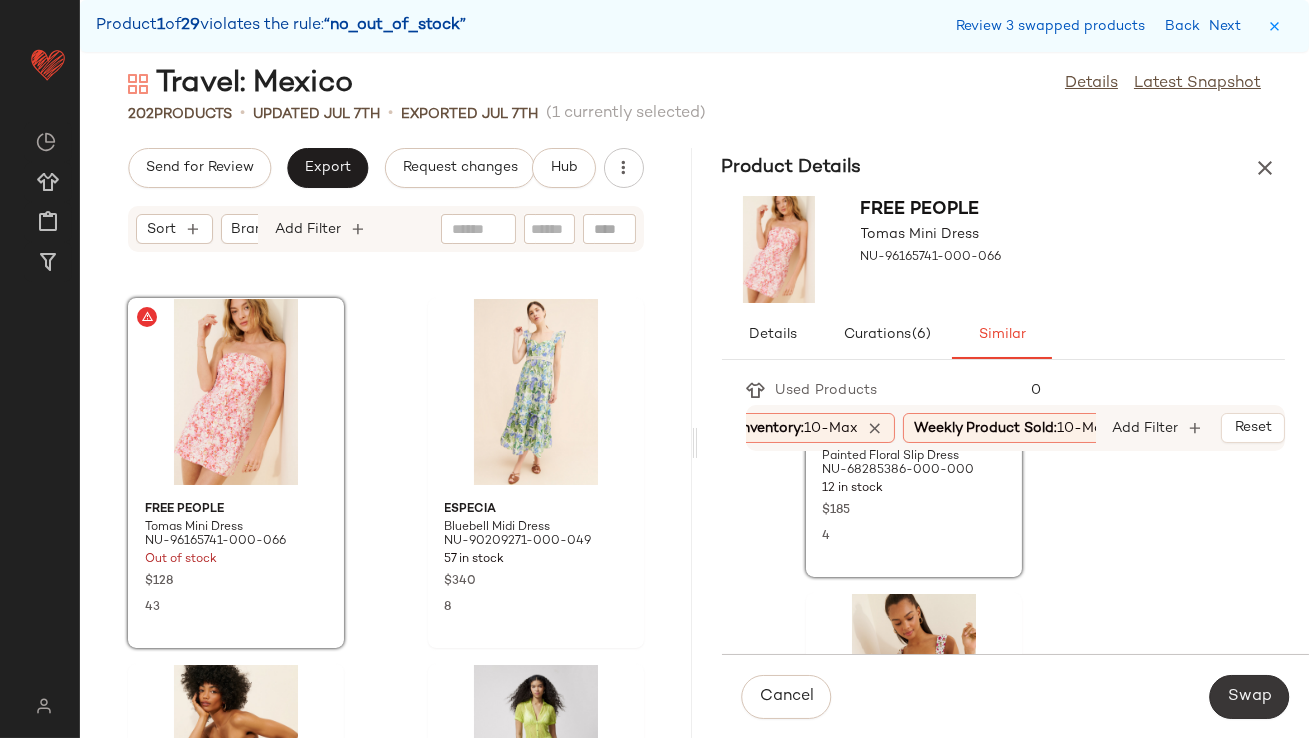 click on "Swap" at bounding box center (1249, 697) 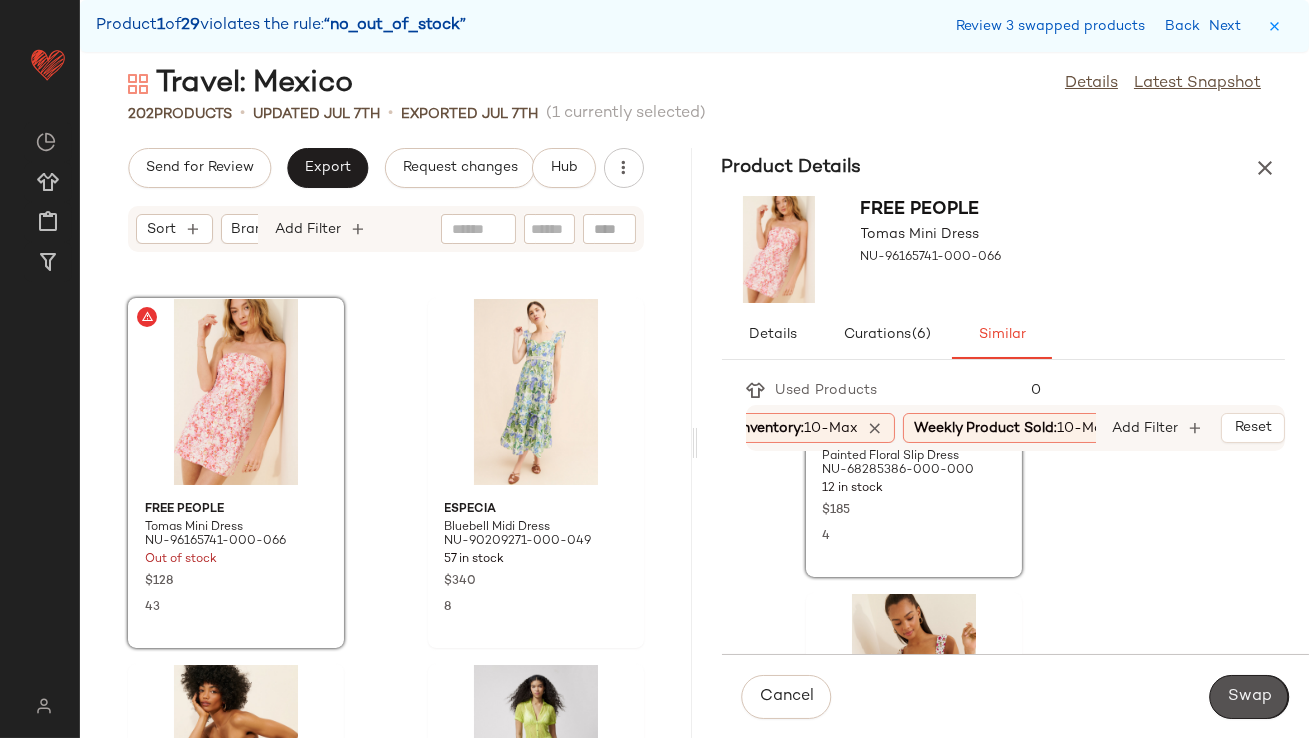 scroll, scrollTop: 3660, scrollLeft: 0, axis: vertical 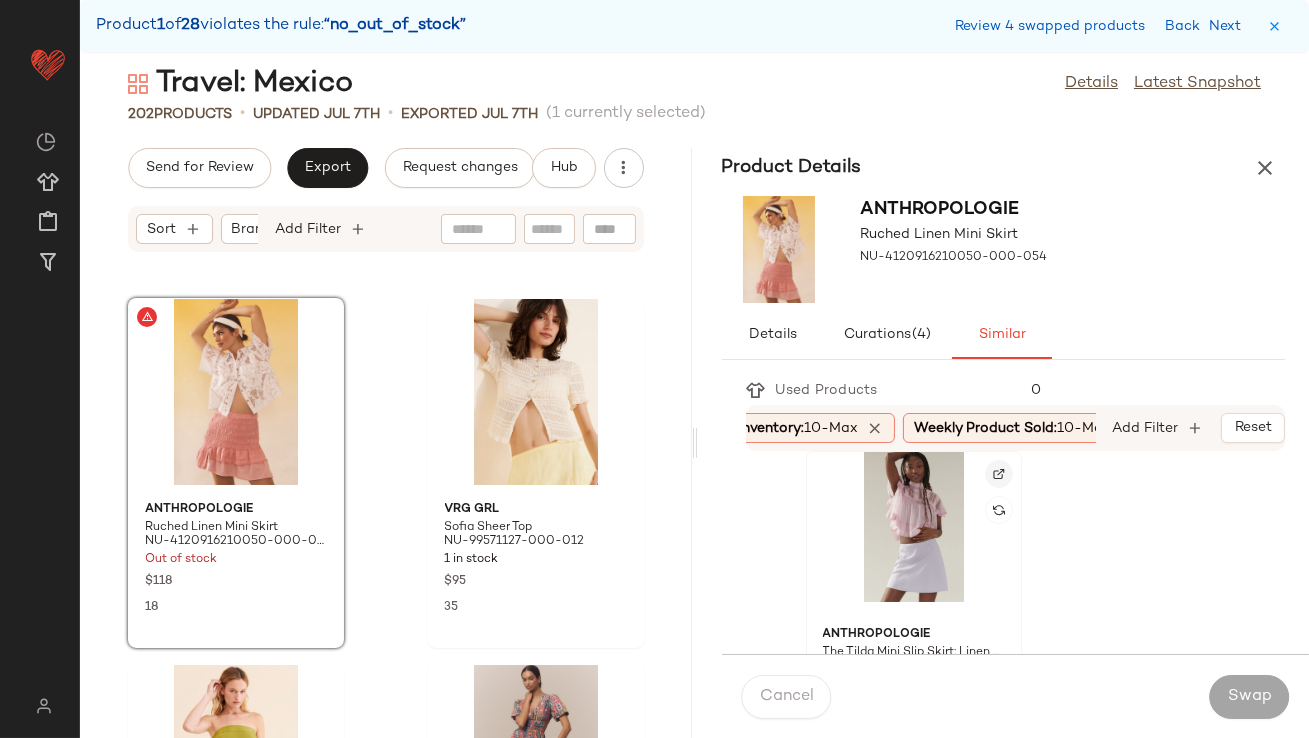 click at bounding box center (999, 474) 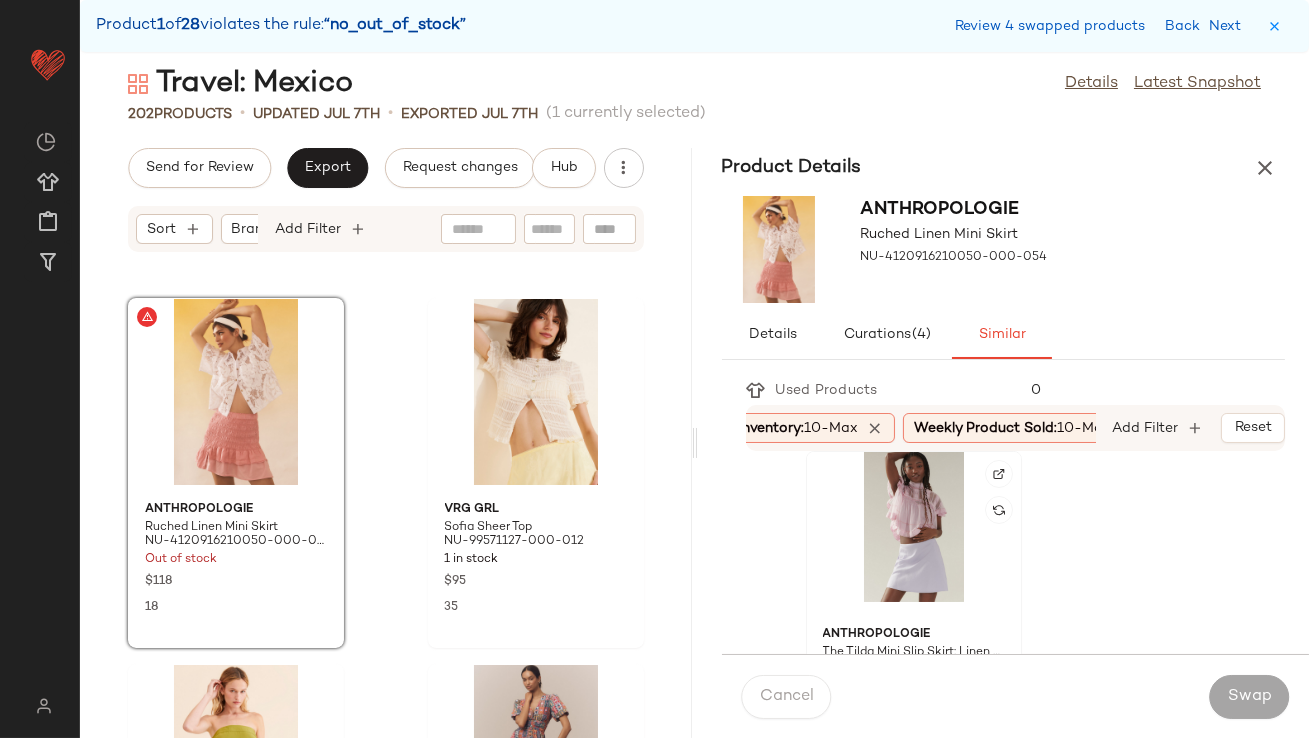 click 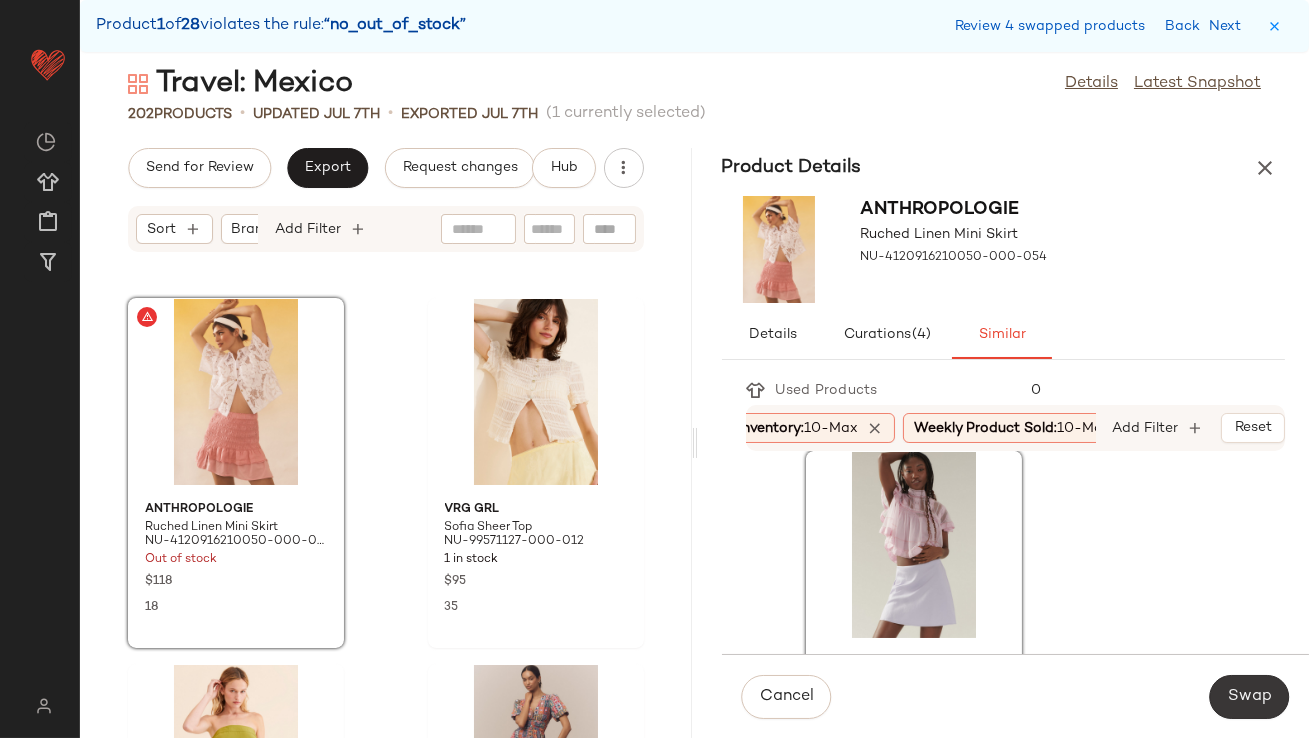click on "Swap" at bounding box center (1249, 697) 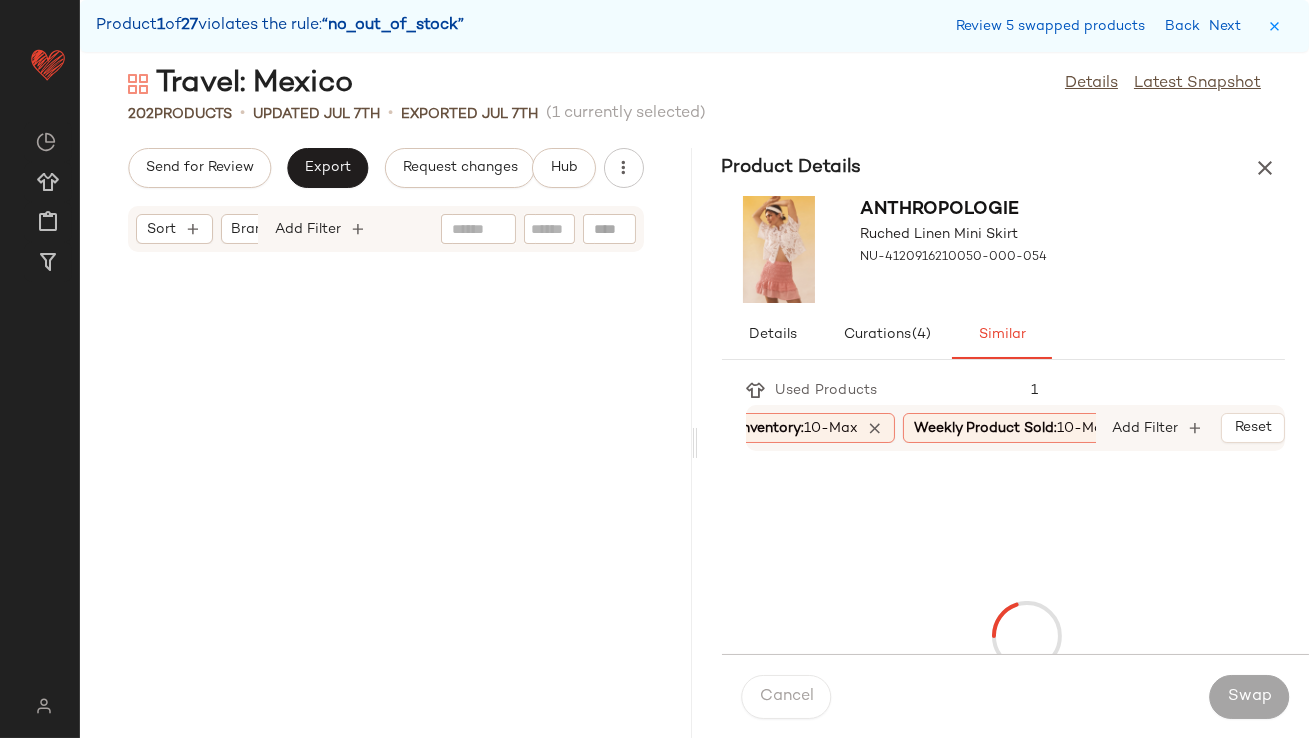 scroll, scrollTop: 4391, scrollLeft: 0, axis: vertical 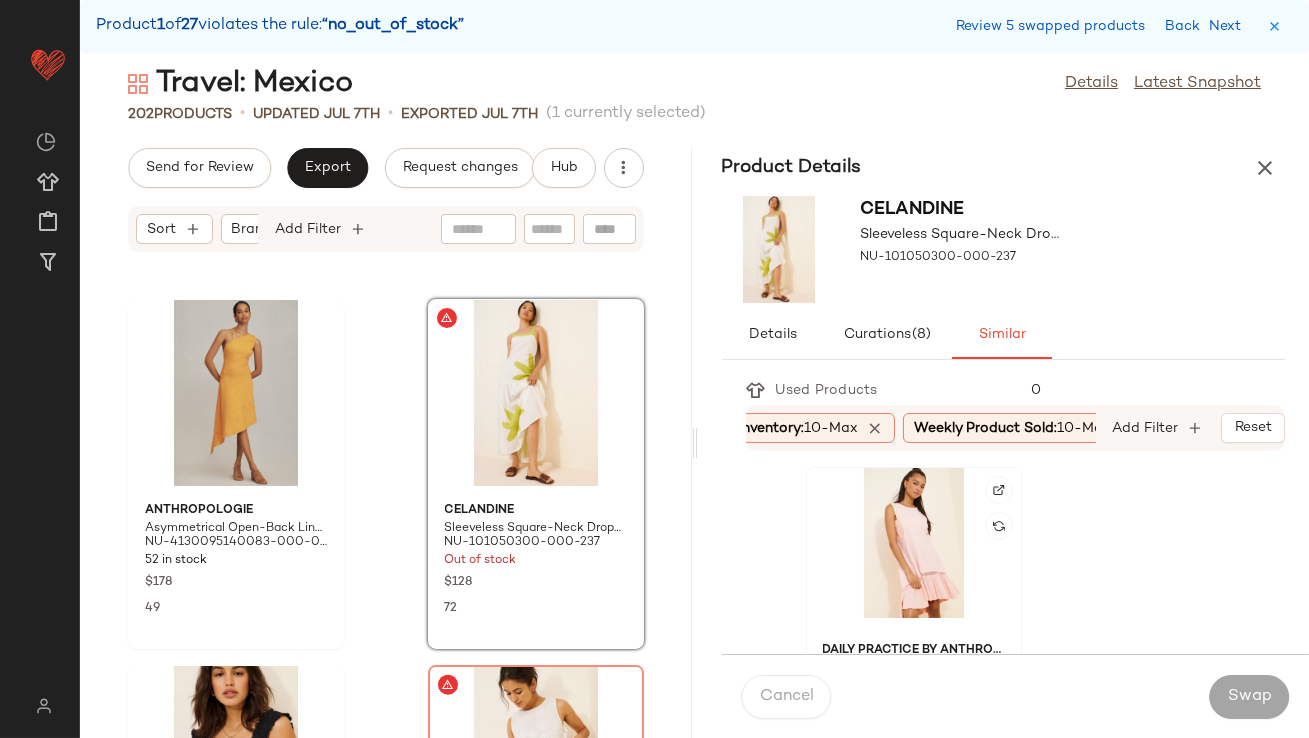 click 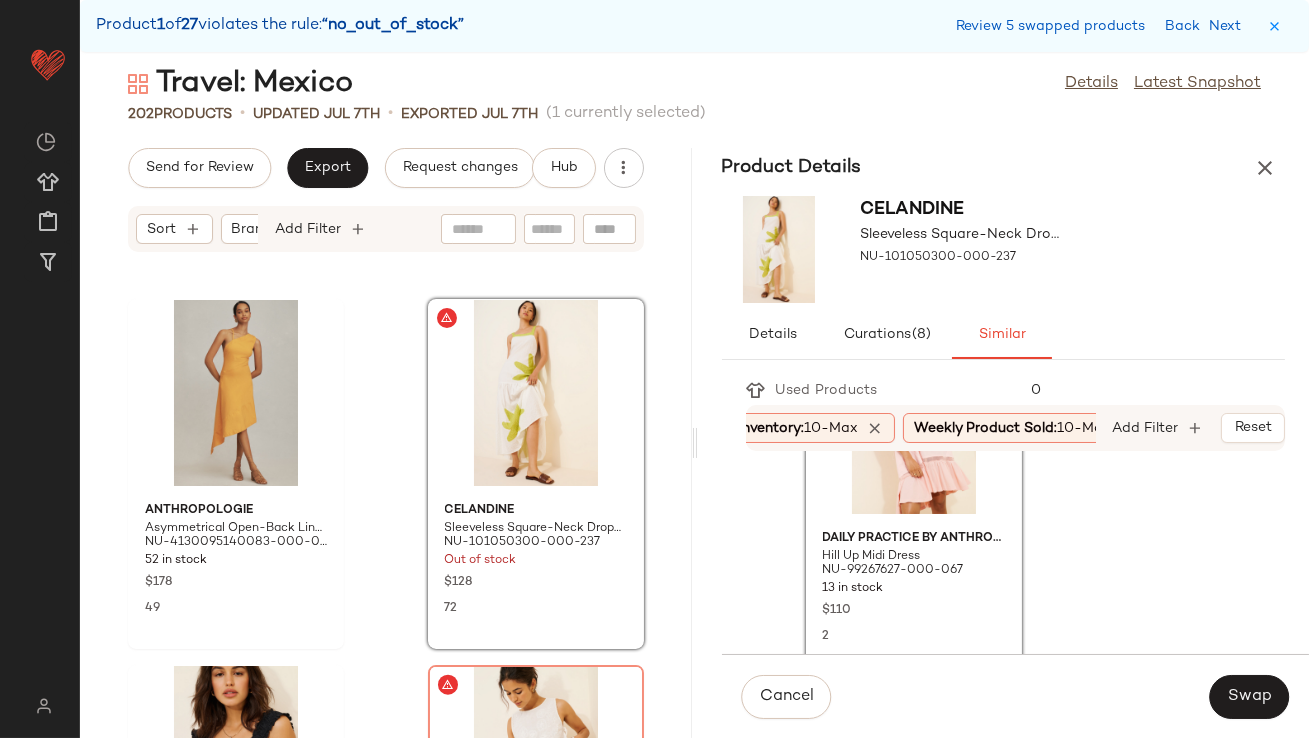 scroll, scrollTop: 147, scrollLeft: 0, axis: vertical 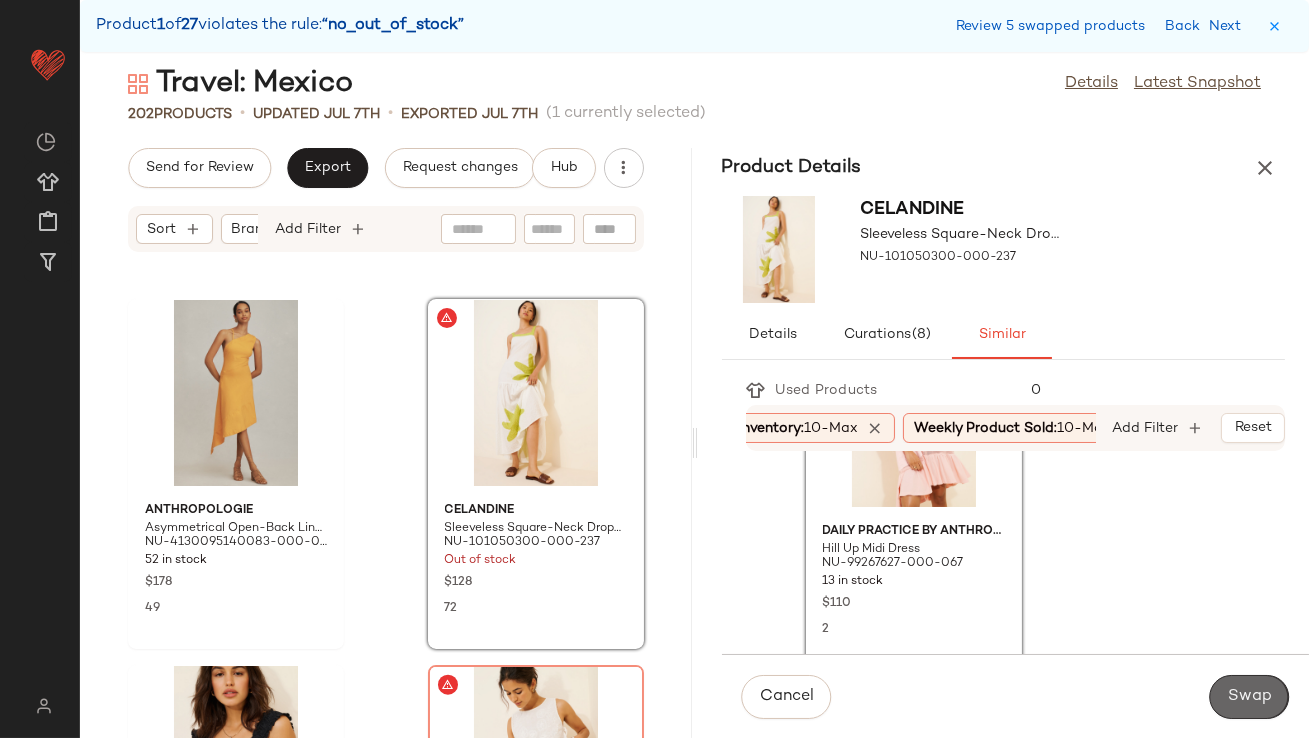 click on "Swap" 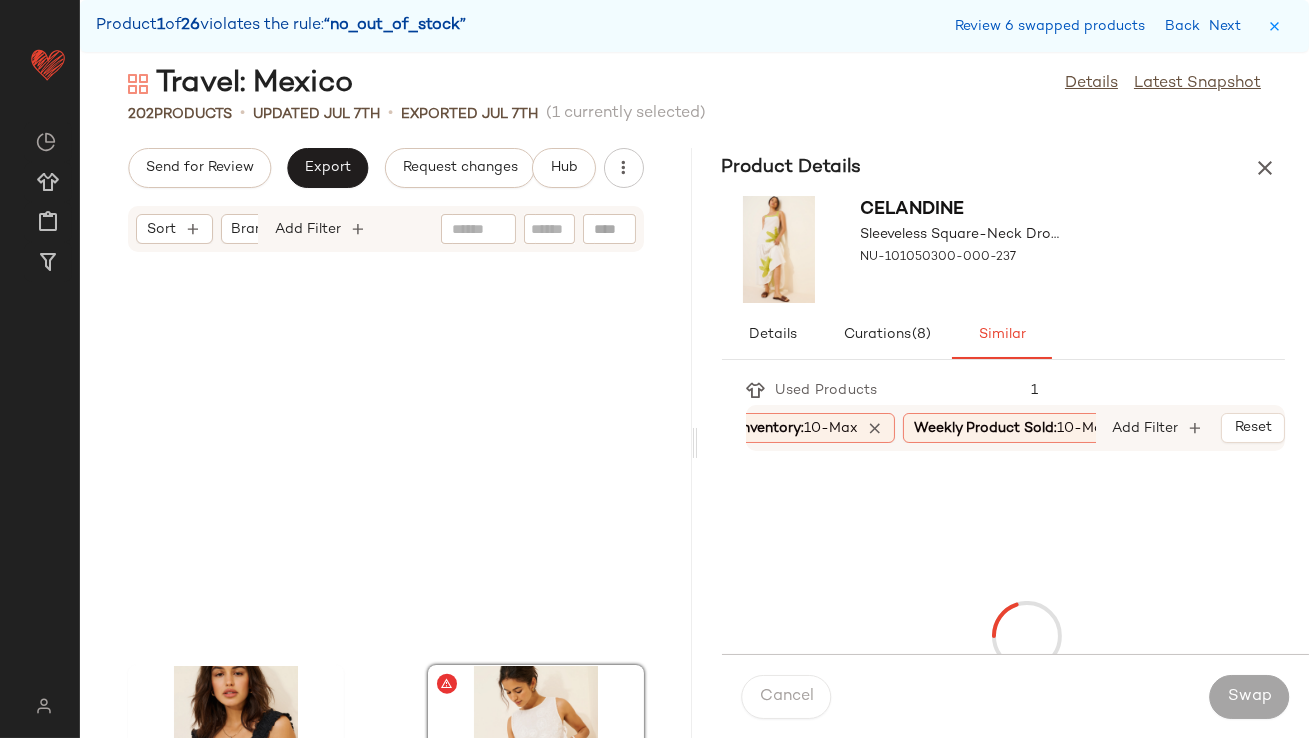 scroll, scrollTop: 4758, scrollLeft: 0, axis: vertical 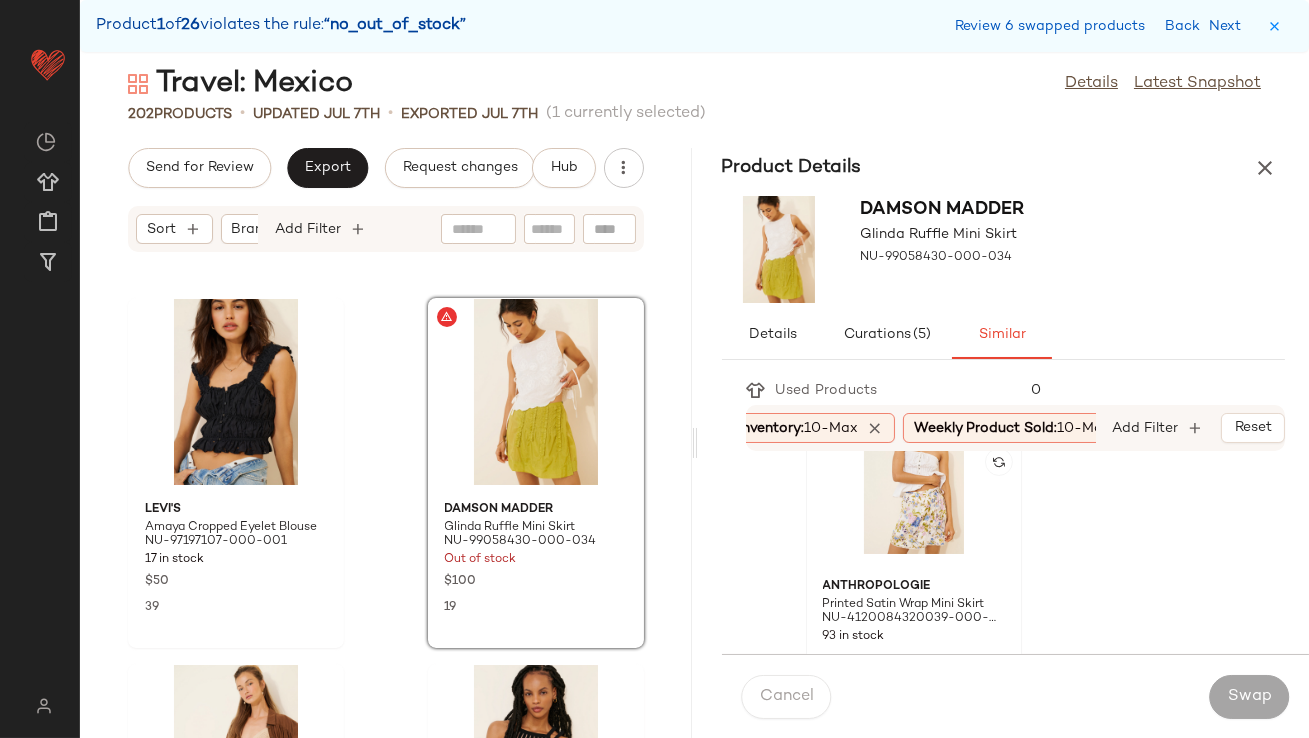 click 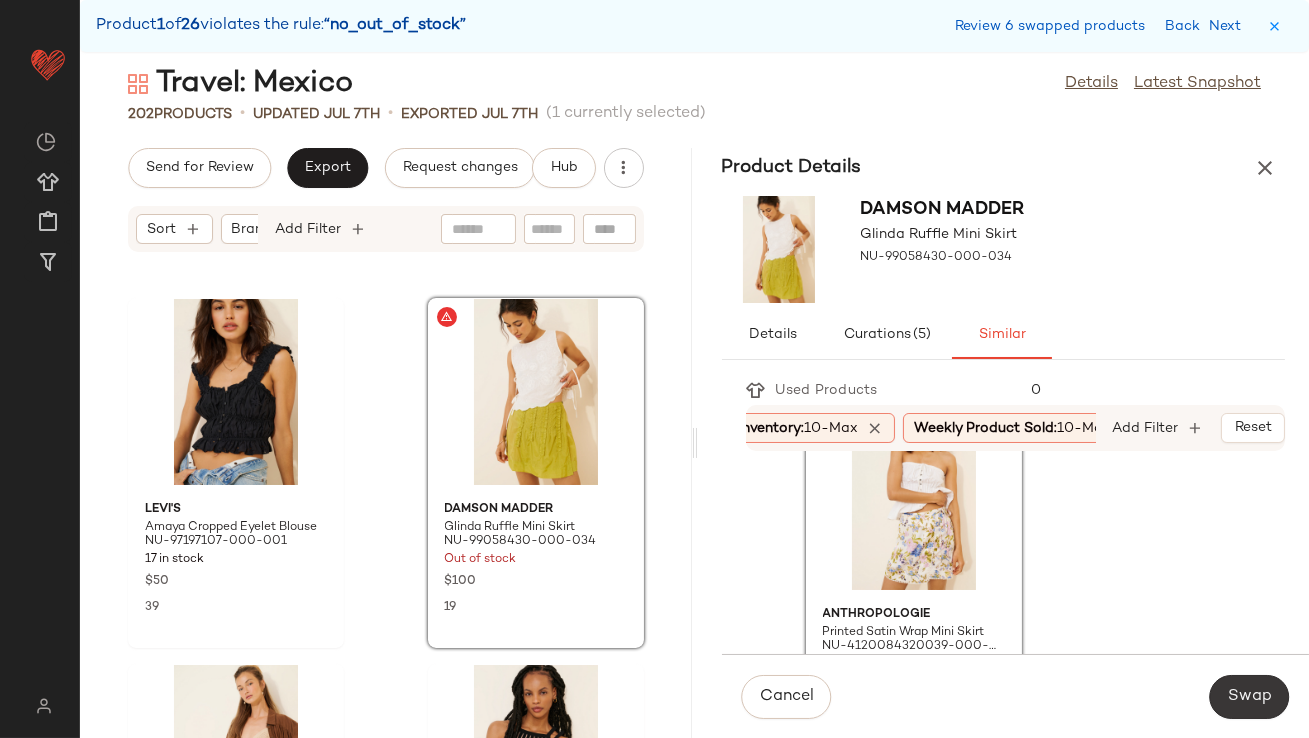 click on "Swap" 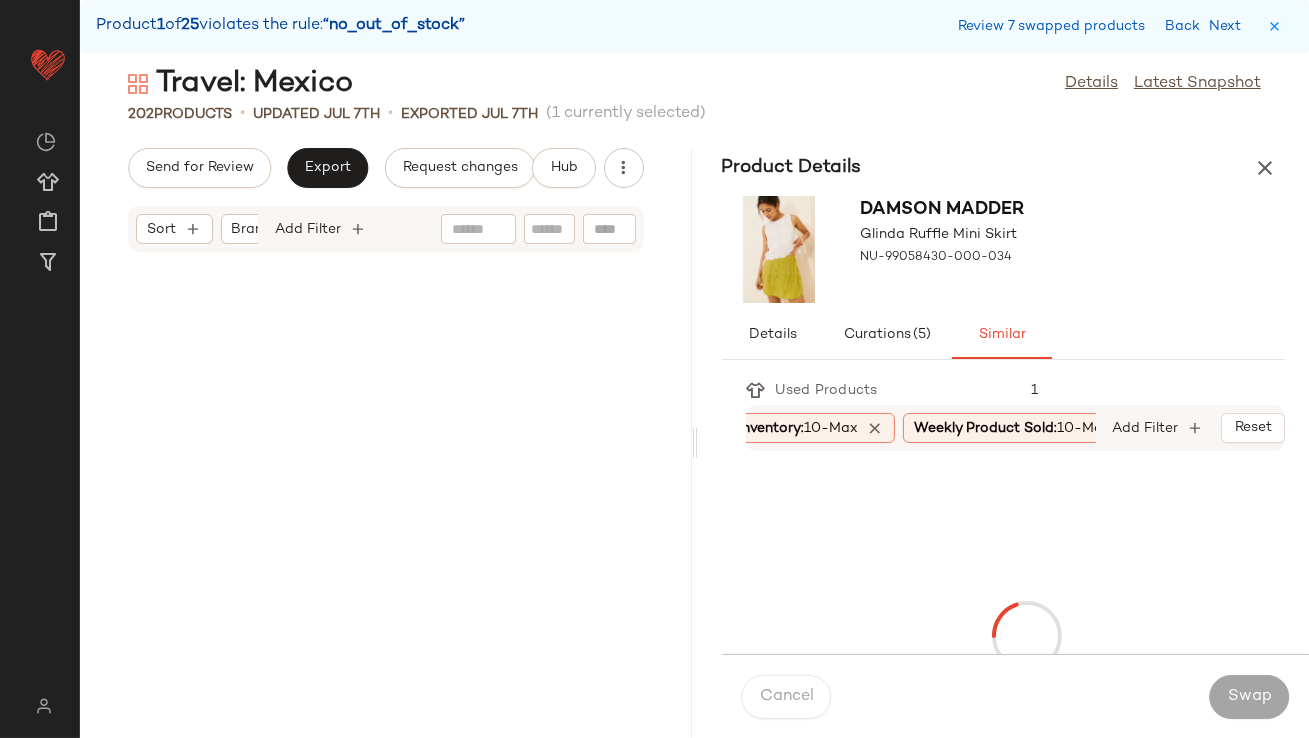 scroll, scrollTop: 6954, scrollLeft: 0, axis: vertical 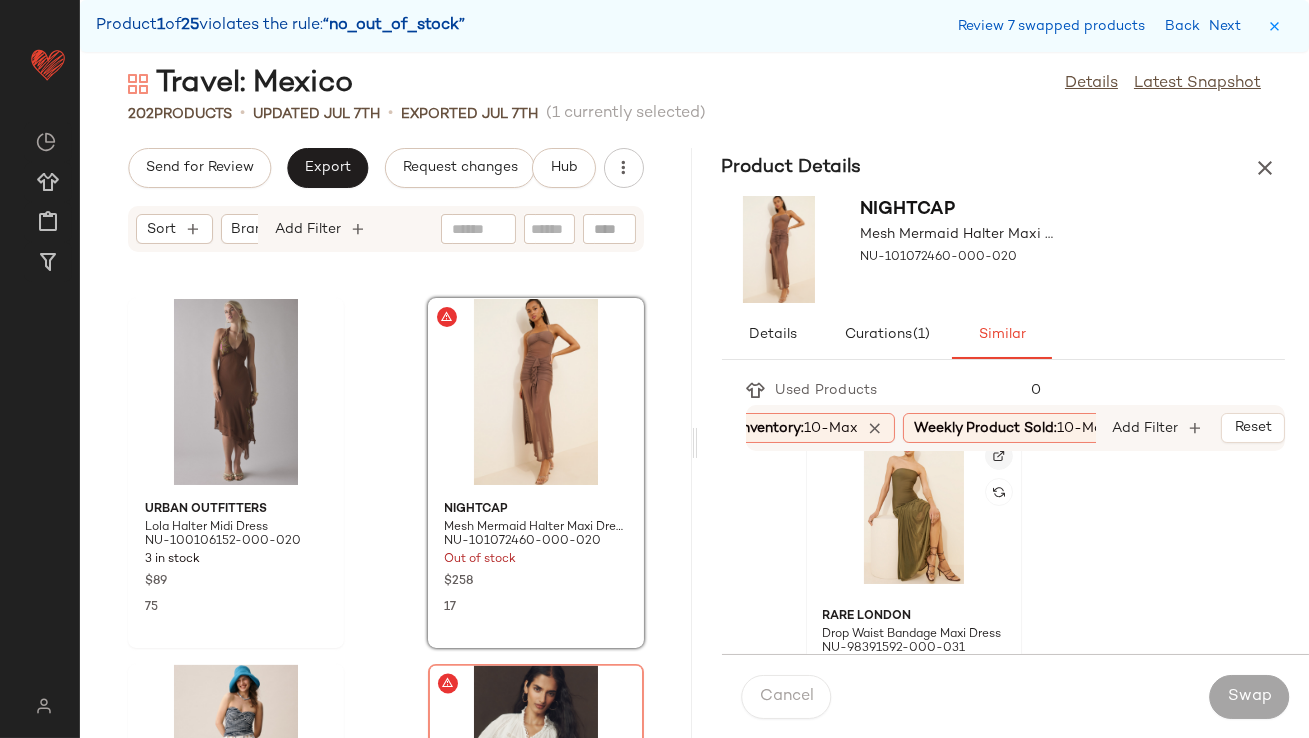 click 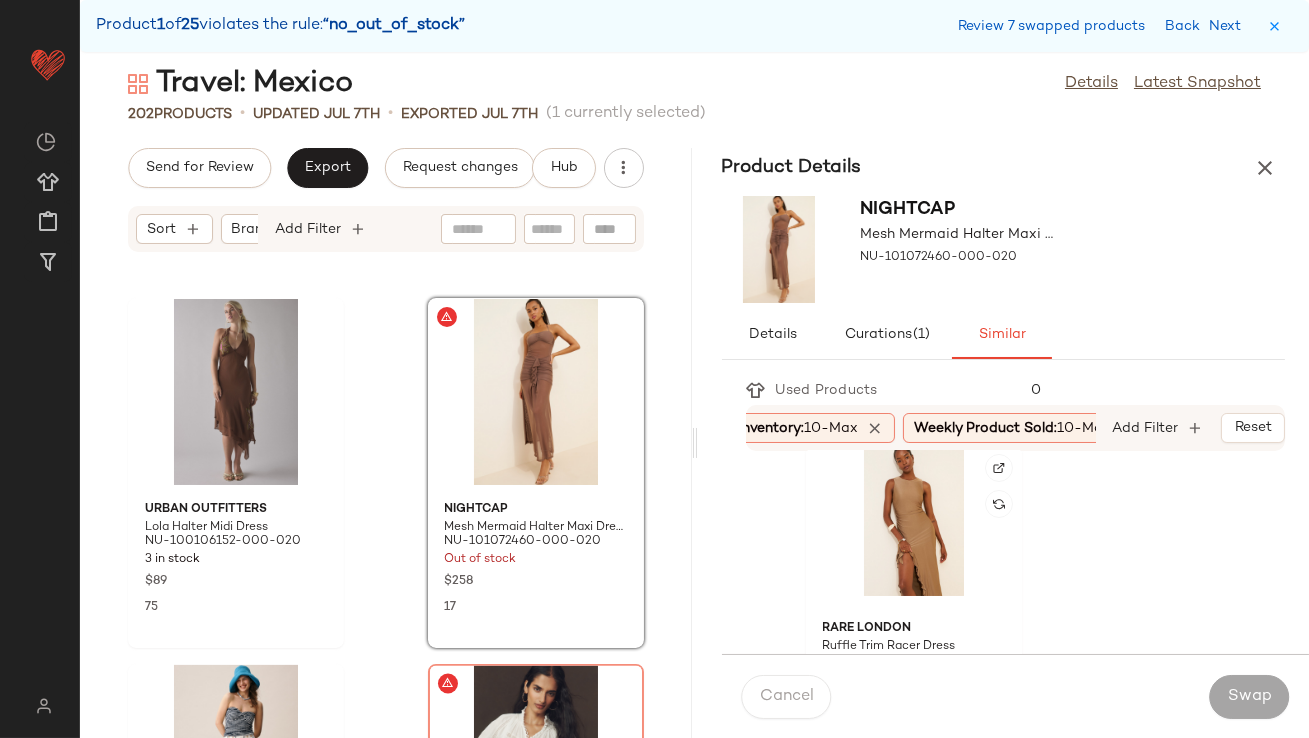 scroll, scrollTop: 389, scrollLeft: 0, axis: vertical 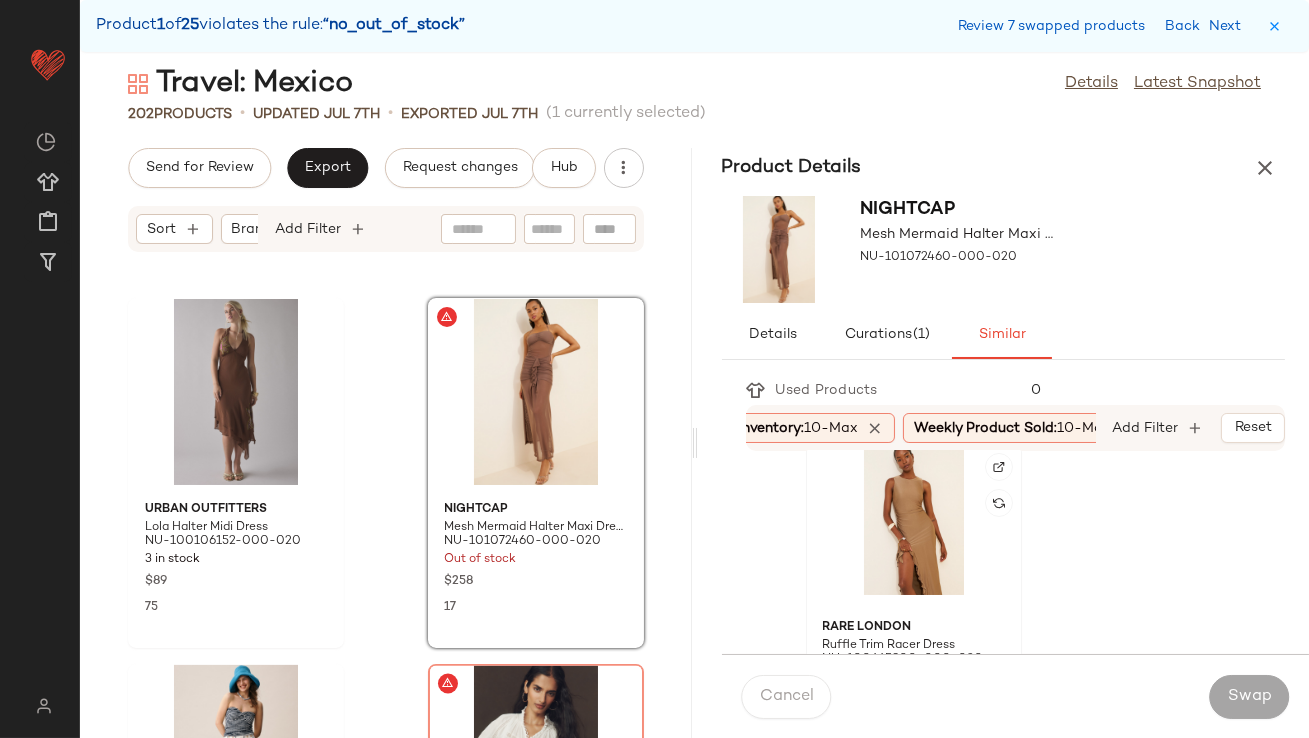click 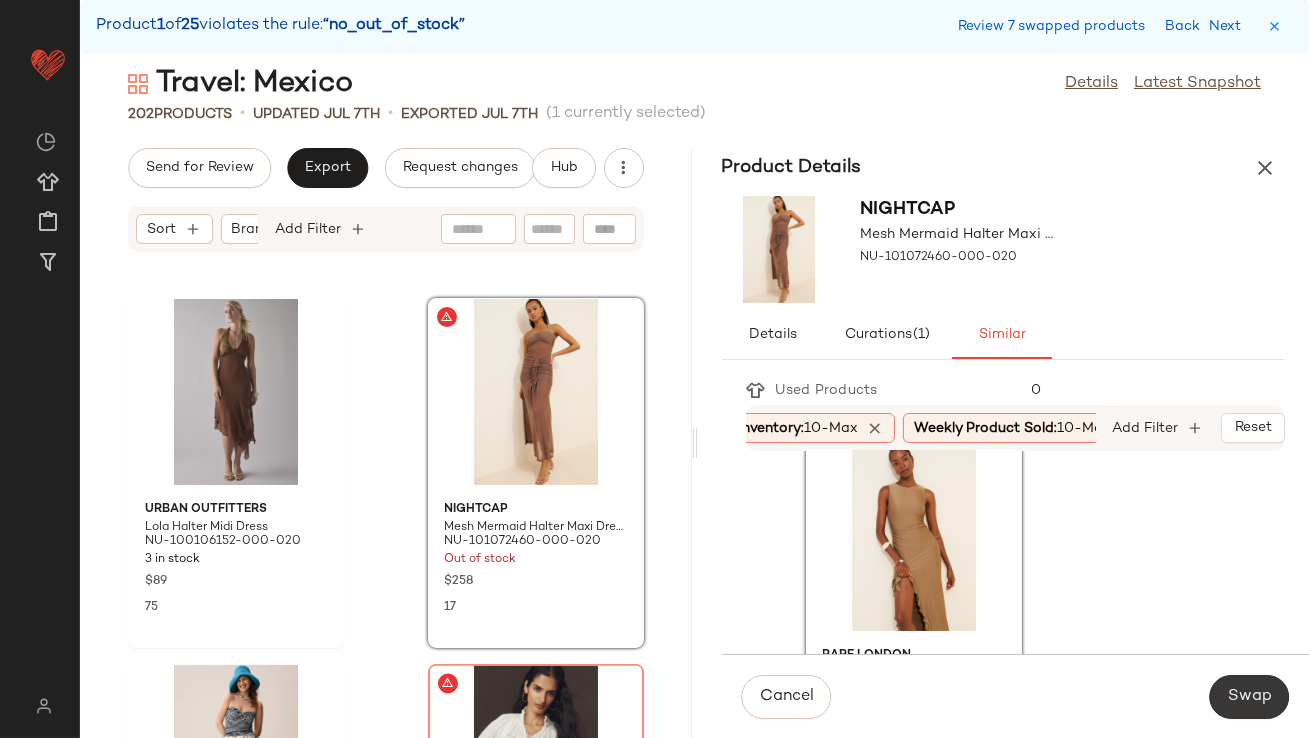 click on "Swap" at bounding box center [1249, 697] 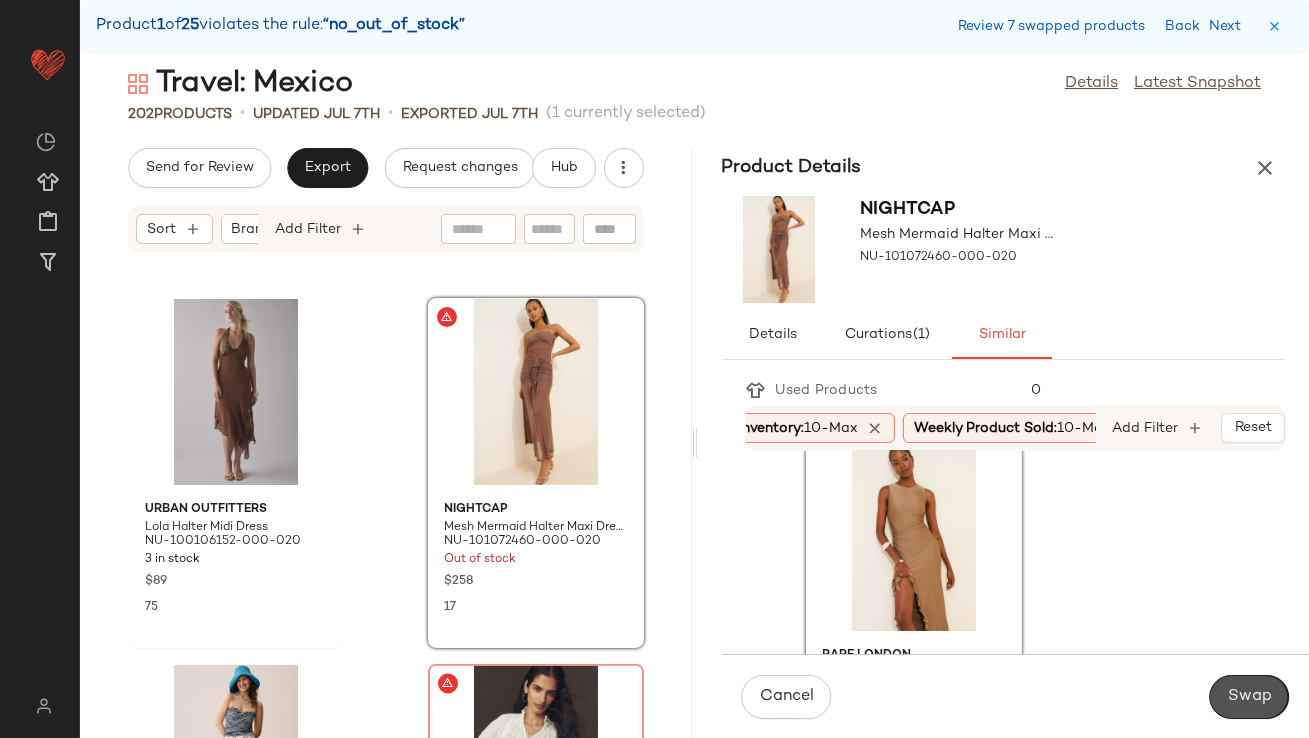 scroll, scrollTop: 7320, scrollLeft: 0, axis: vertical 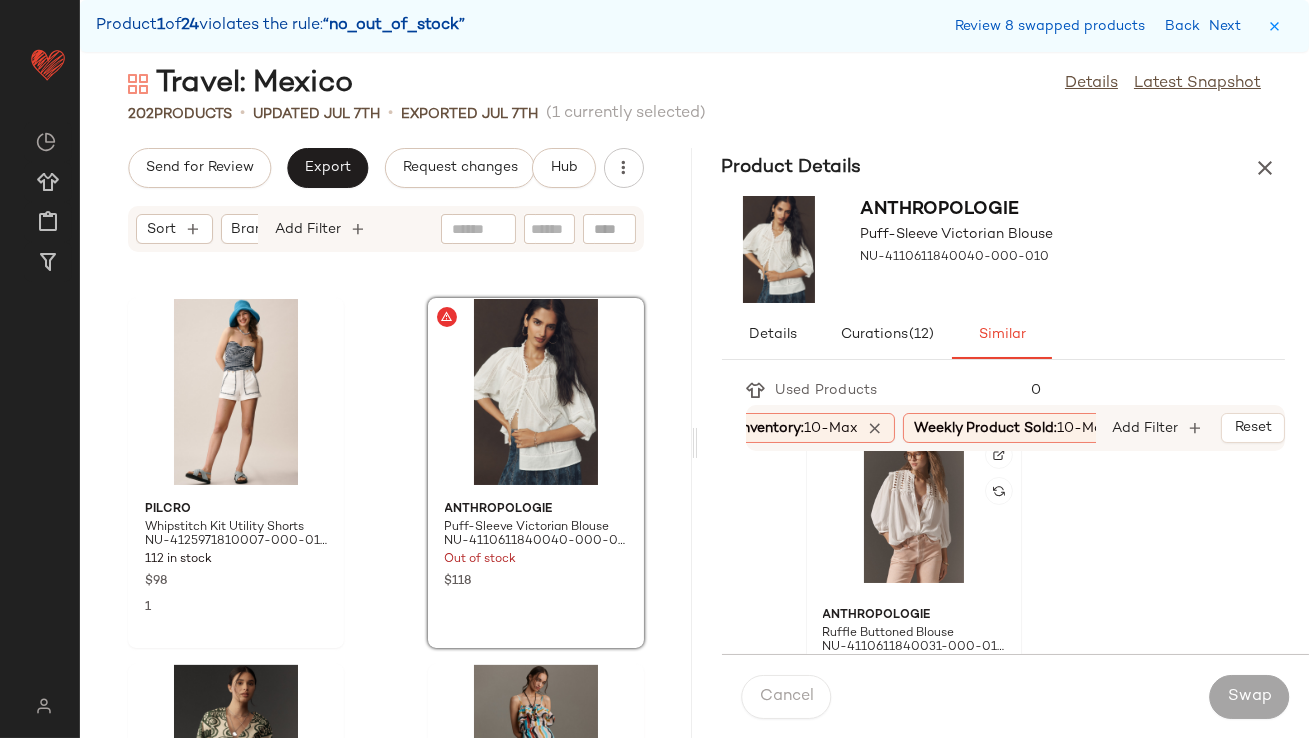 click 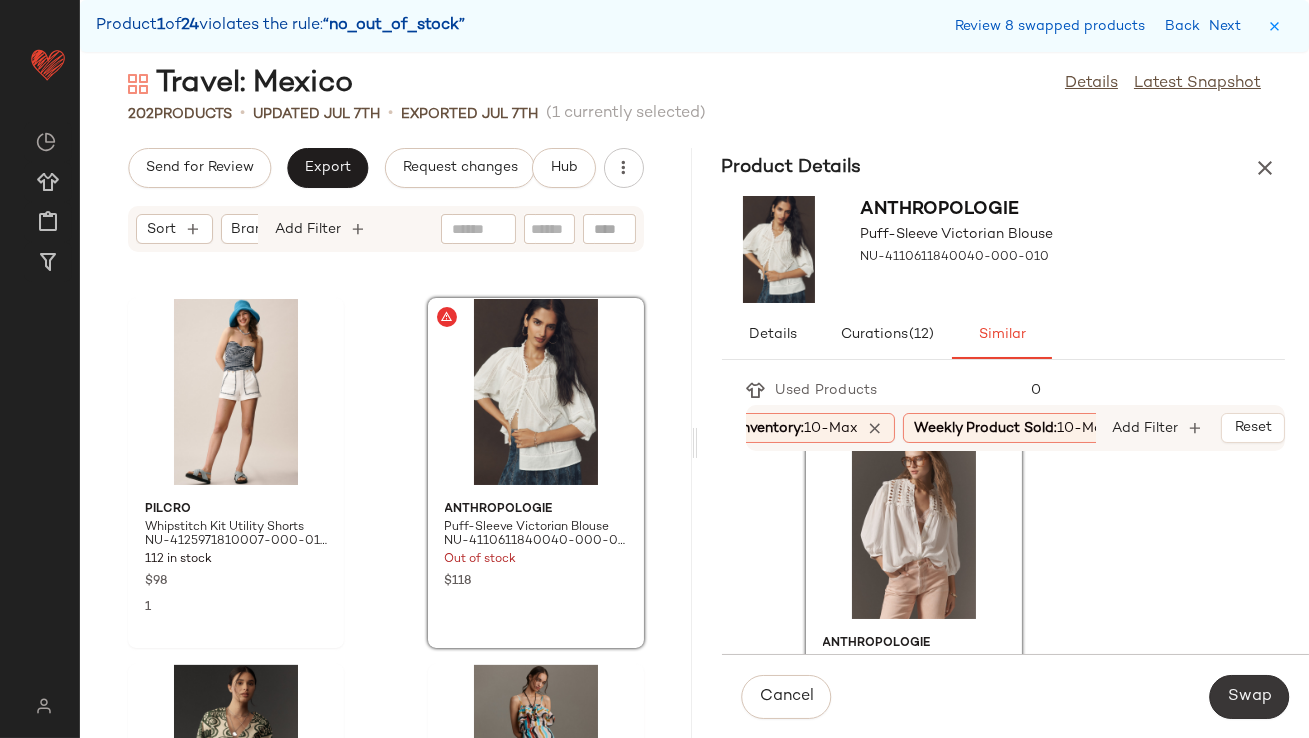 click on "Swap" at bounding box center (1249, 697) 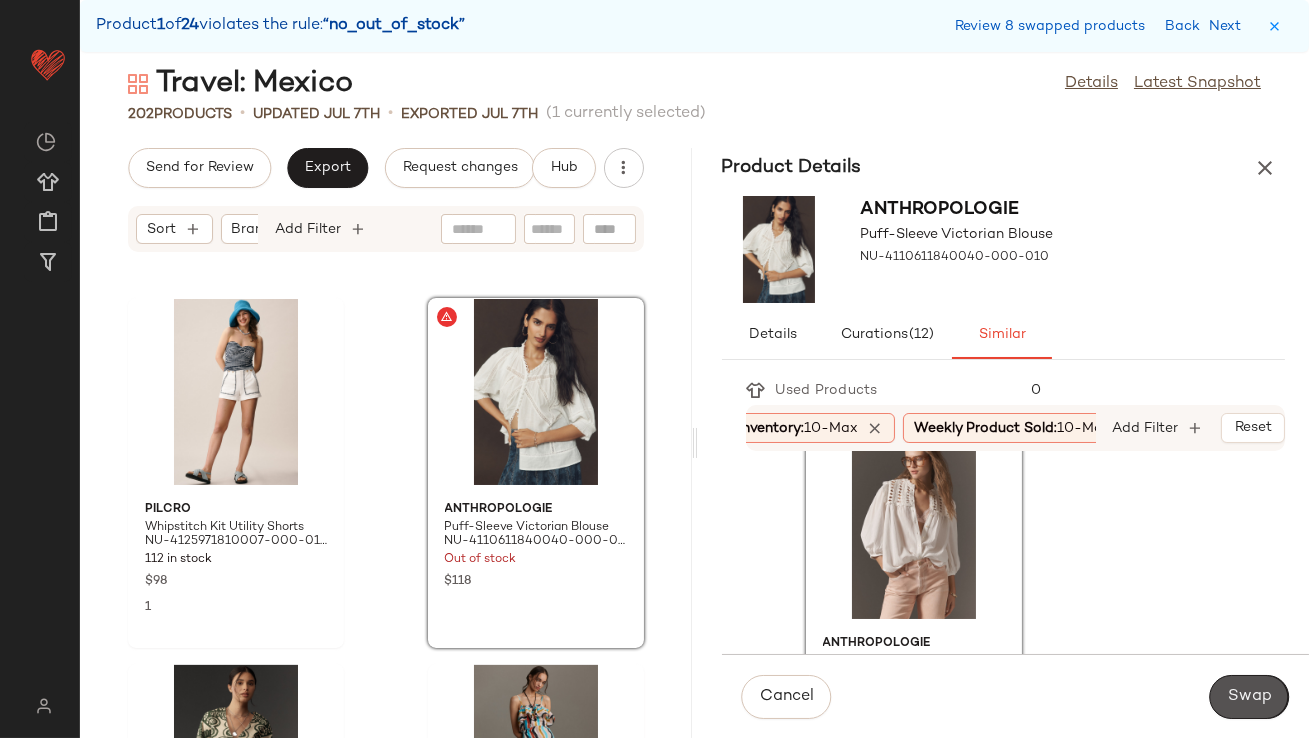 scroll, scrollTop: 9150, scrollLeft: 0, axis: vertical 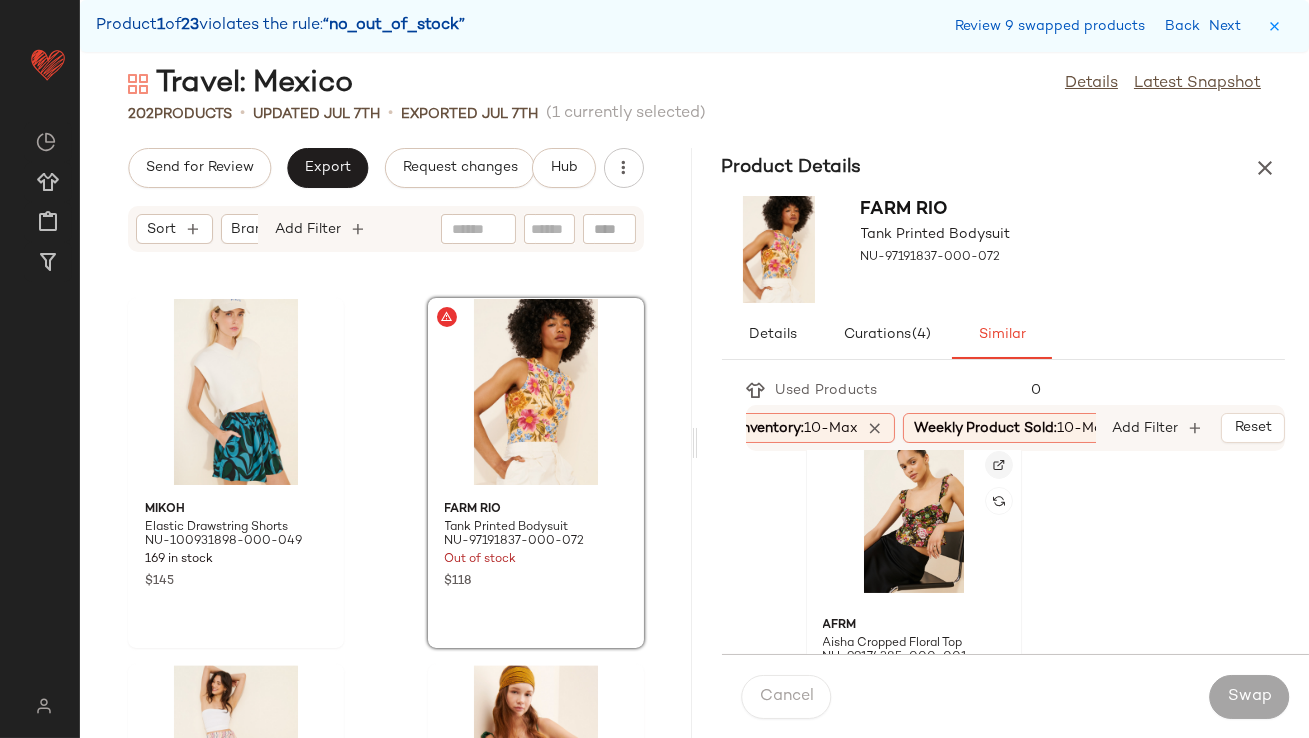 click 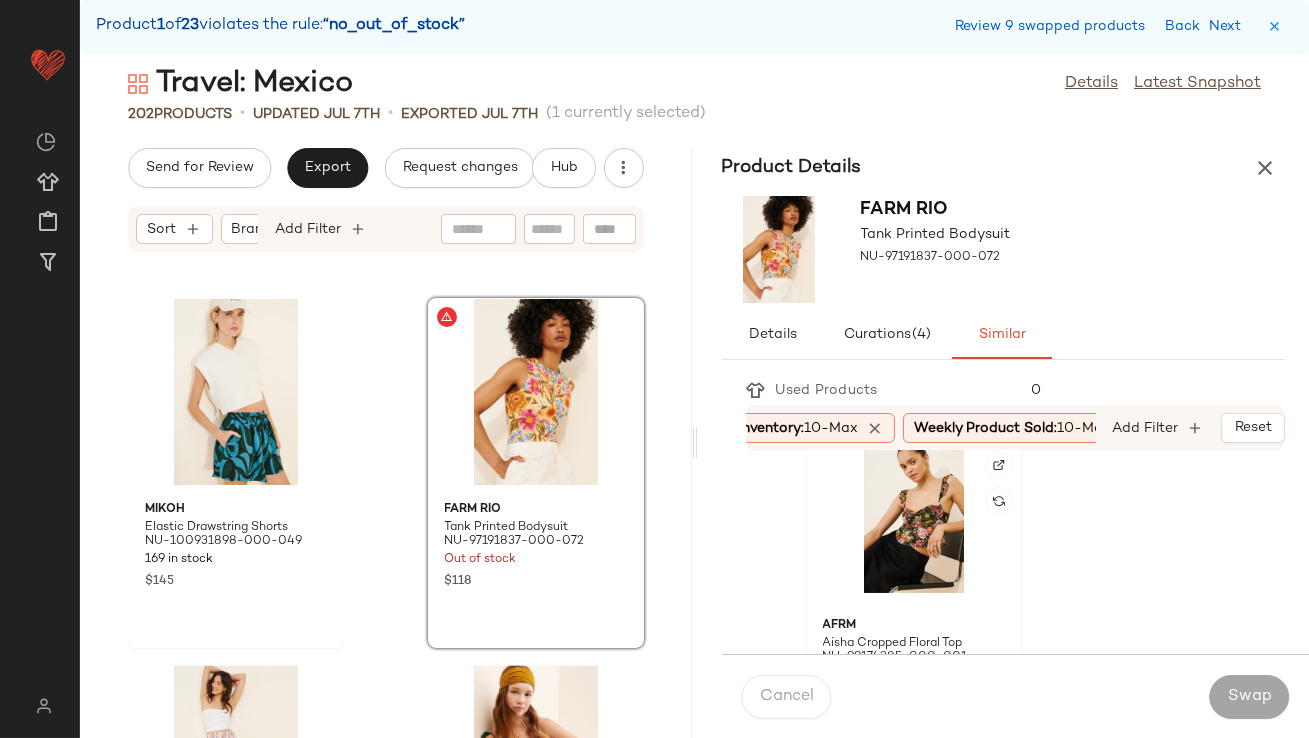 click 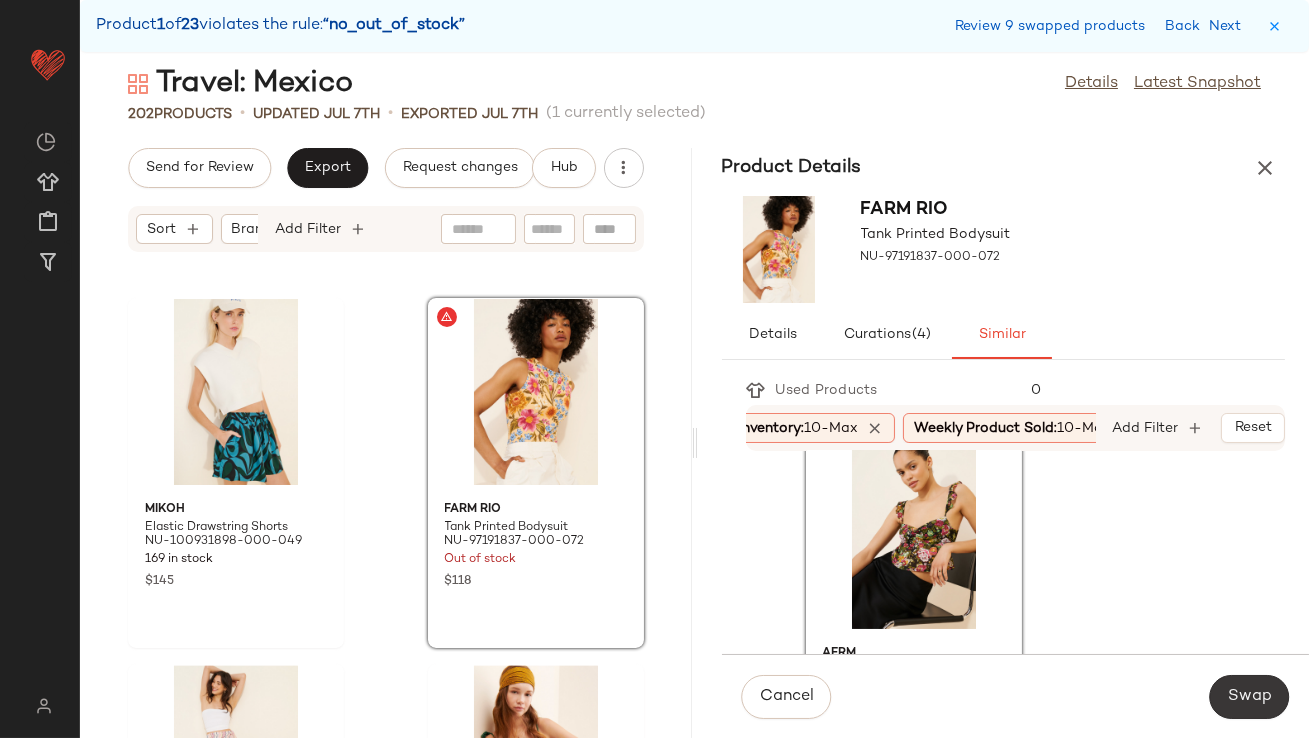 click on "Swap" 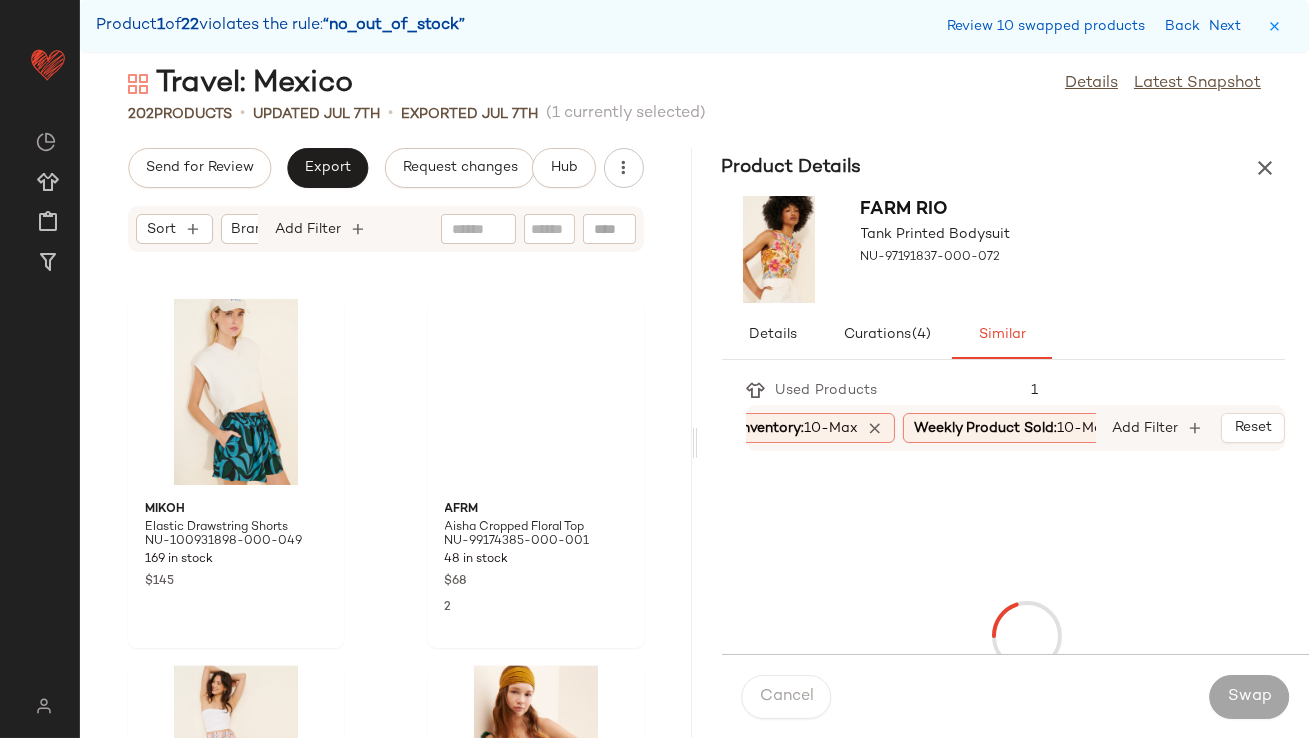 scroll, scrollTop: 11711, scrollLeft: 0, axis: vertical 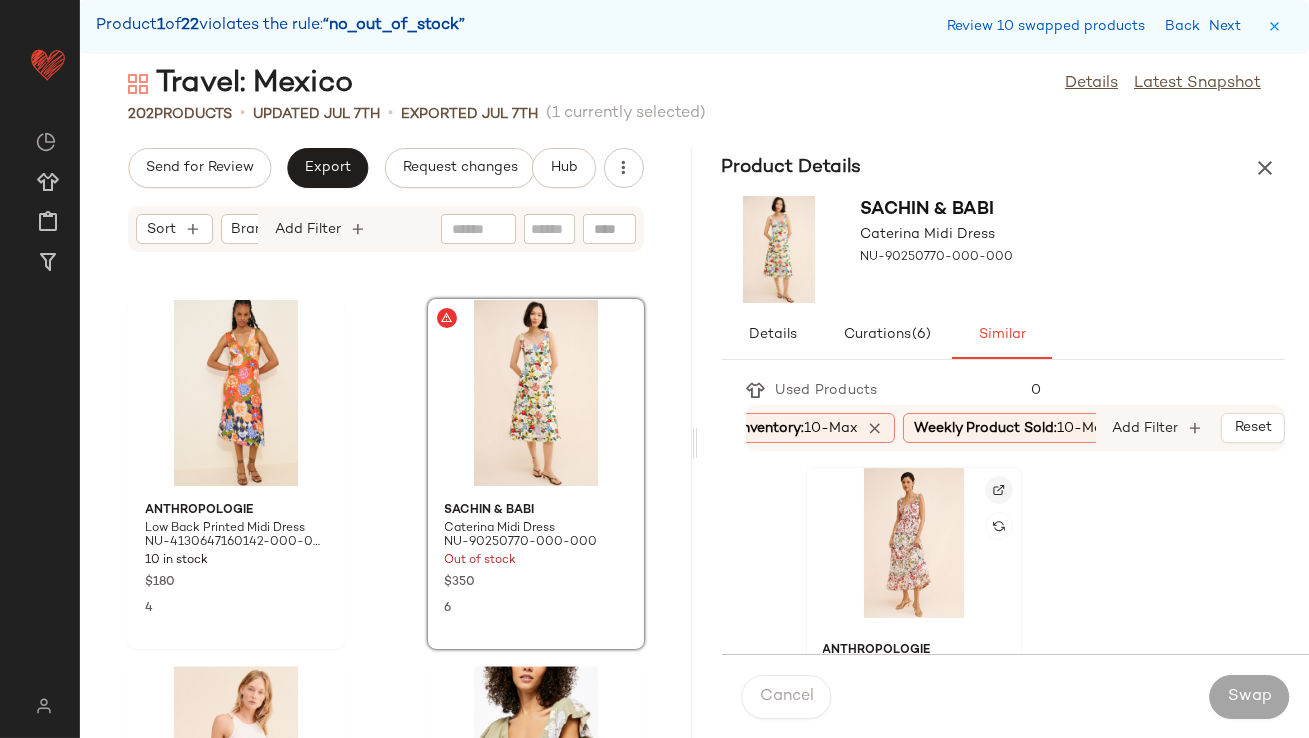 click 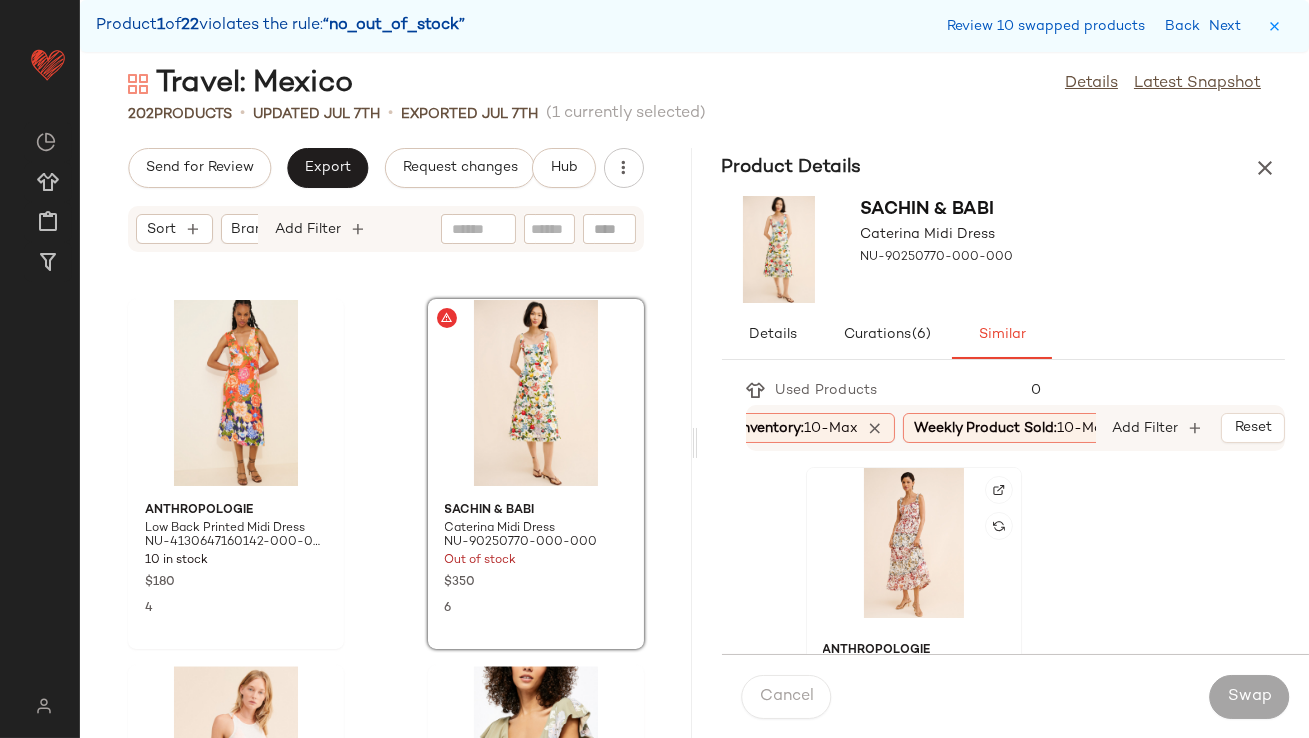 click 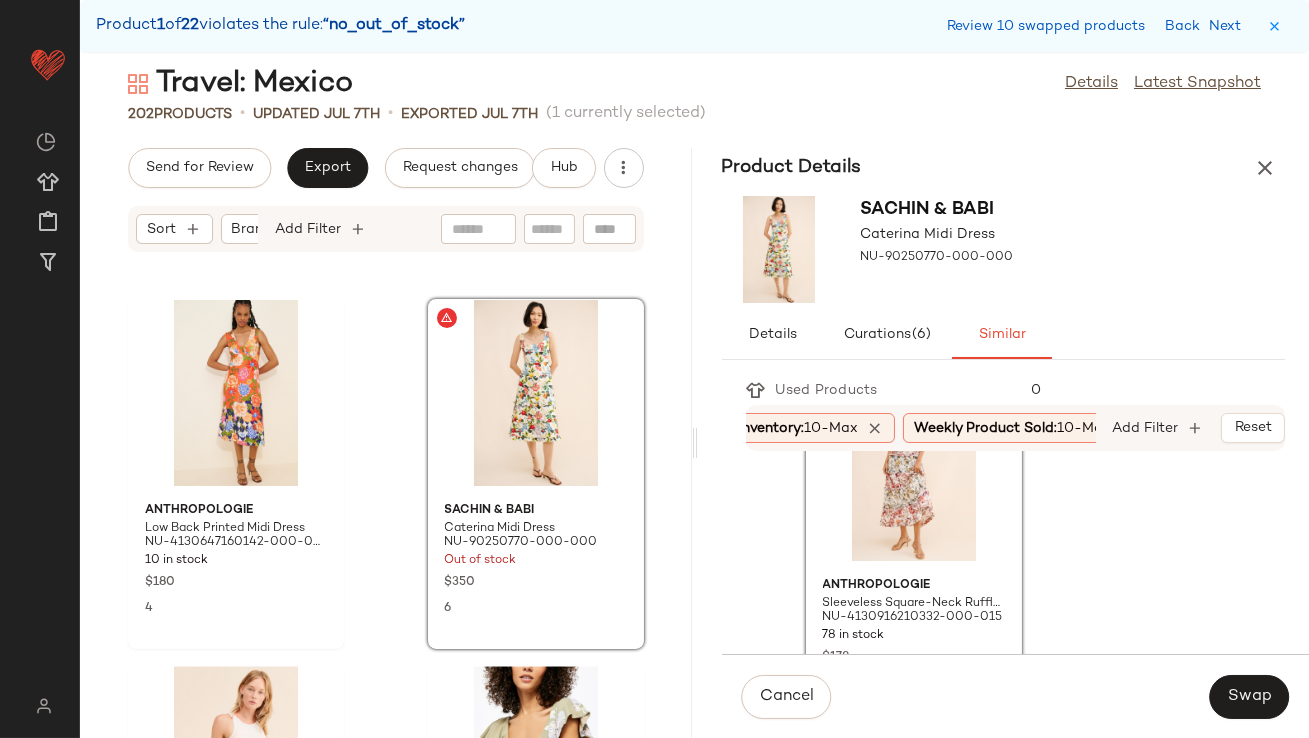 scroll, scrollTop: 94, scrollLeft: 0, axis: vertical 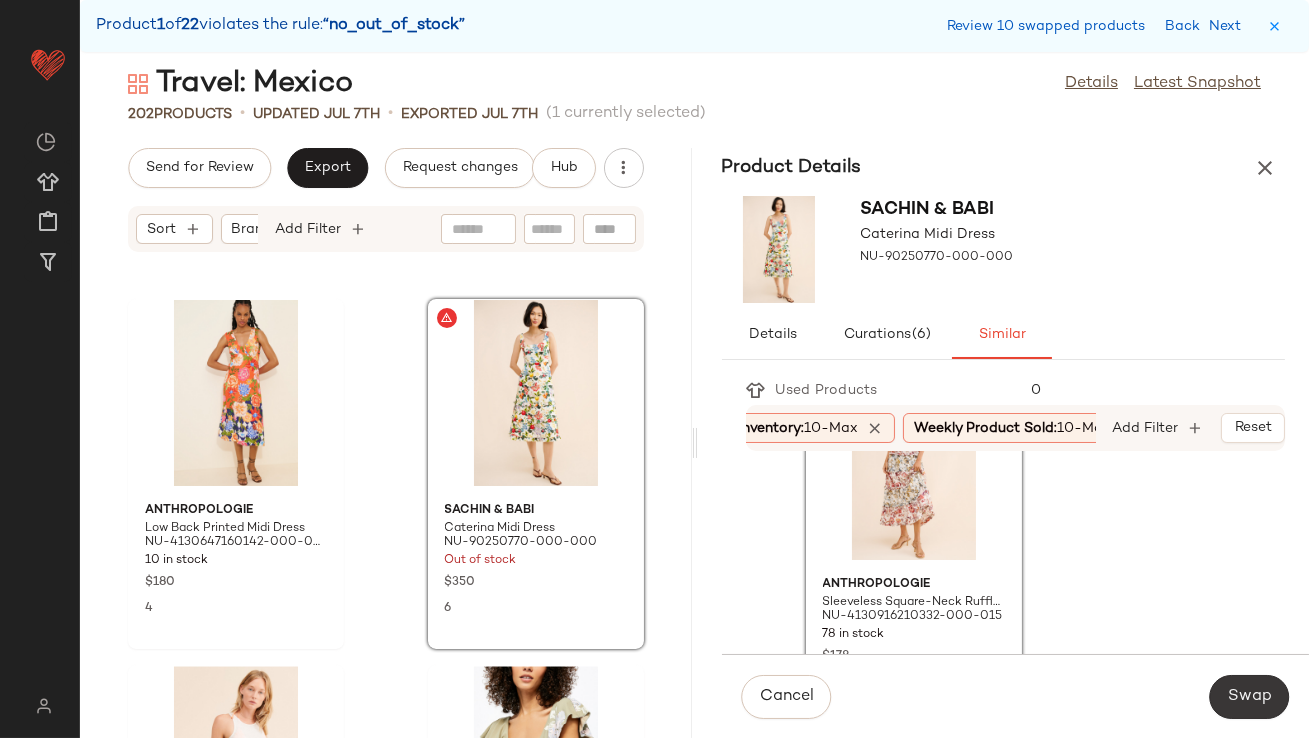 click on "Swap" at bounding box center [1249, 697] 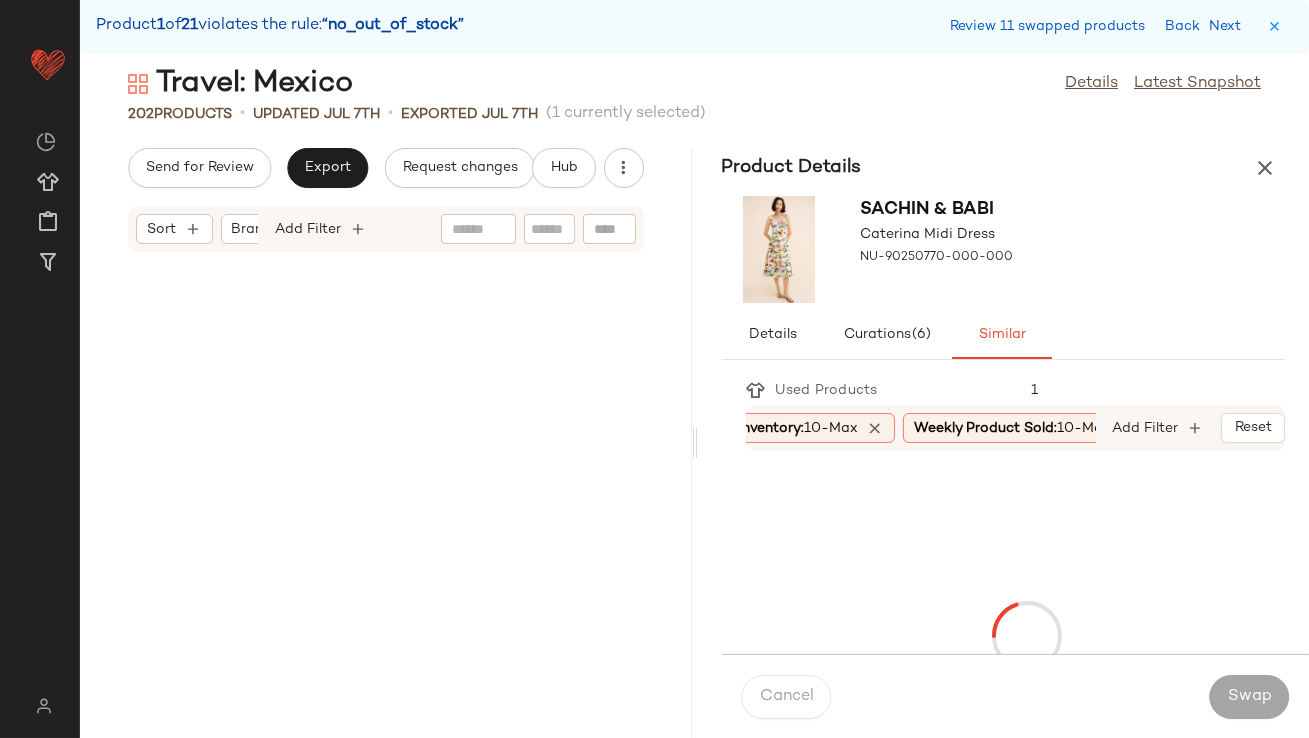 scroll, scrollTop: 12810, scrollLeft: 0, axis: vertical 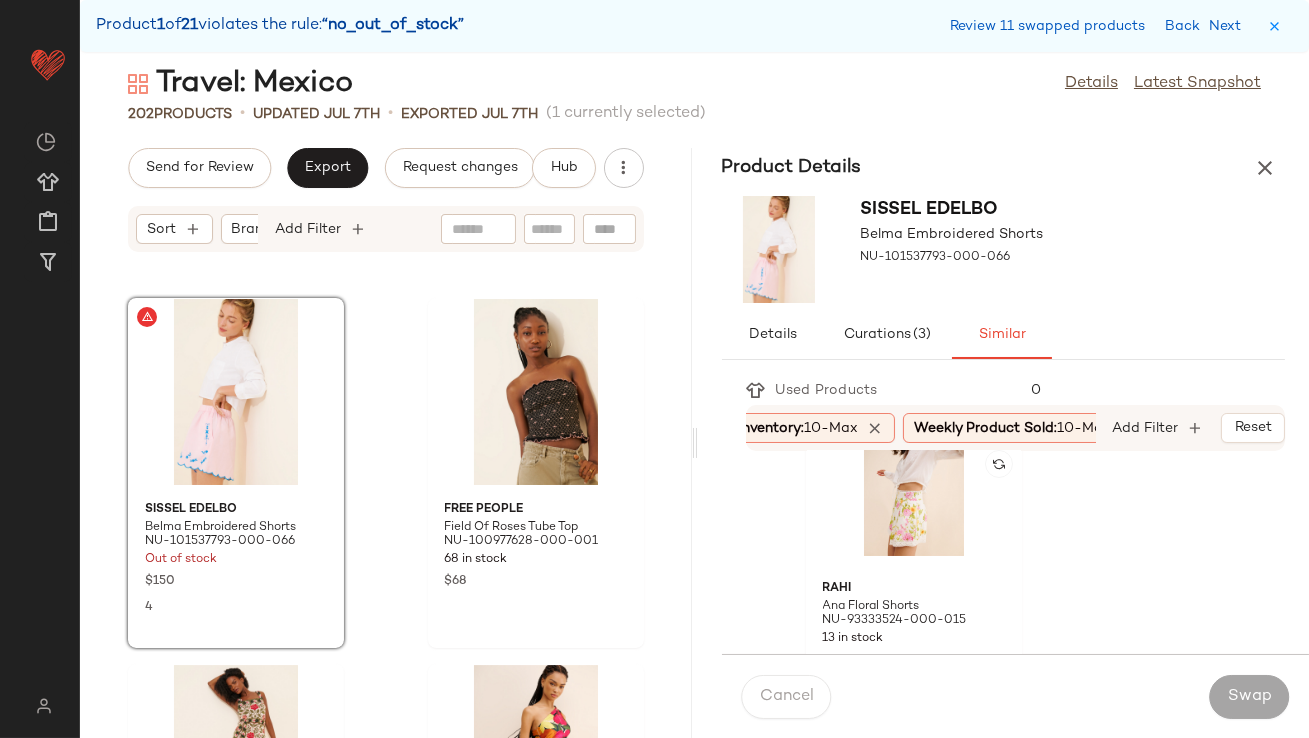 click 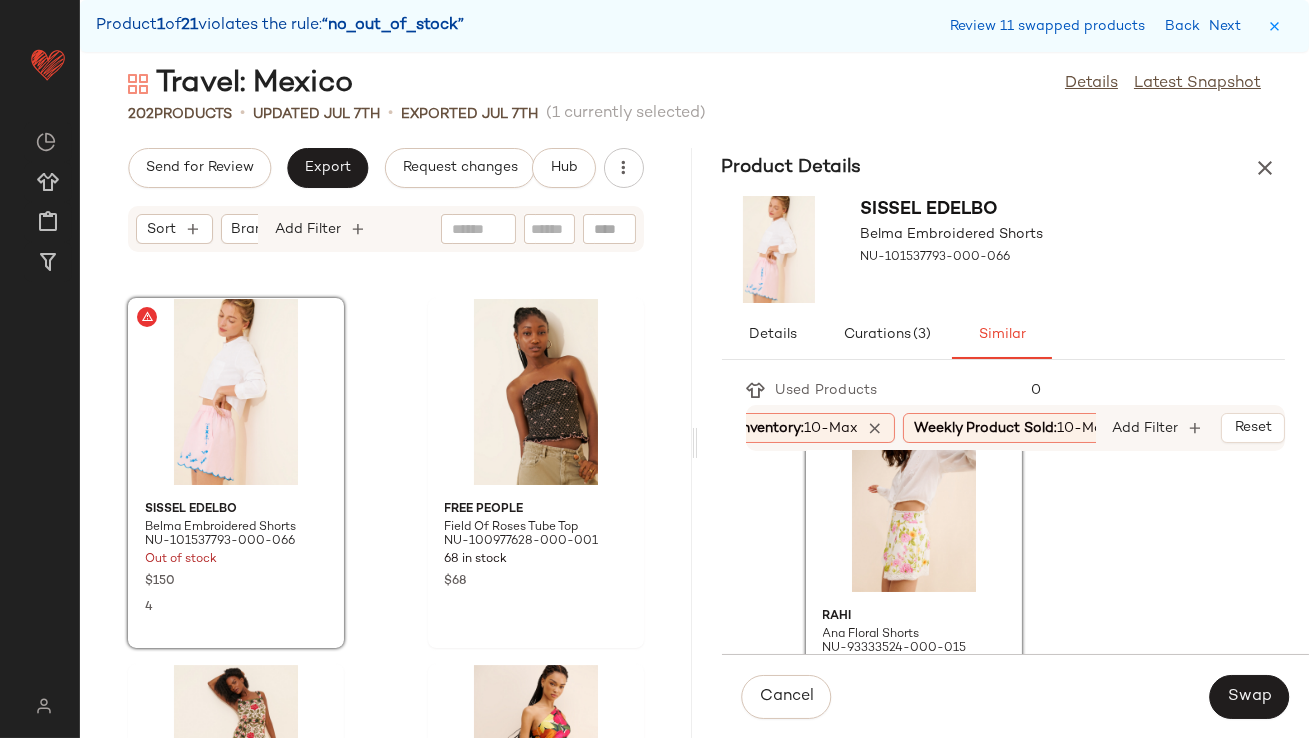 click on "Cancel   Swap" at bounding box center (1016, 696) 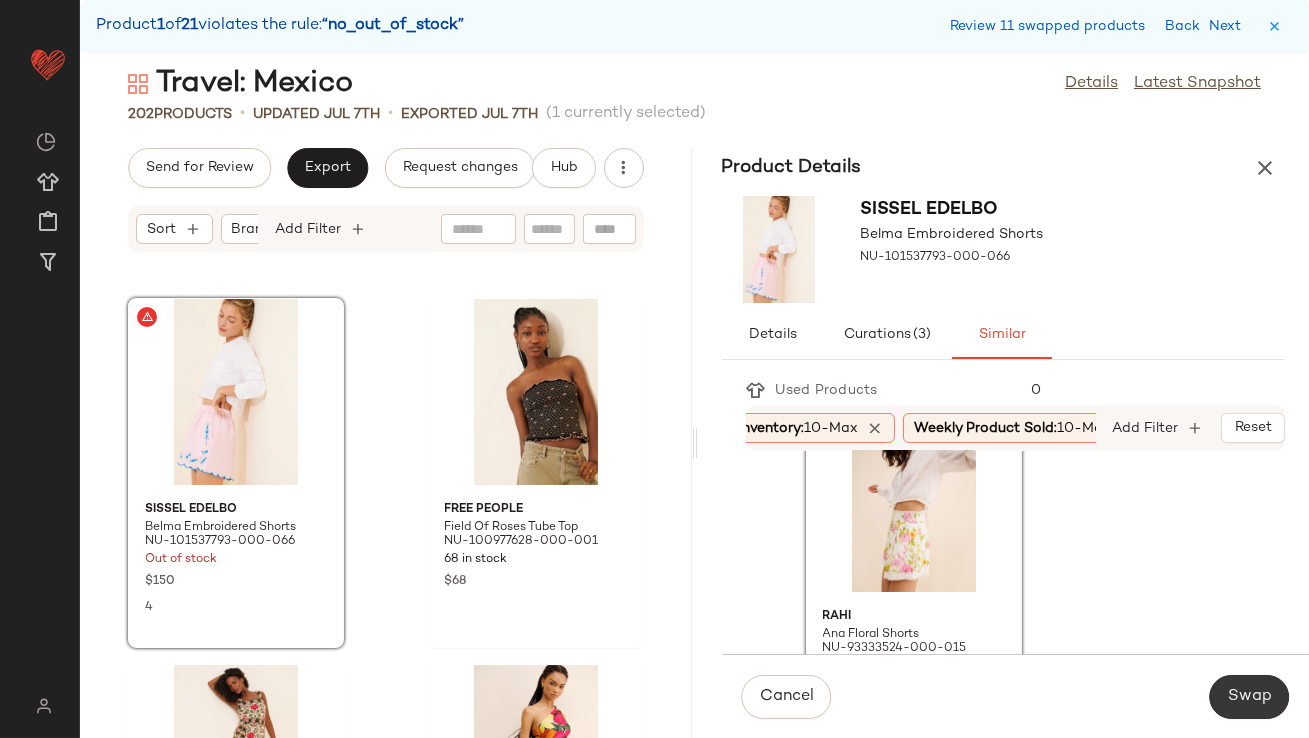 click on "Swap" at bounding box center [1249, 697] 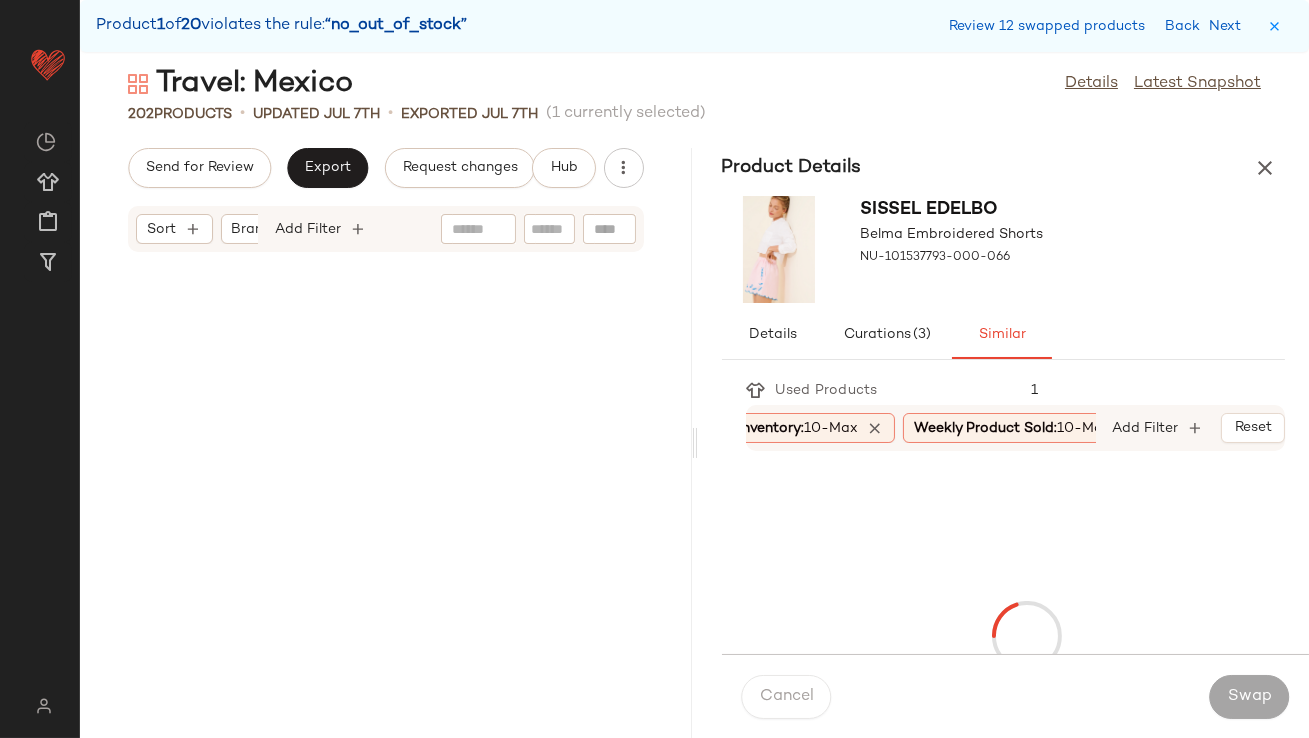 scroll, scrollTop: 13541, scrollLeft: 0, axis: vertical 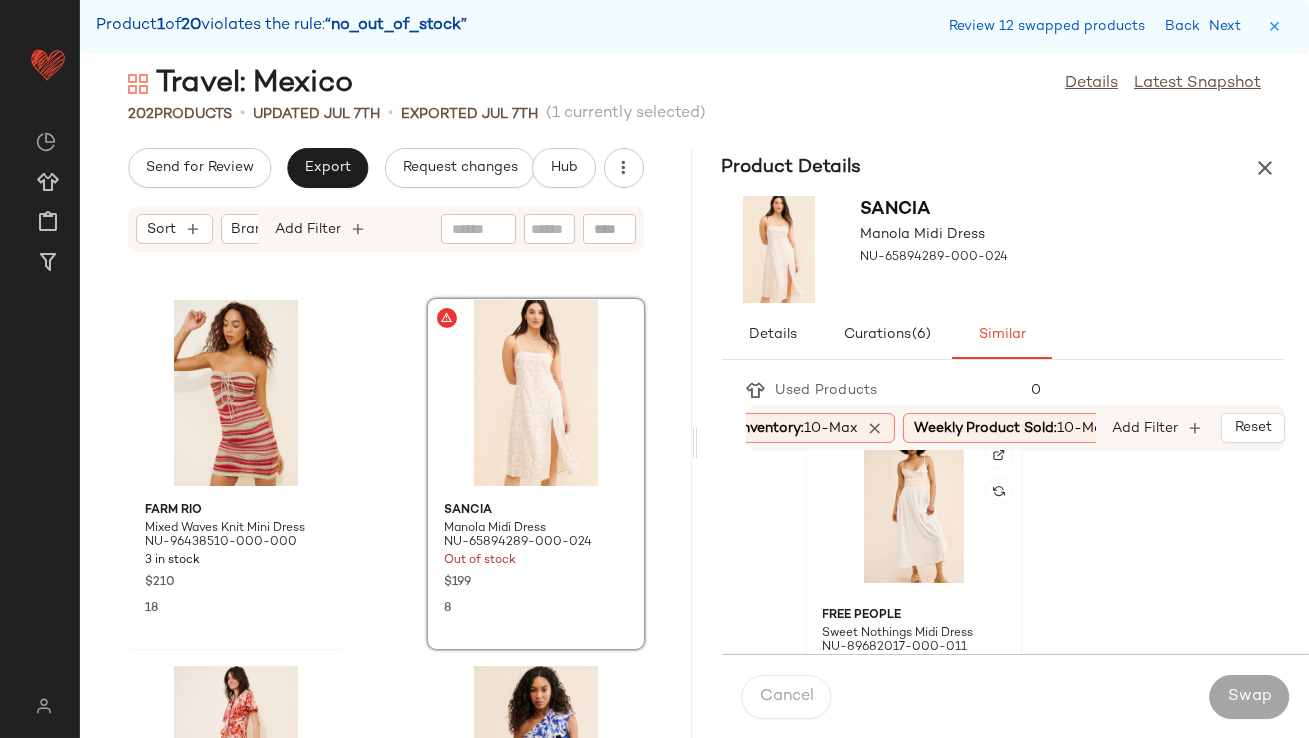 click 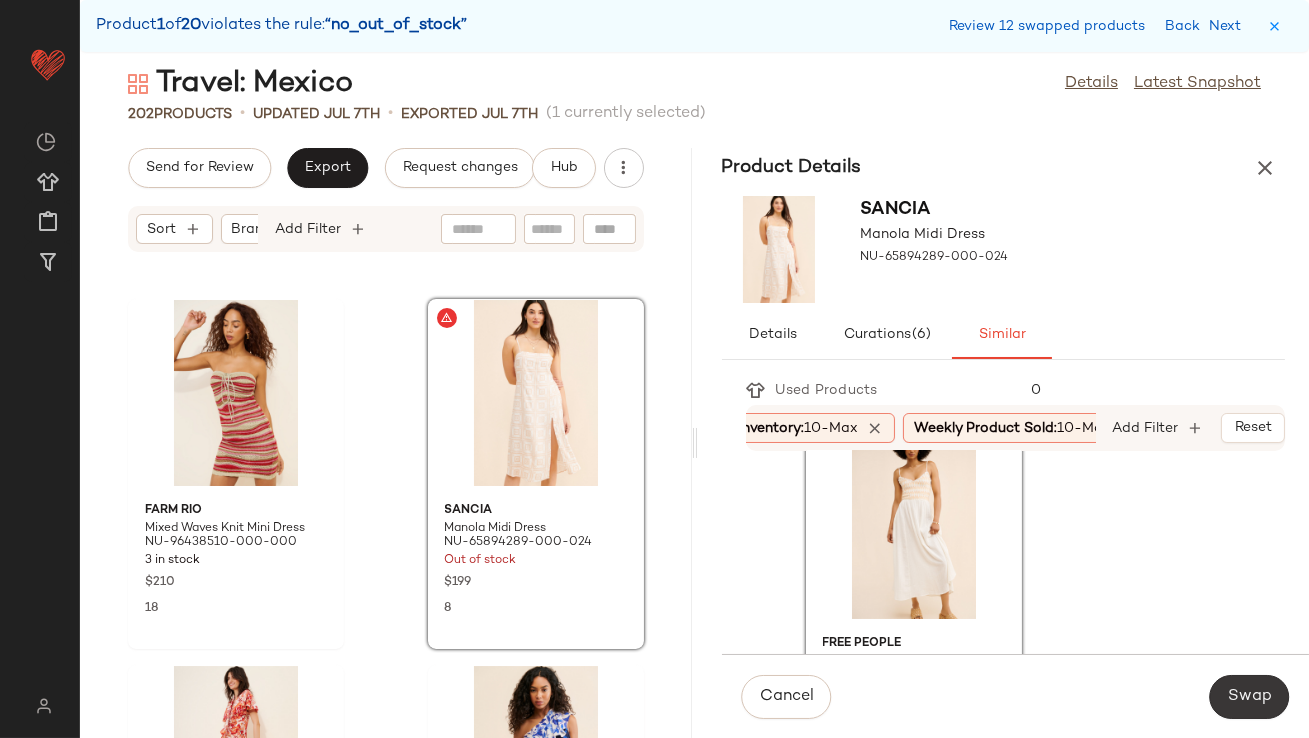 click on "Swap" at bounding box center (1249, 697) 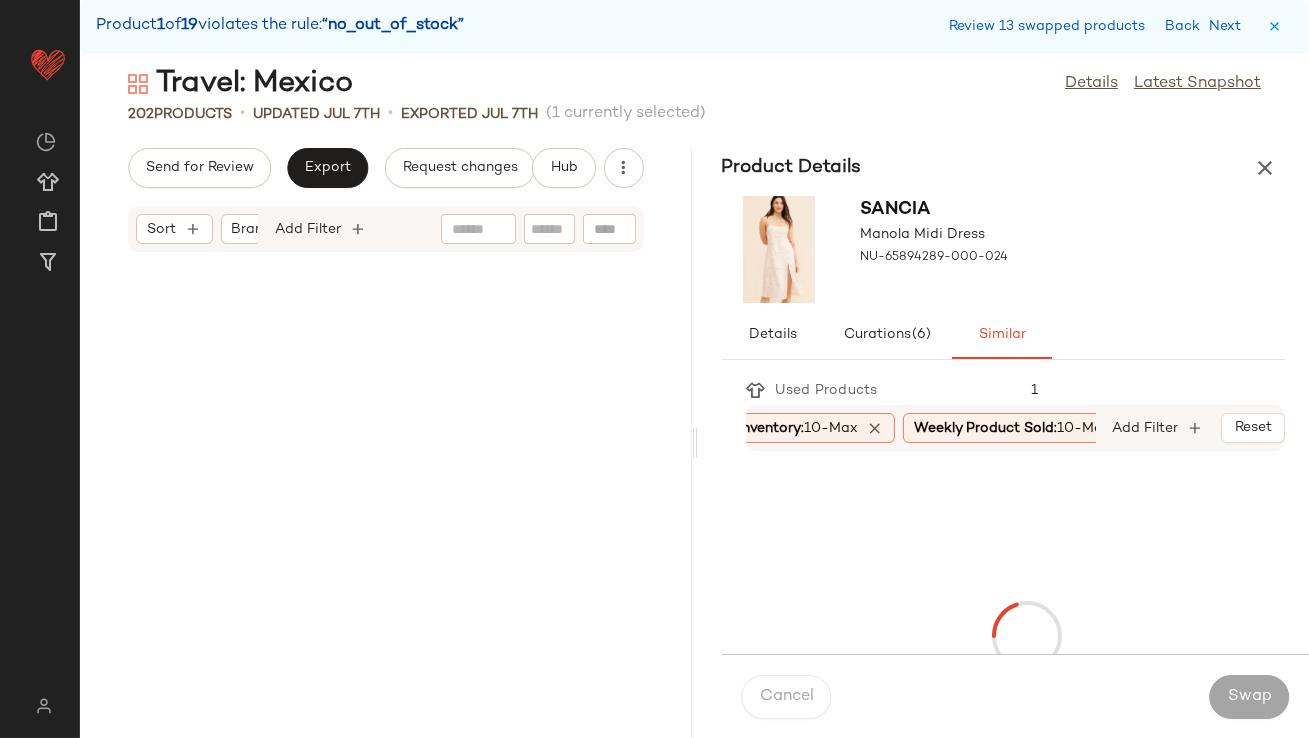 scroll, scrollTop: 14640, scrollLeft: 0, axis: vertical 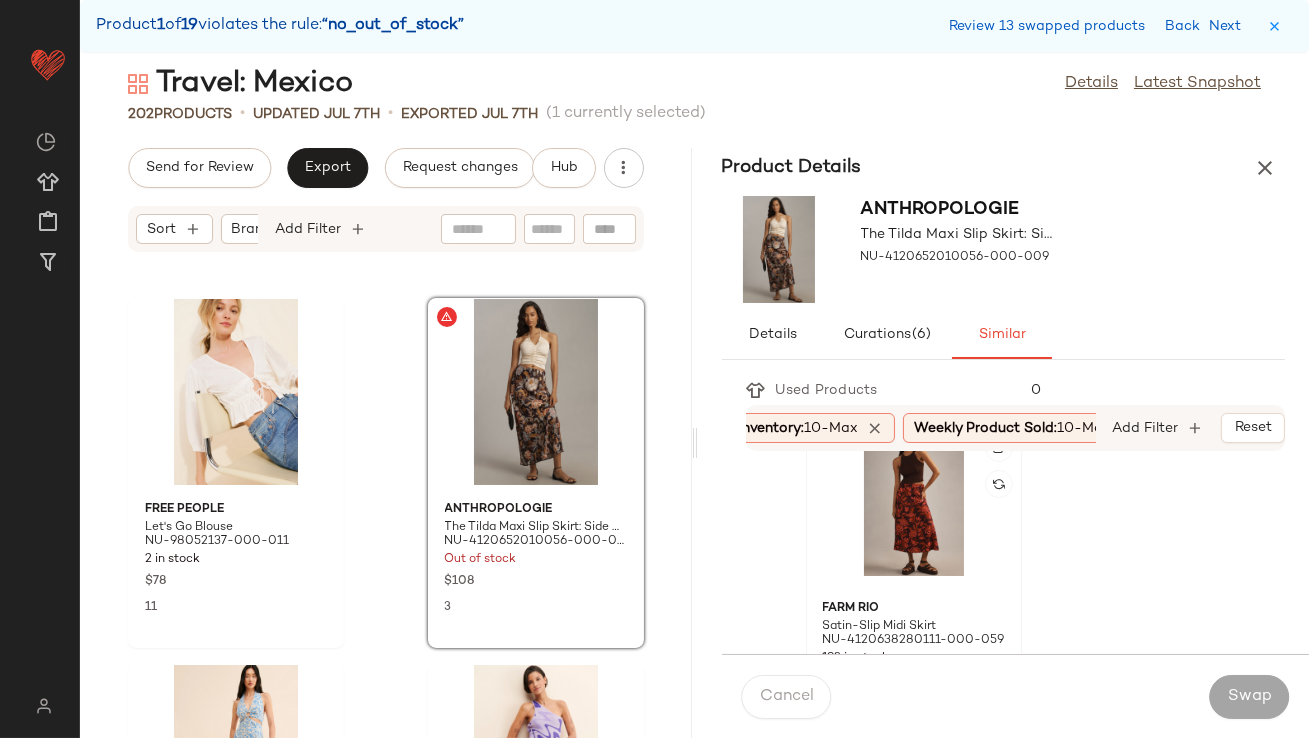 click 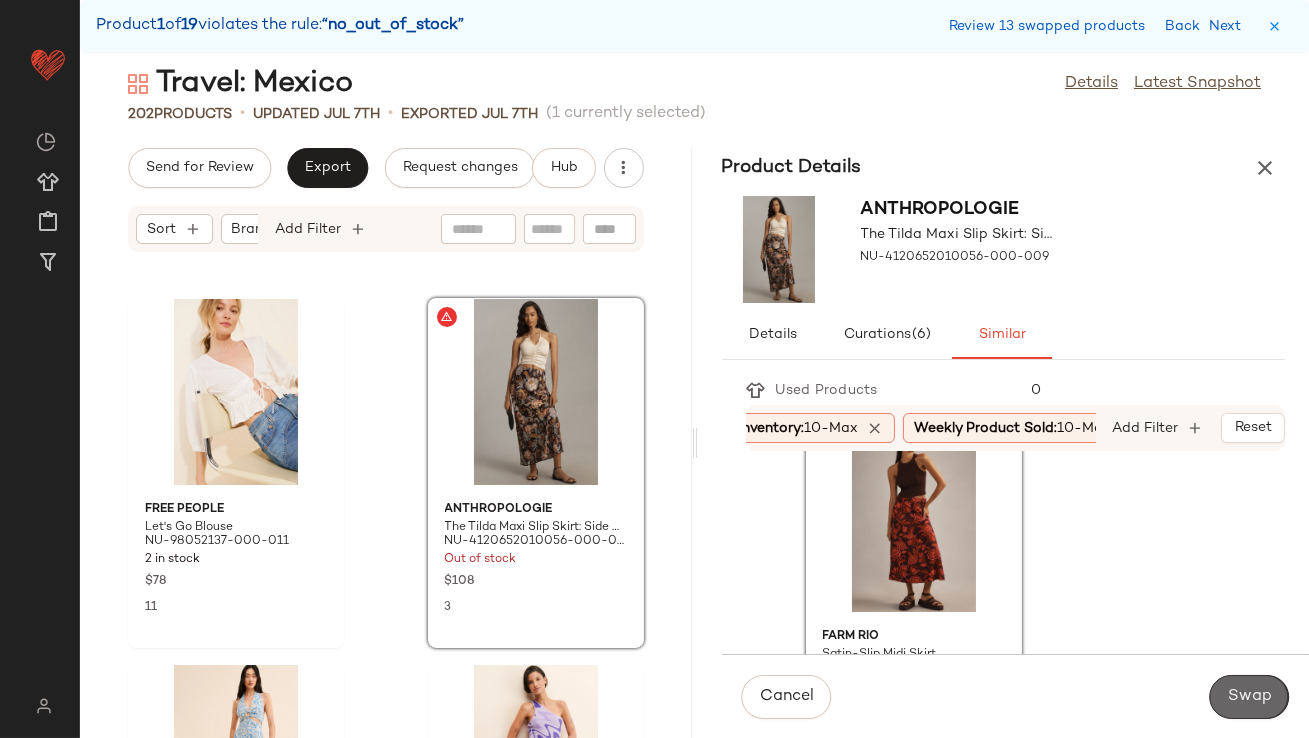 click on "Swap" at bounding box center [1249, 697] 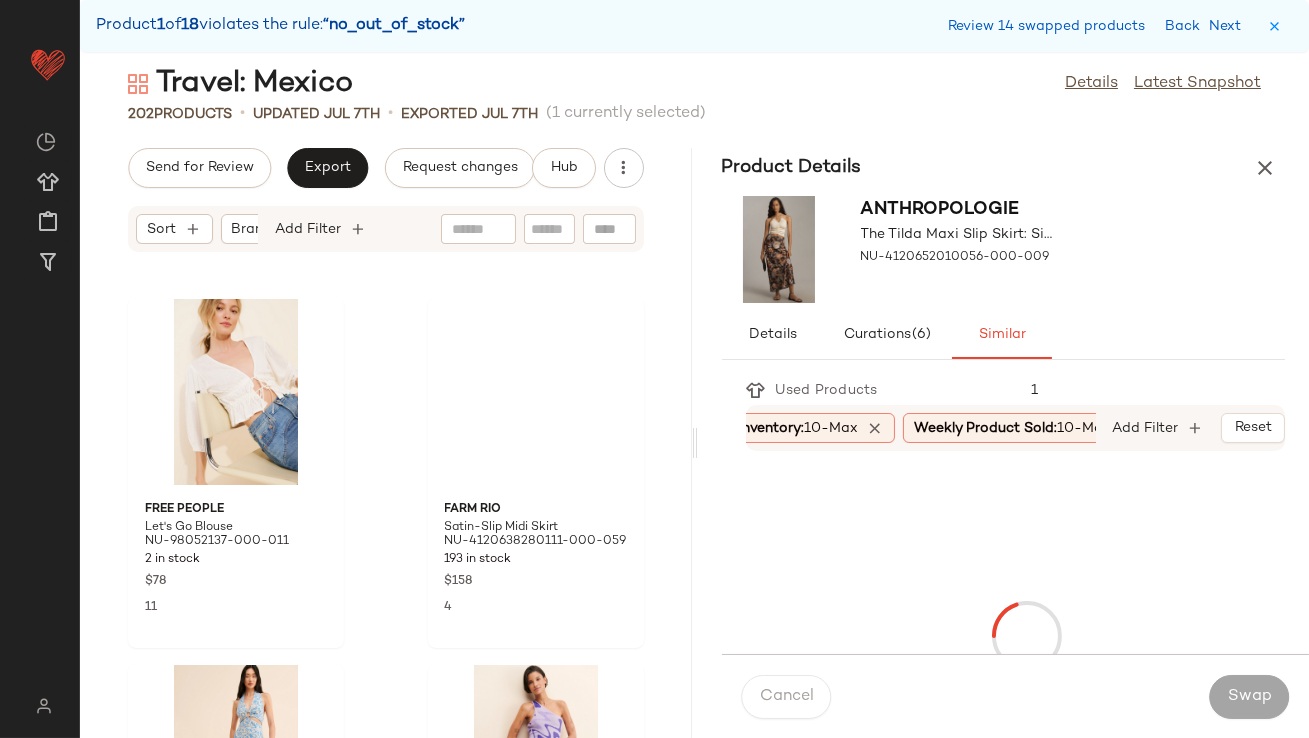 scroll, scrollTop: 15371, scrollLeft: 0, axis: vertical 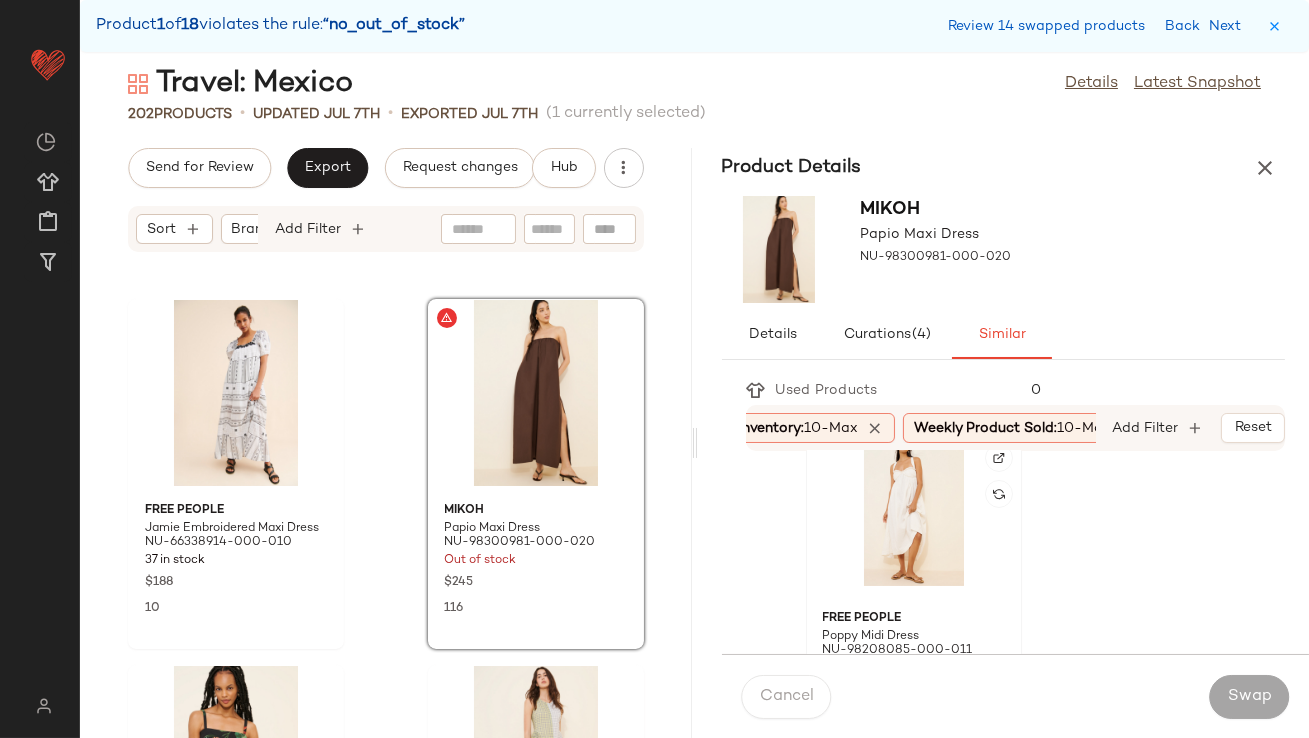 click 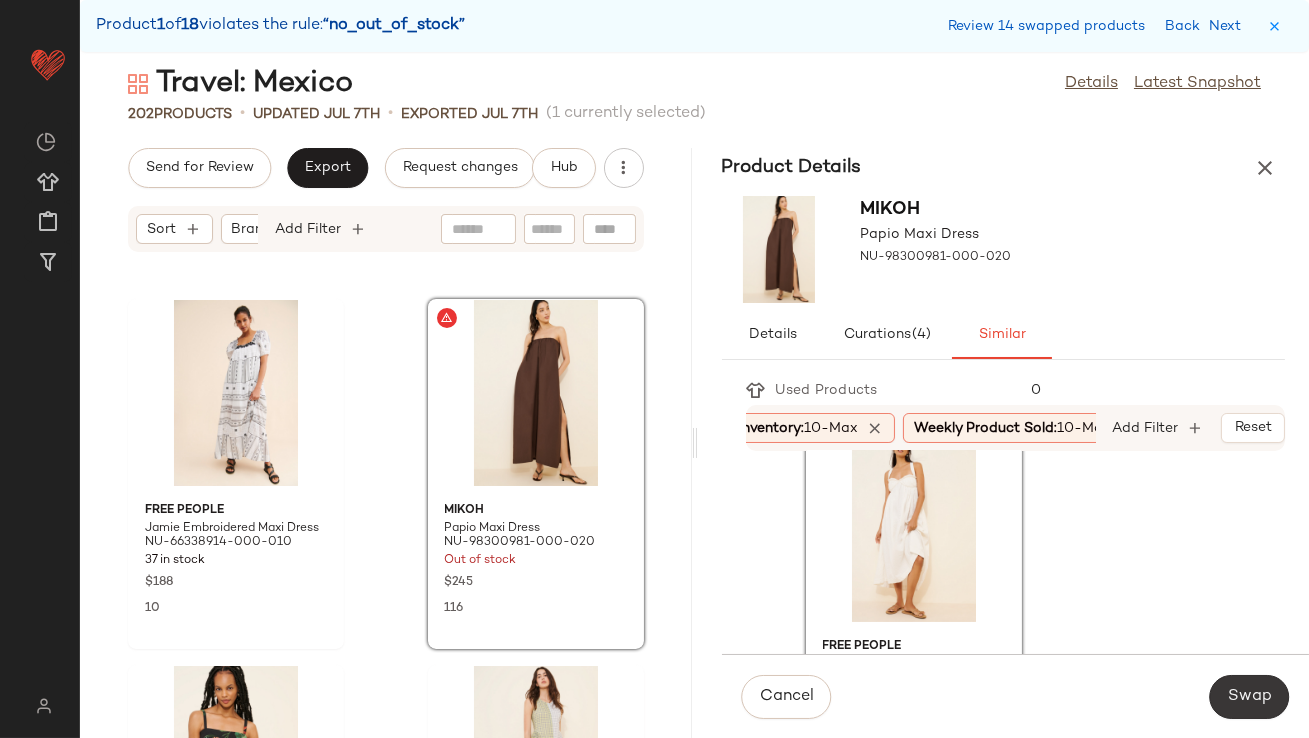 click on "Swap" 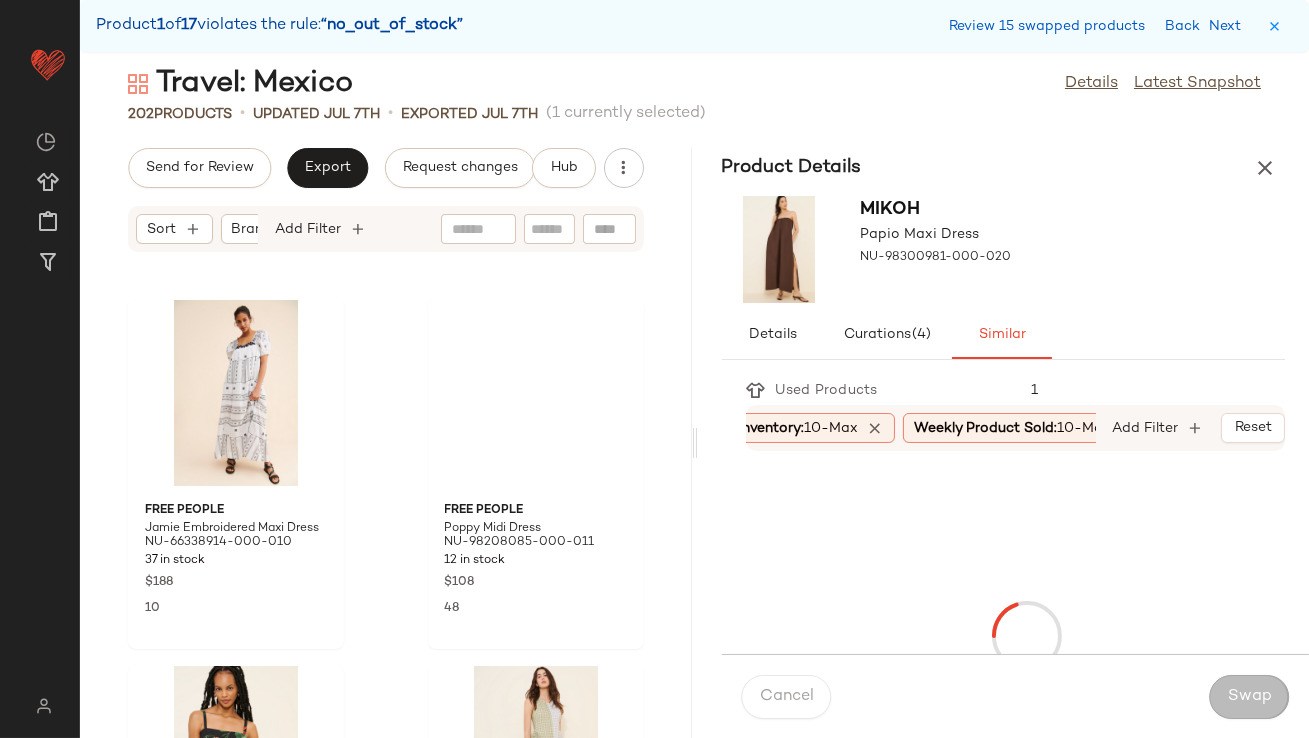 scroll, scrollTop: 16470, scrollLeft: 0, axis: vertical 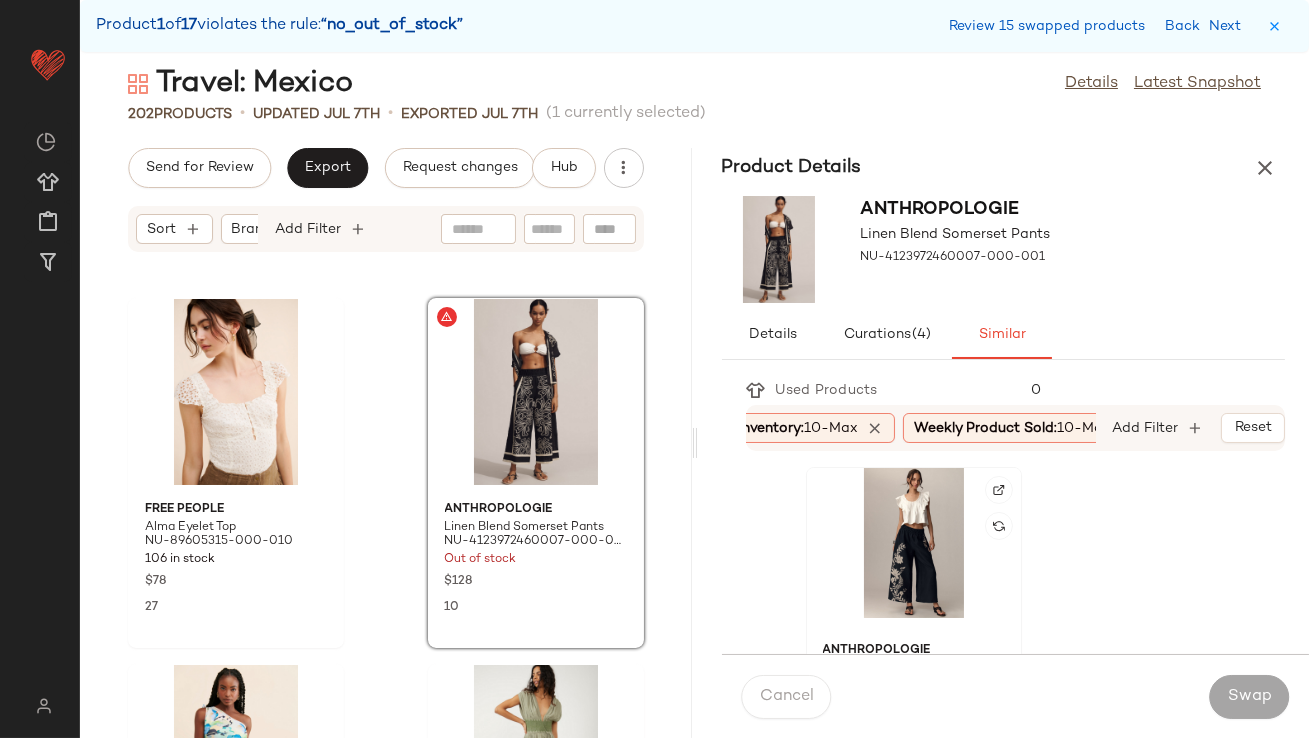 click 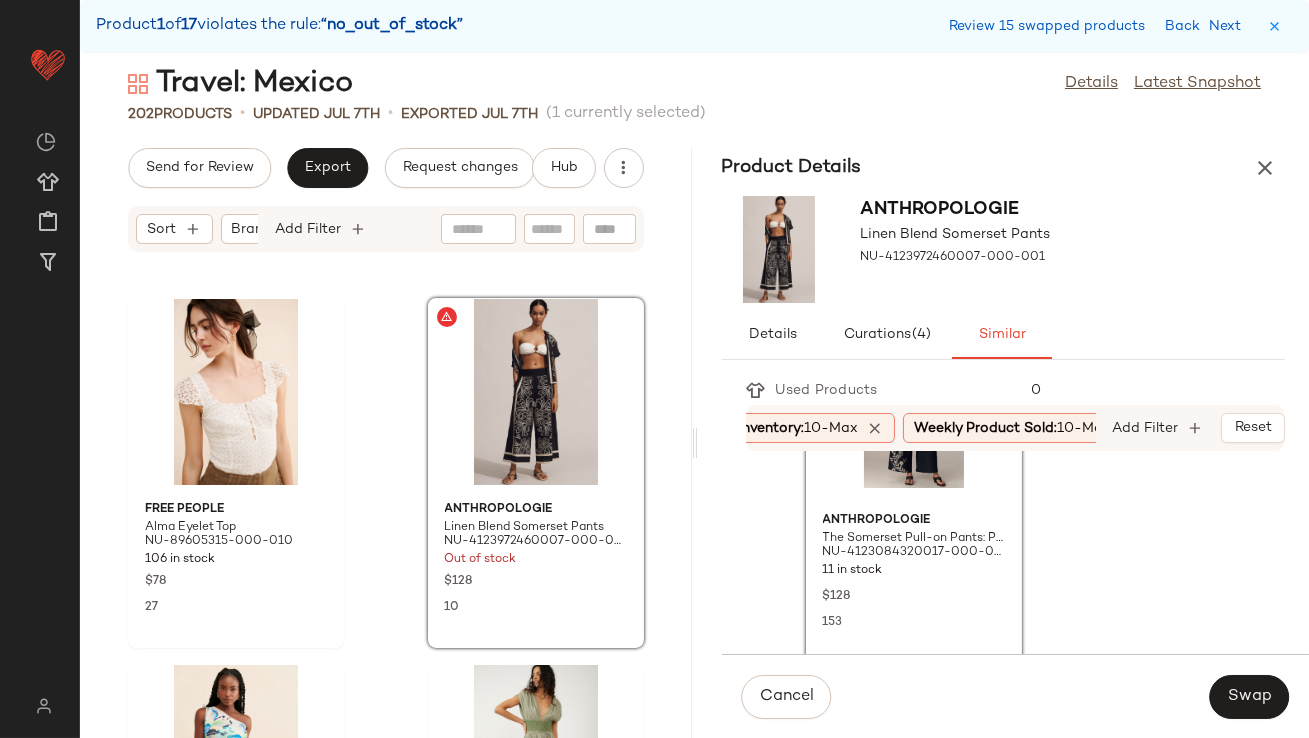 scroll, scrollTop: 134, scrollLeft: 0, axis: vertical 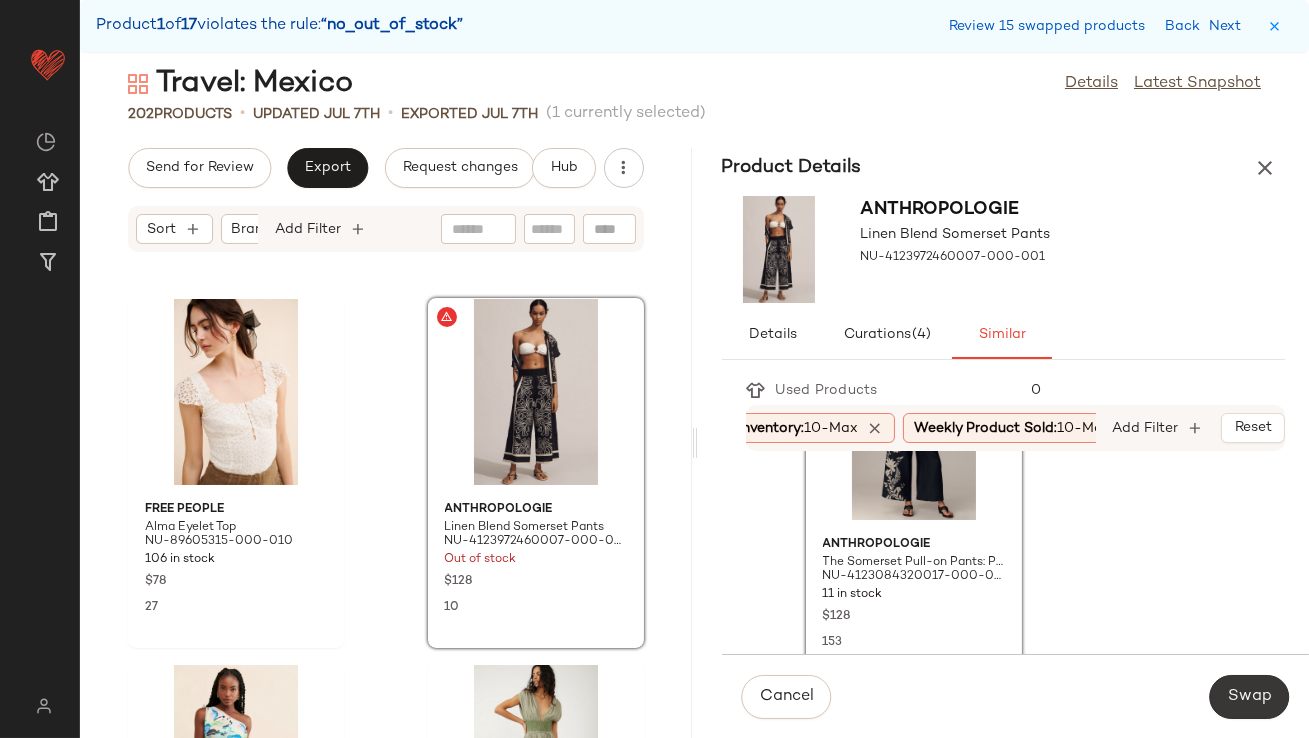 click on "Swap" 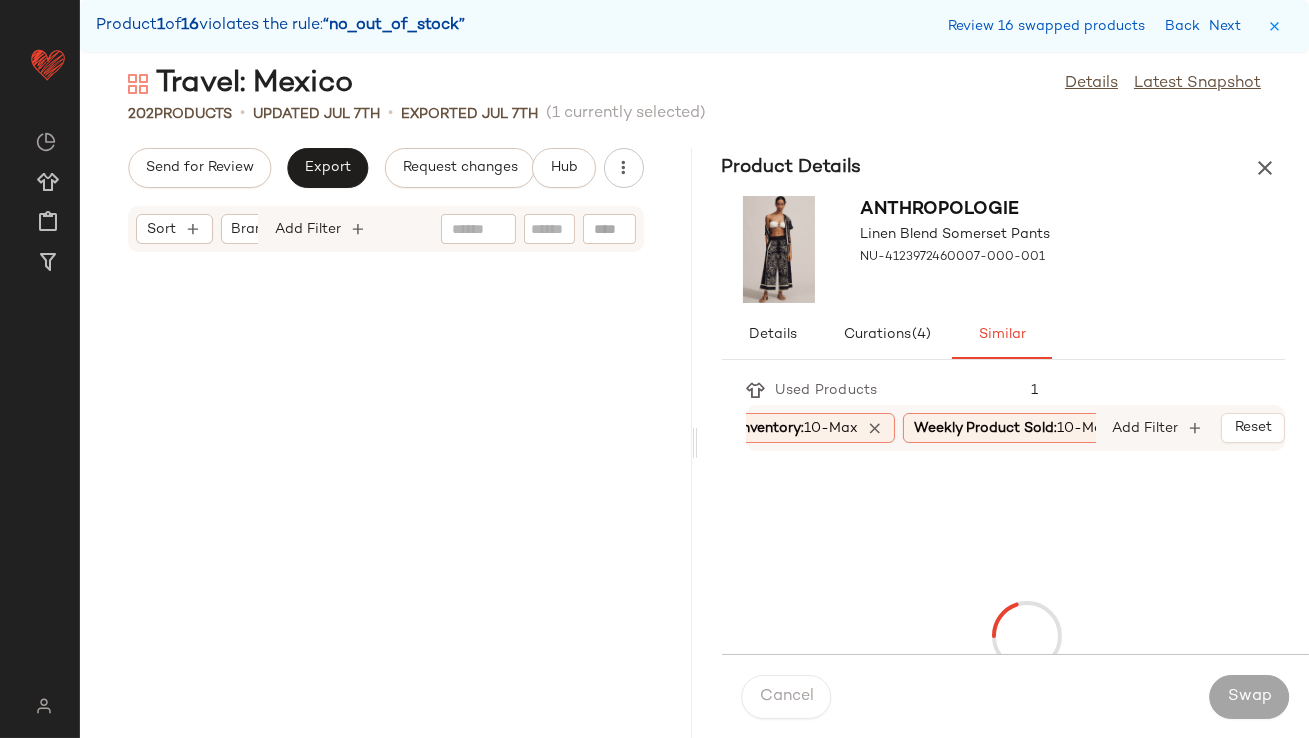 scroll, scrollTop: 17568, scrollLeft: 0, axis: vertical 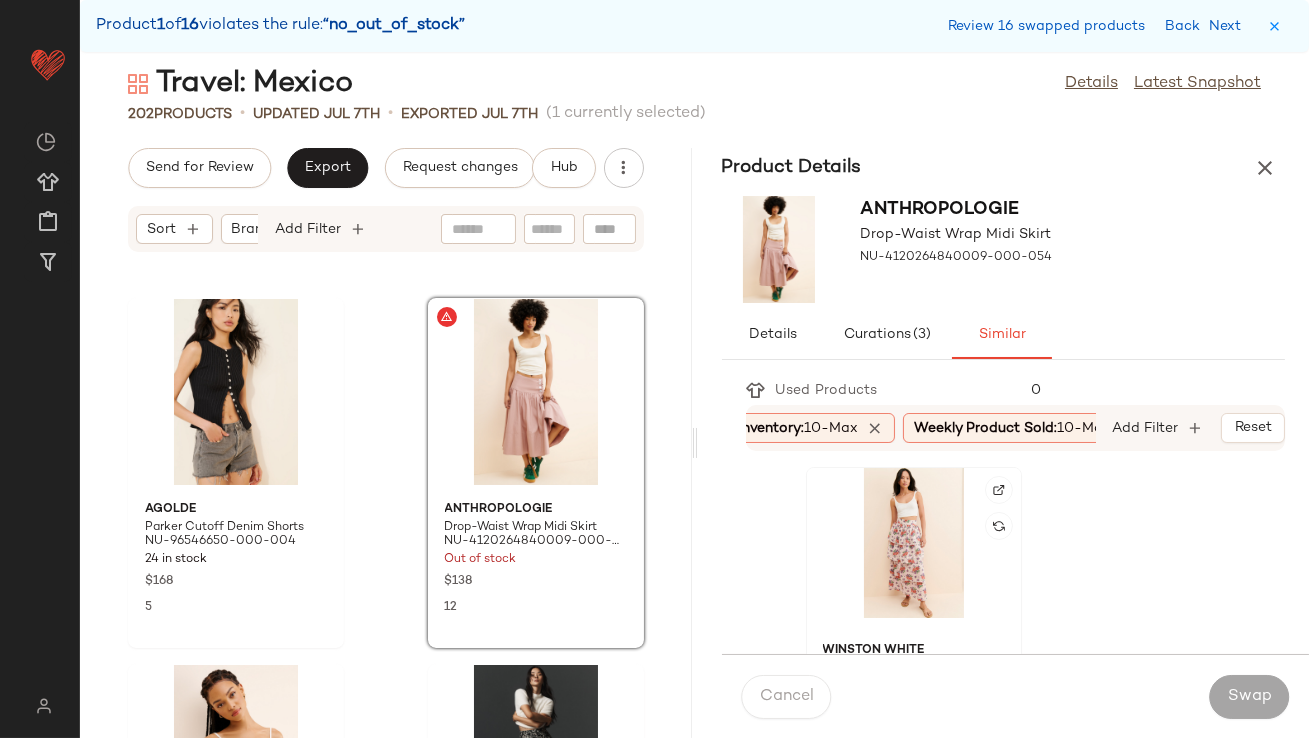 click 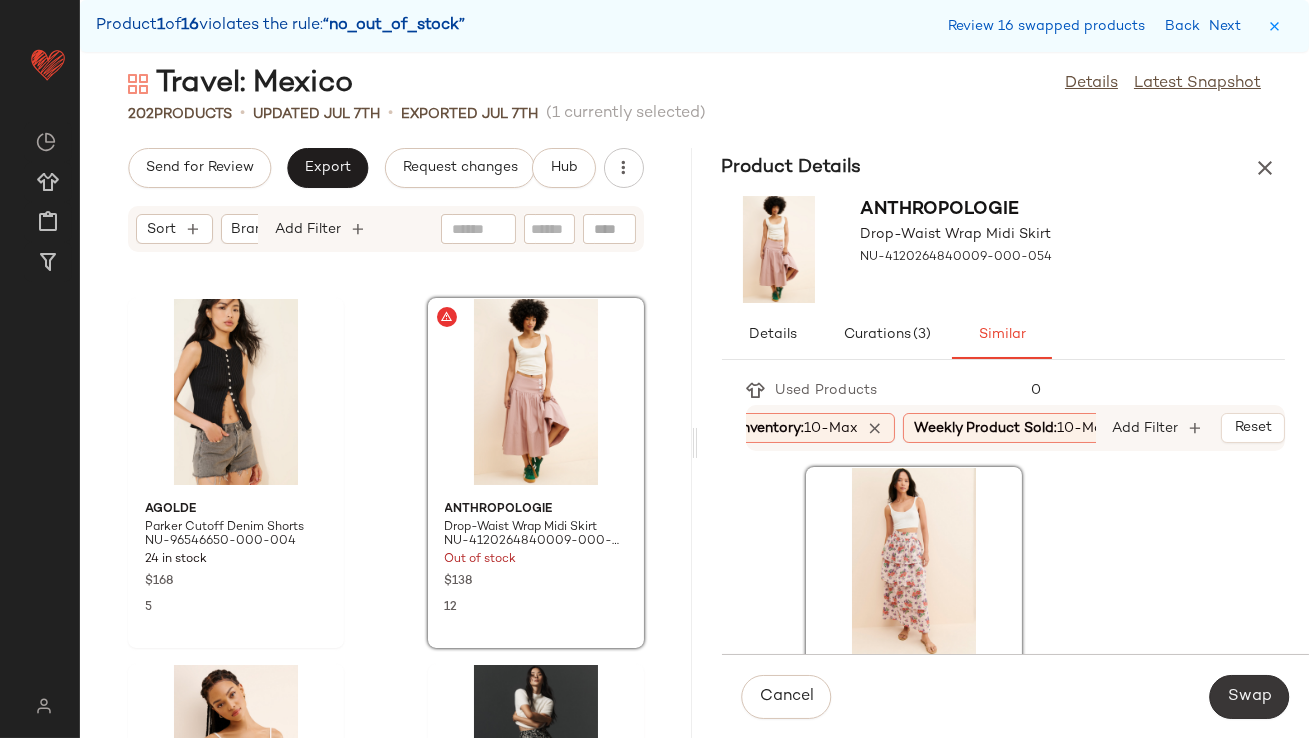 click on "Swap" at bounding box center [1249, 697] 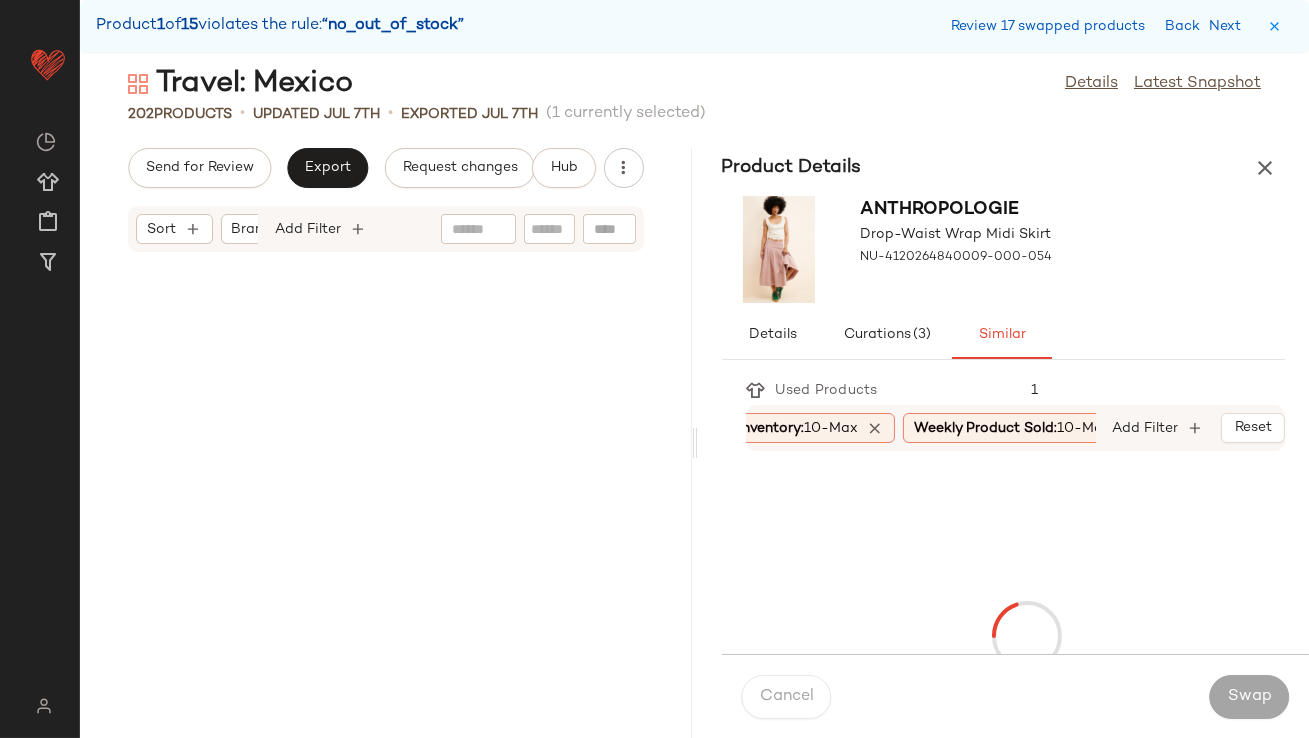 scroll, scrollTop: 18665, scrollLeft: 0, axis: vertical 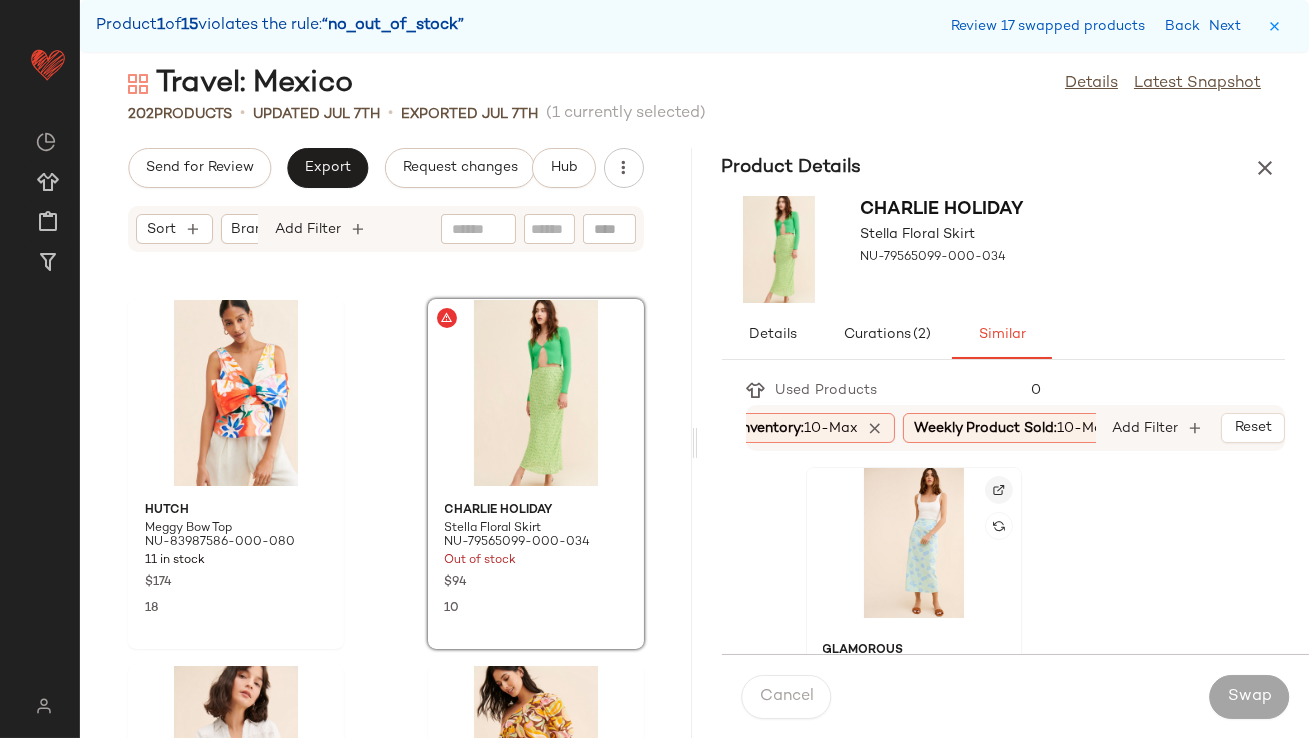 click 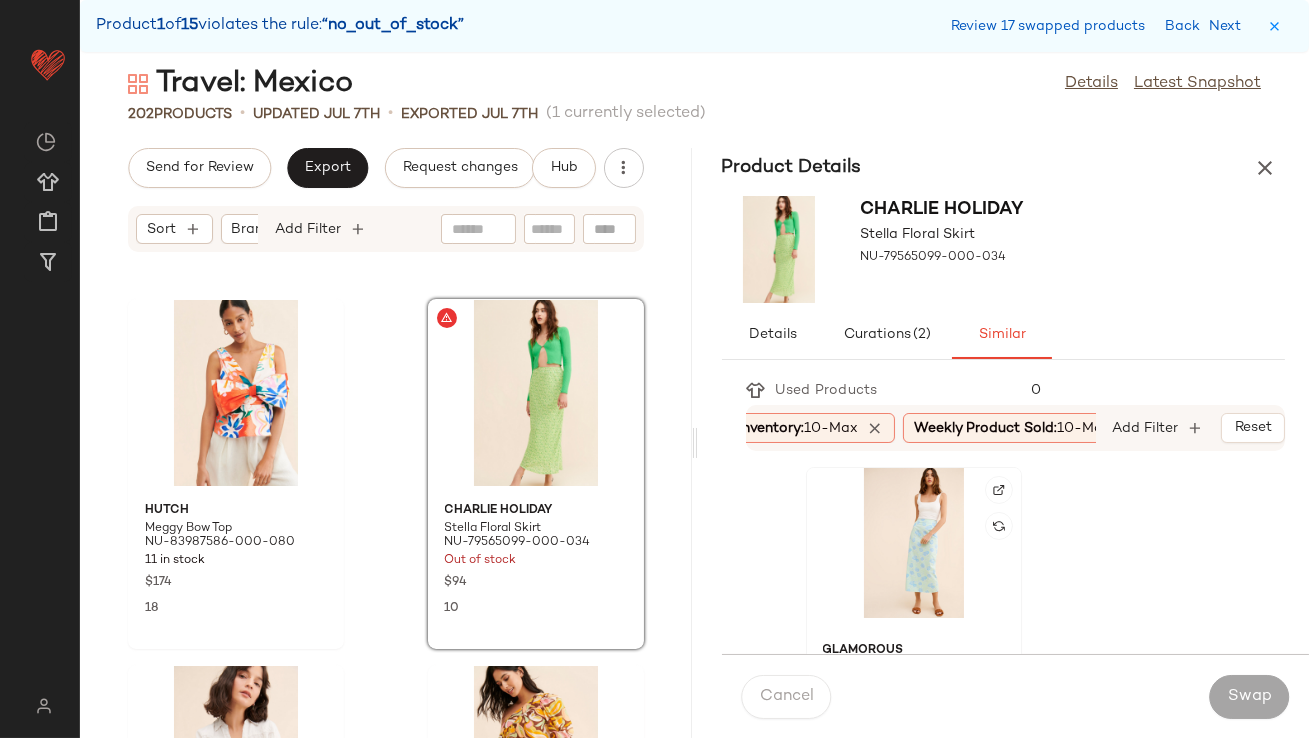 scroll, scrollTop: 10, scrollLeft: 0, axis: vertical 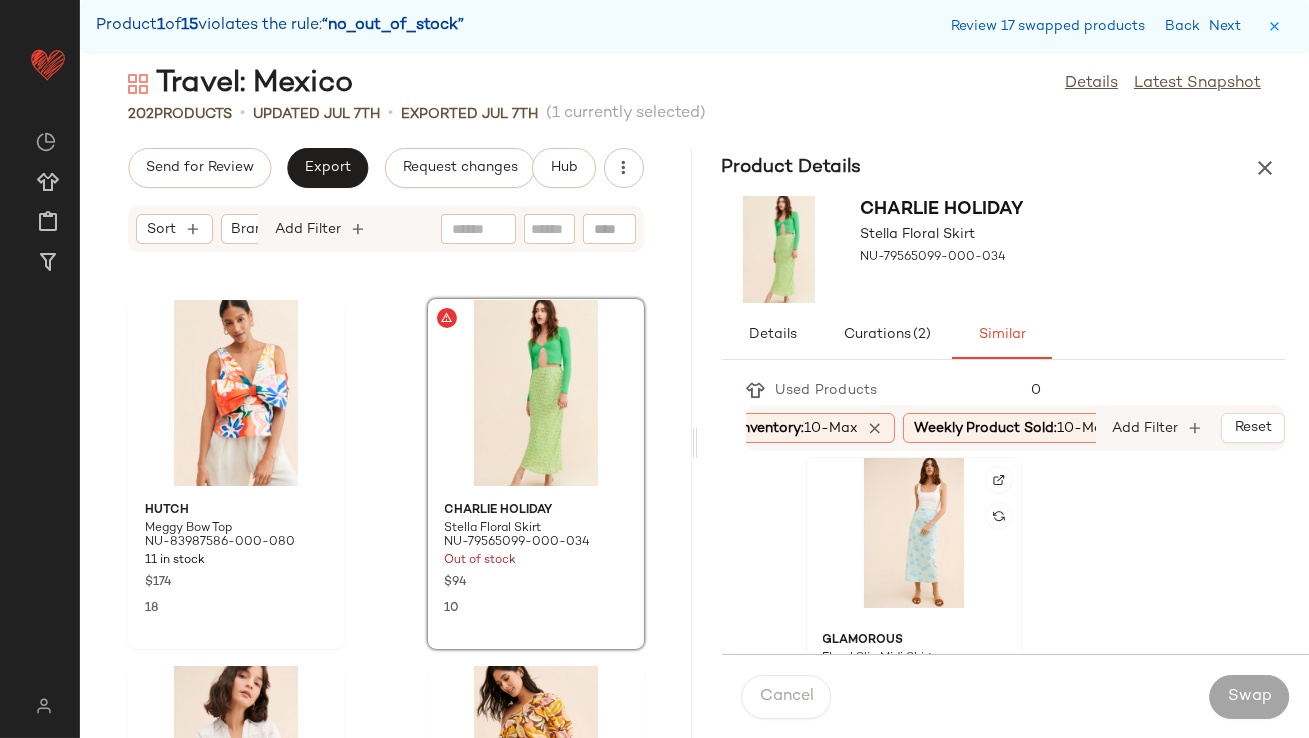 click 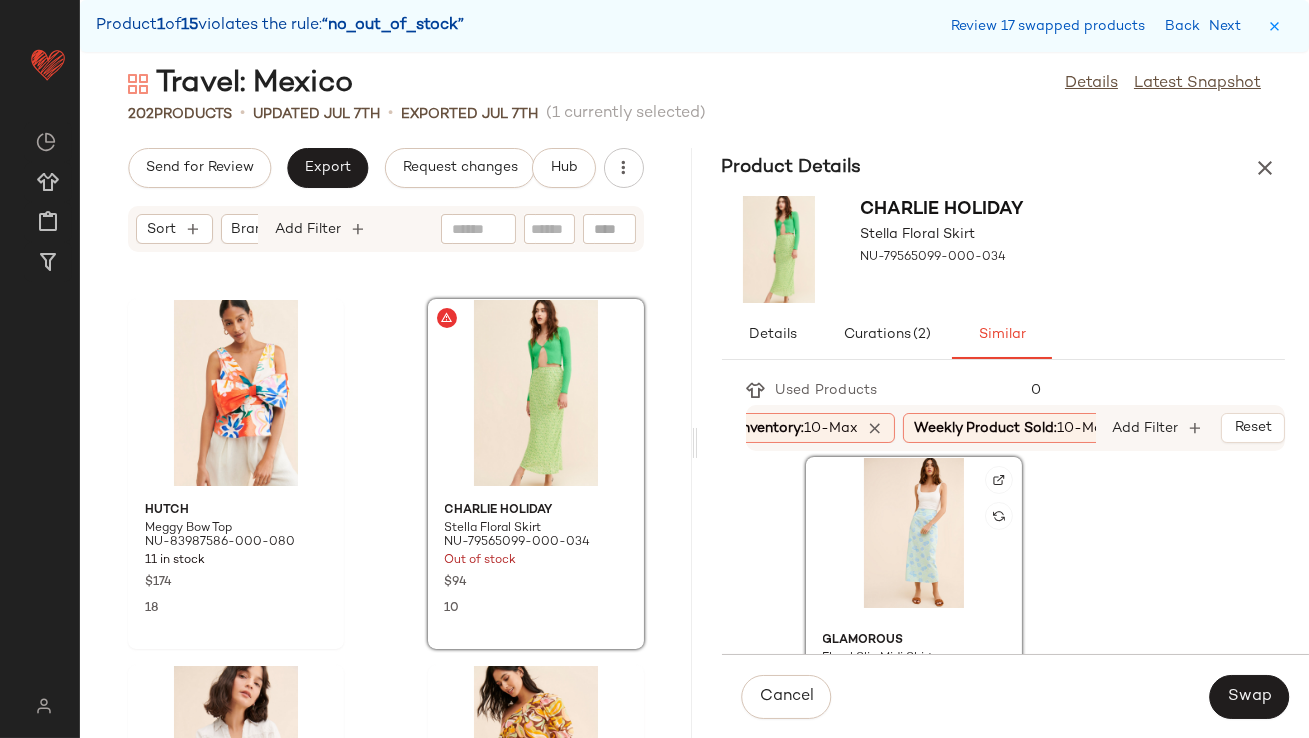 click 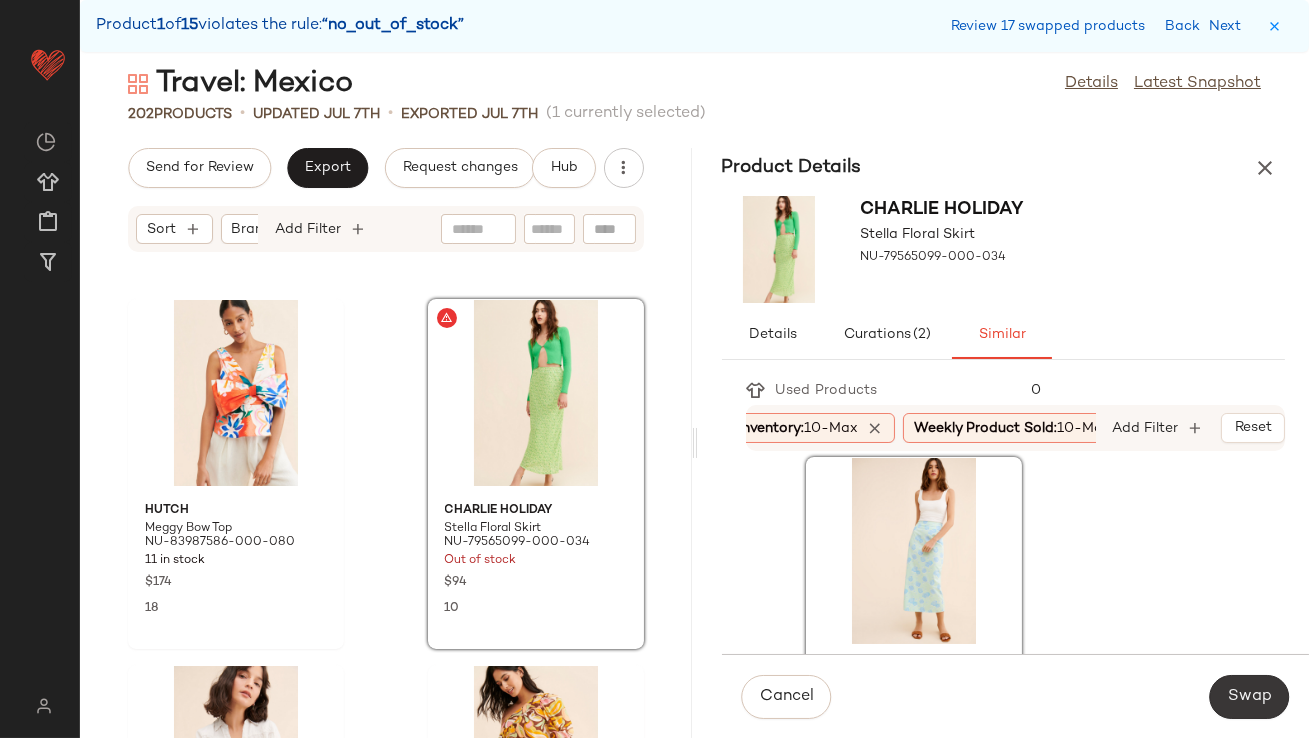 click on "Swap" 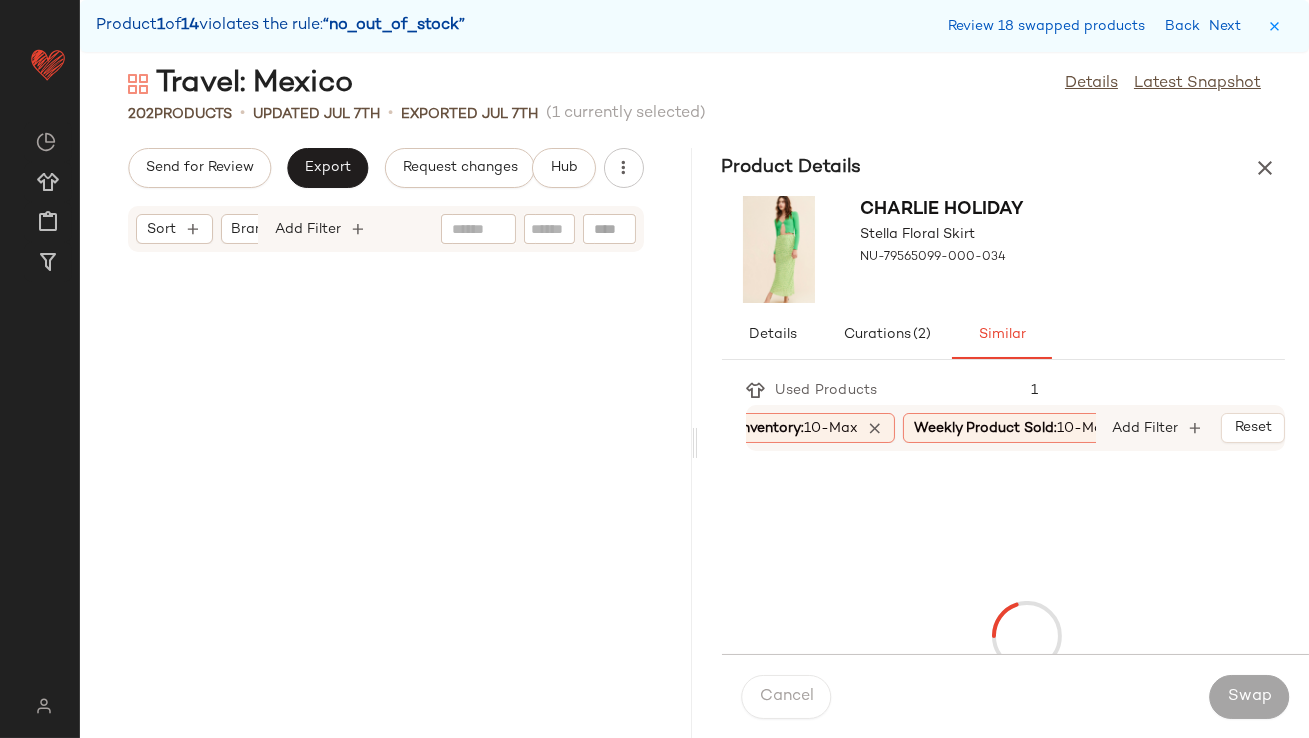 scroll, scrollTop: 20130, scrollLeft: 0, axis: vertical 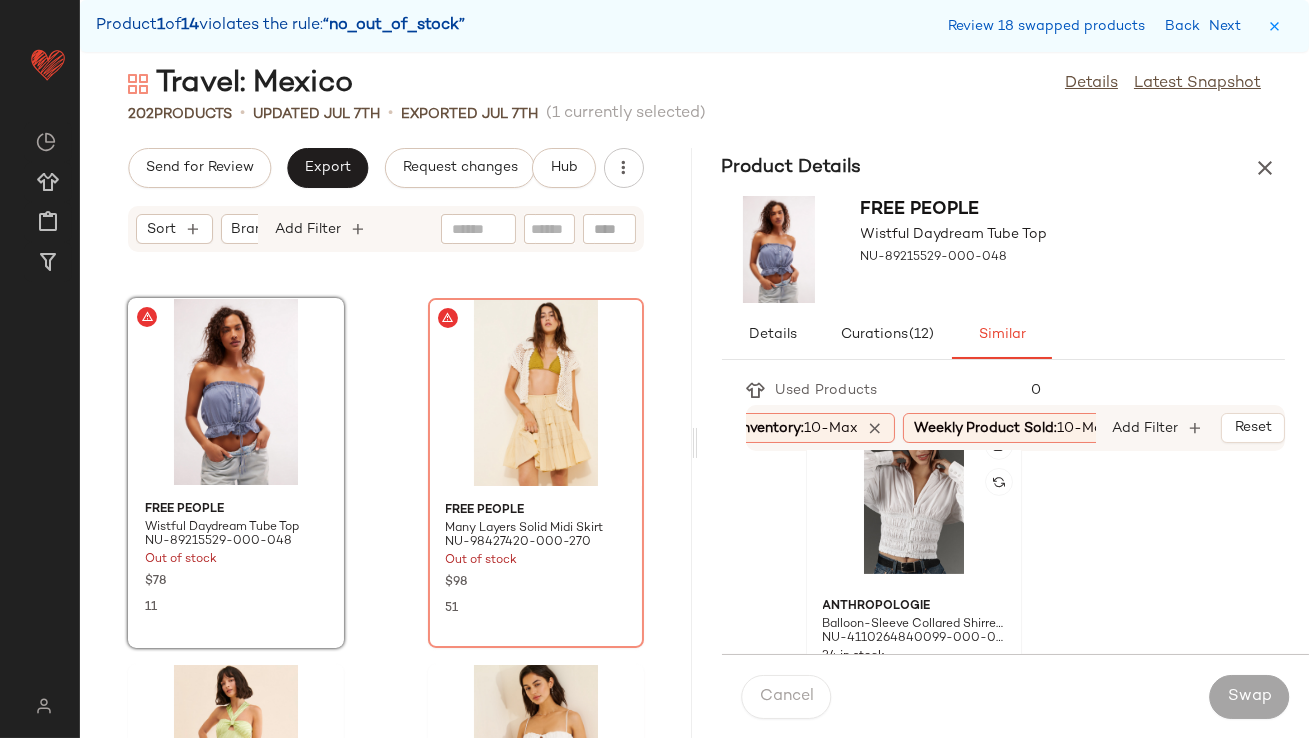 click 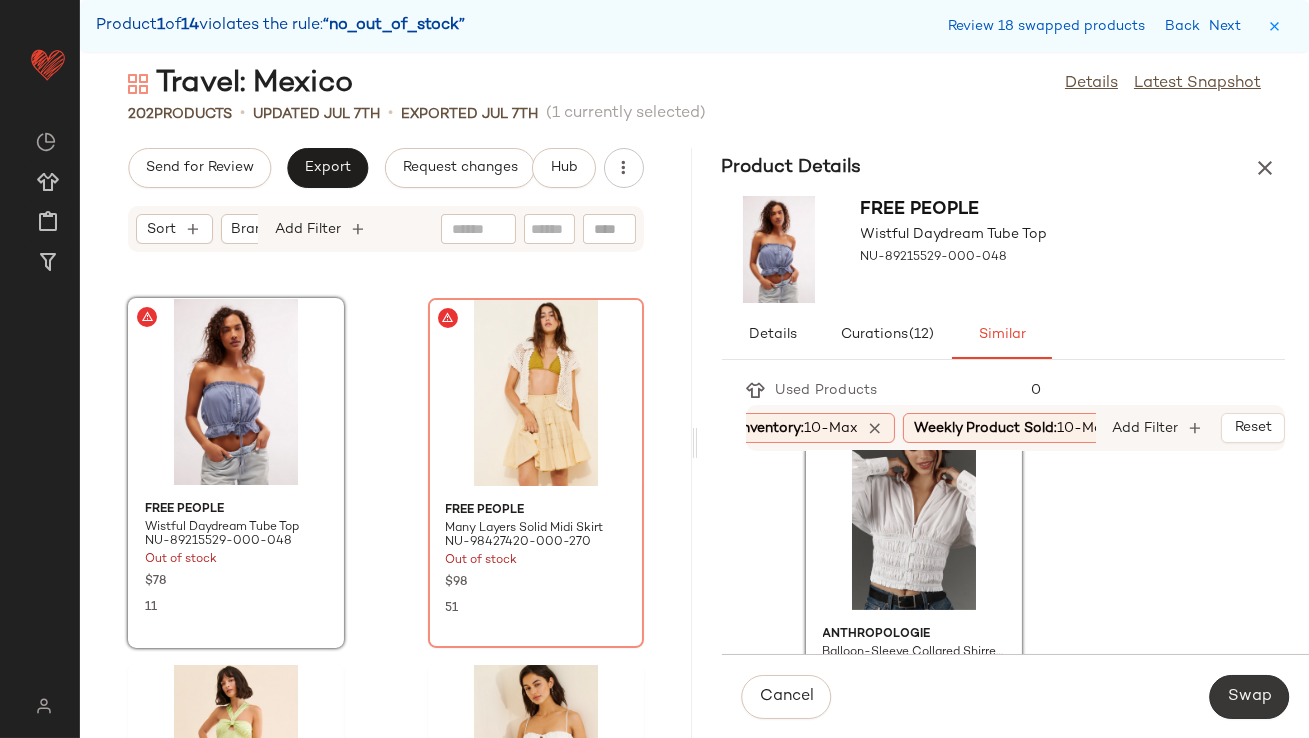 click on "Swap" at bounding box center (1249, 697) 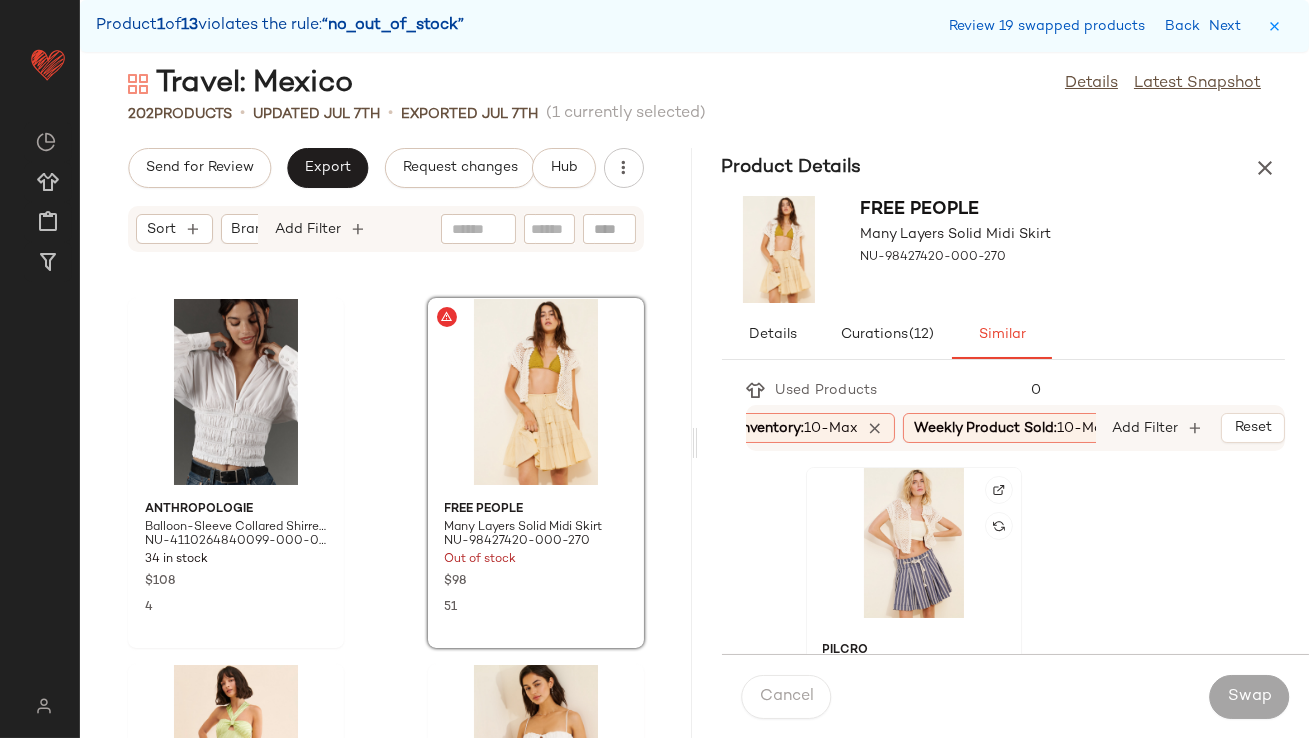 click 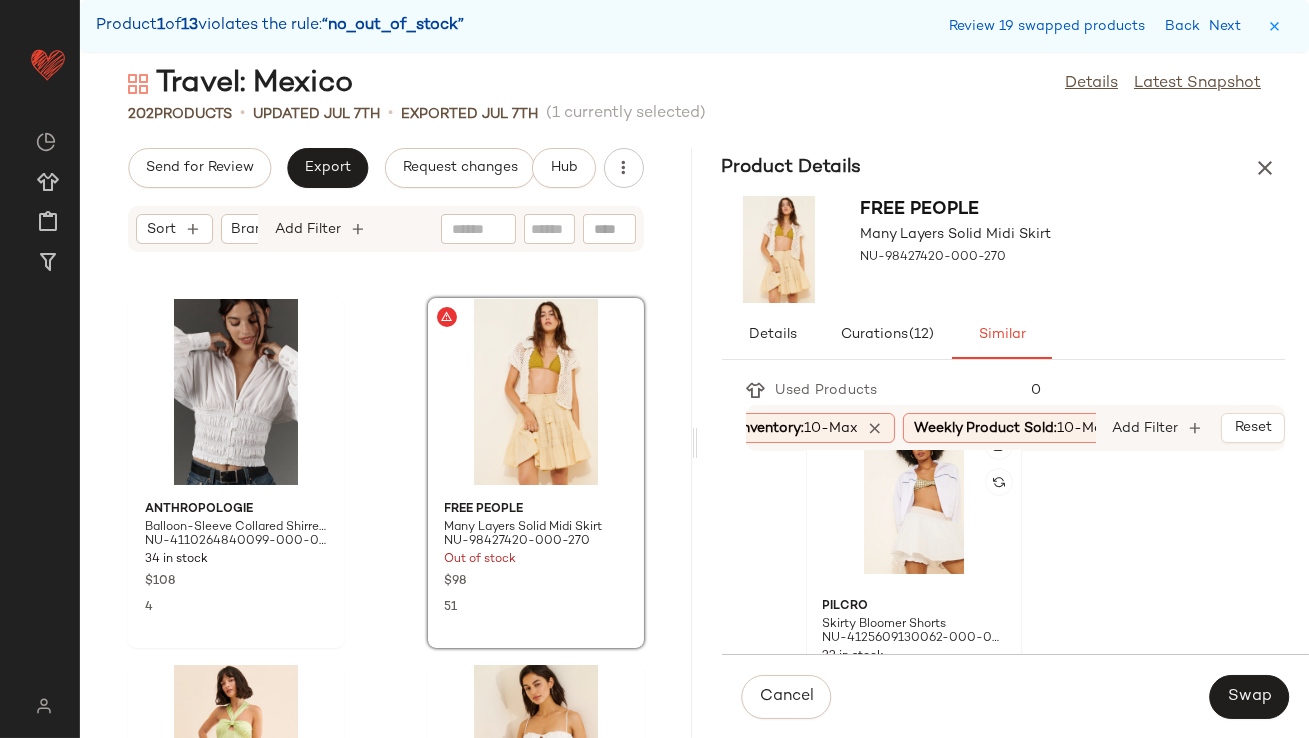 scroll, scrollTop: 416, scrollLeft: 0, axis: vertical 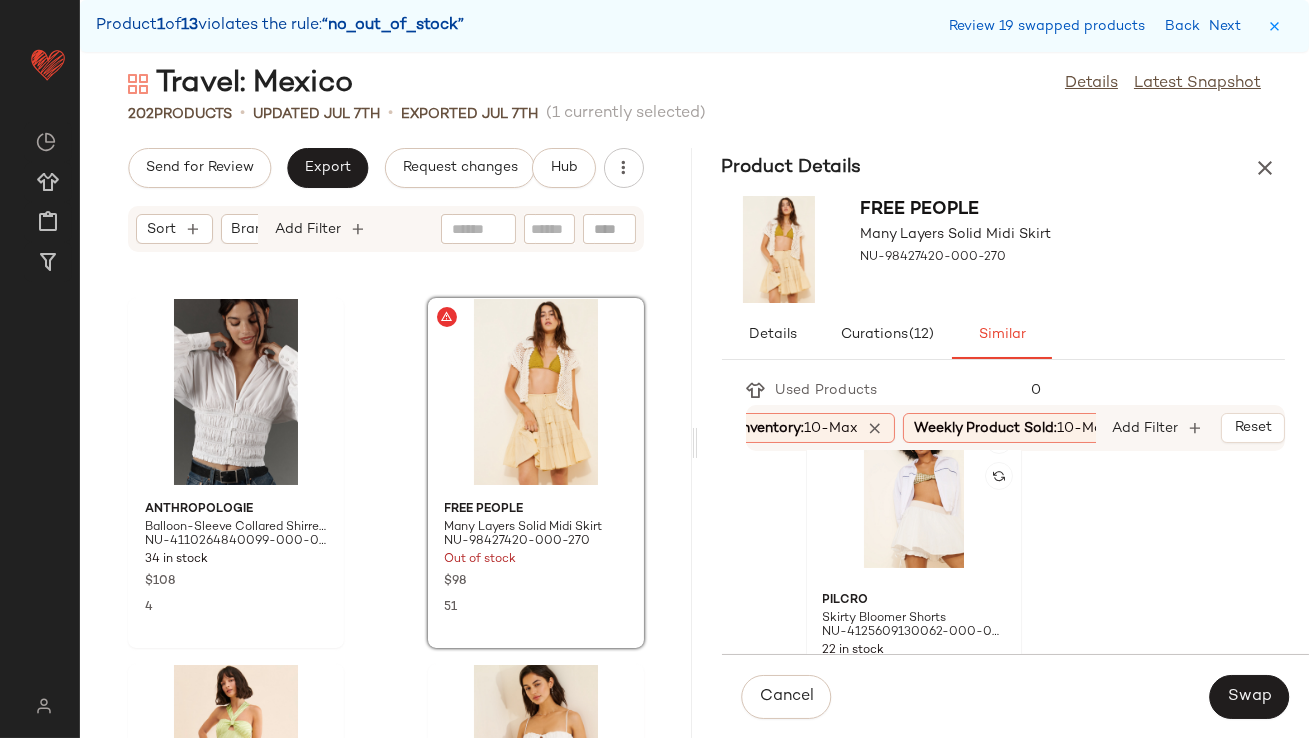 click 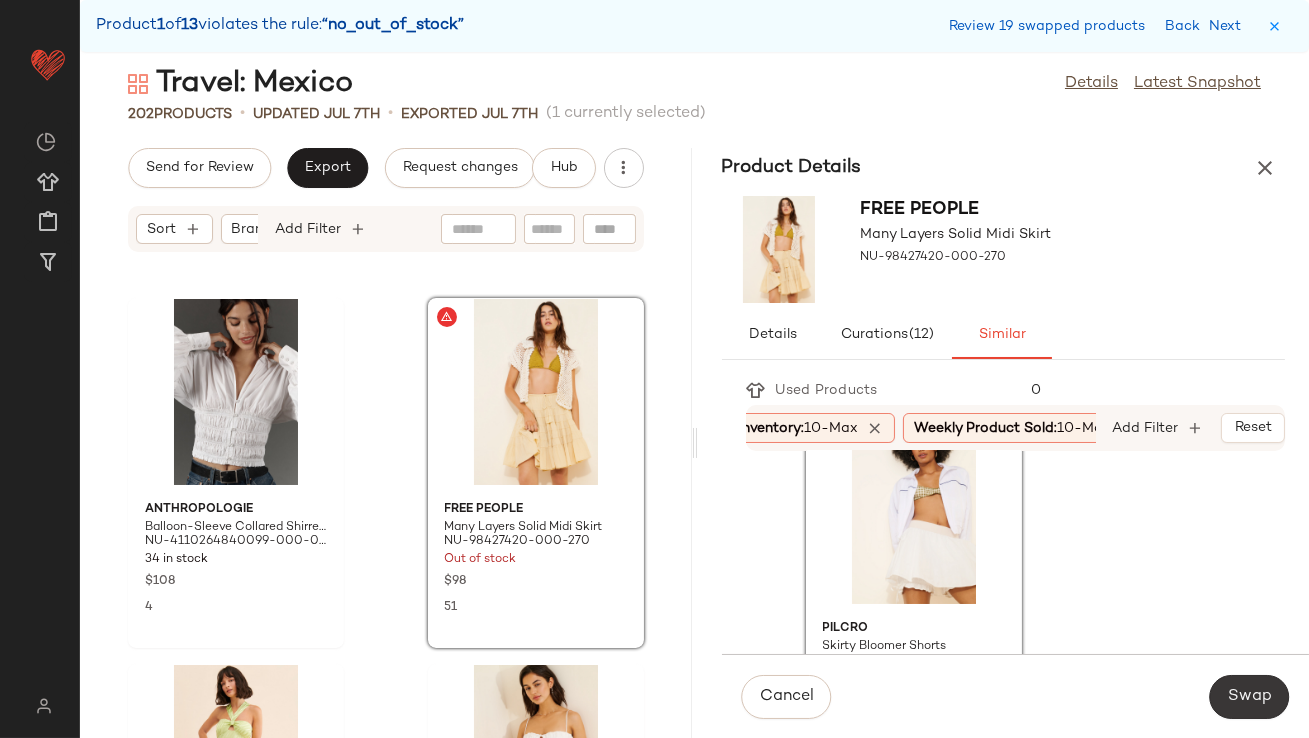 click on "Swap" 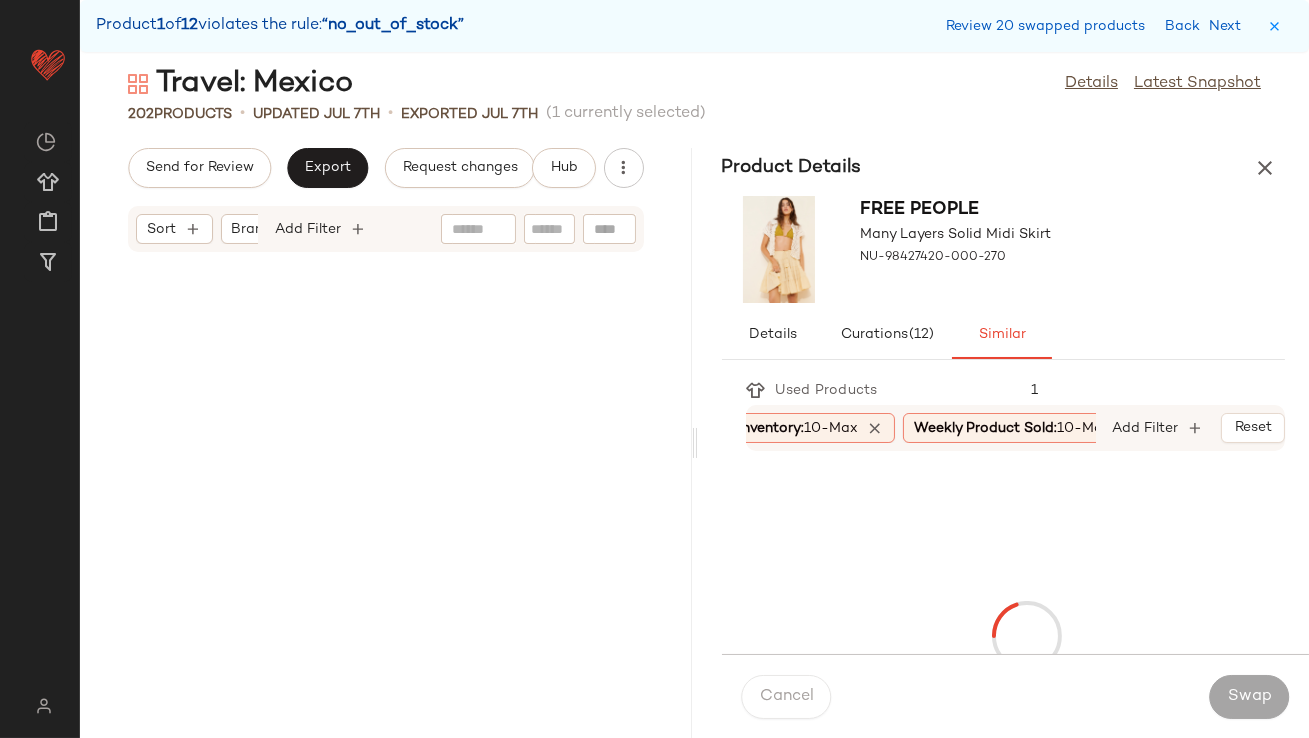 scroll, scrollTop: 20861, scrollLeft: 0, axis: vertical 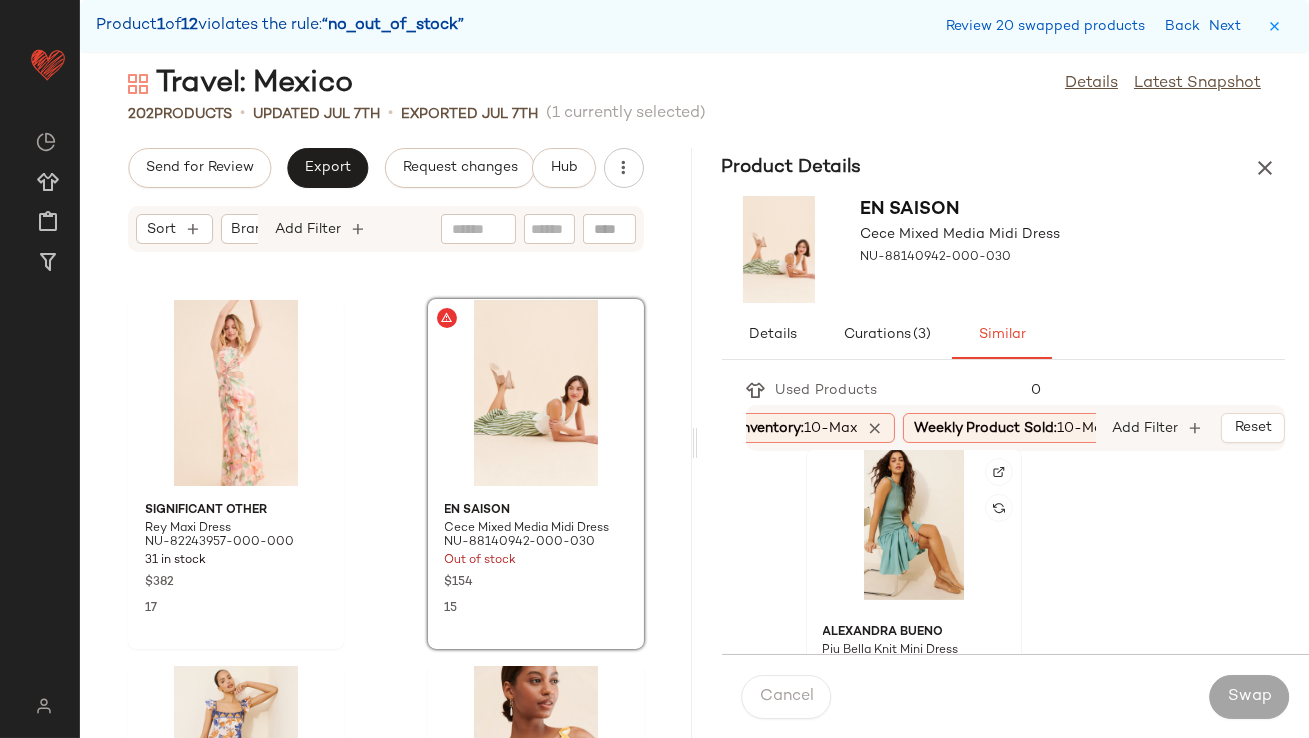 click 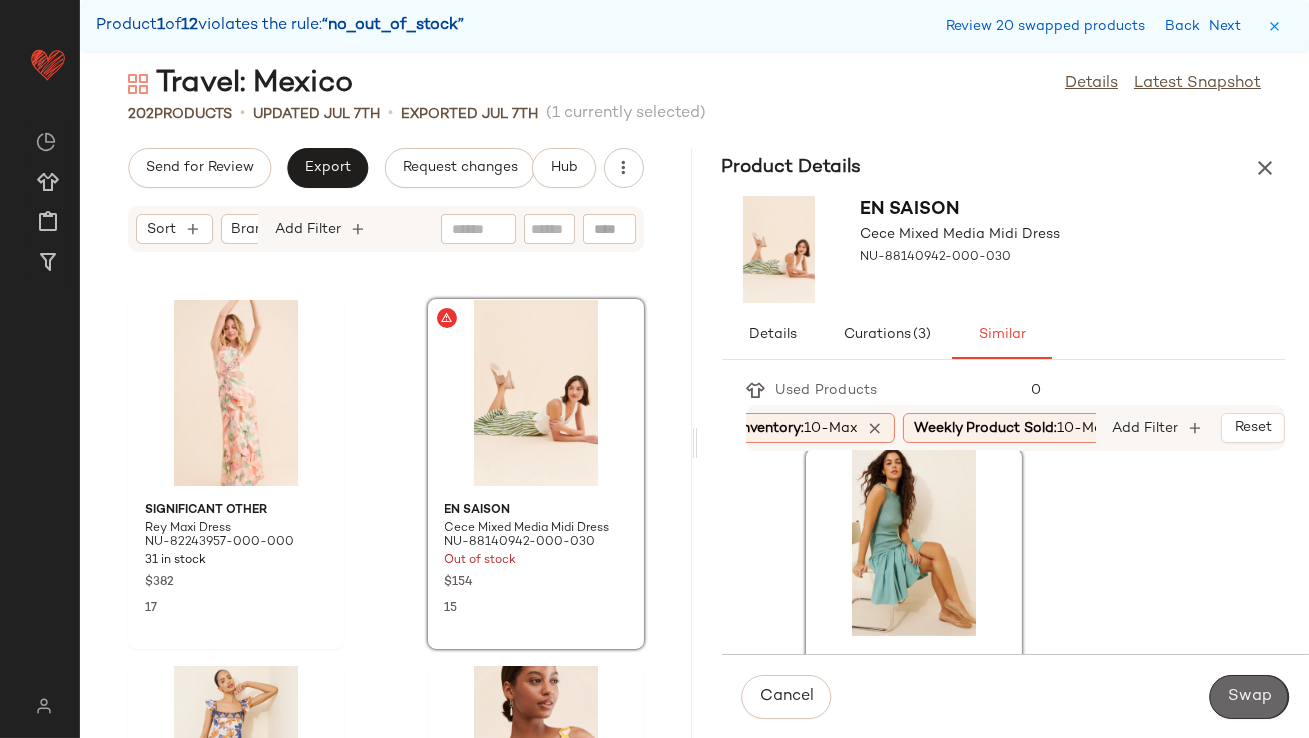 click on "Swap" at bounding box center (1249, 697) 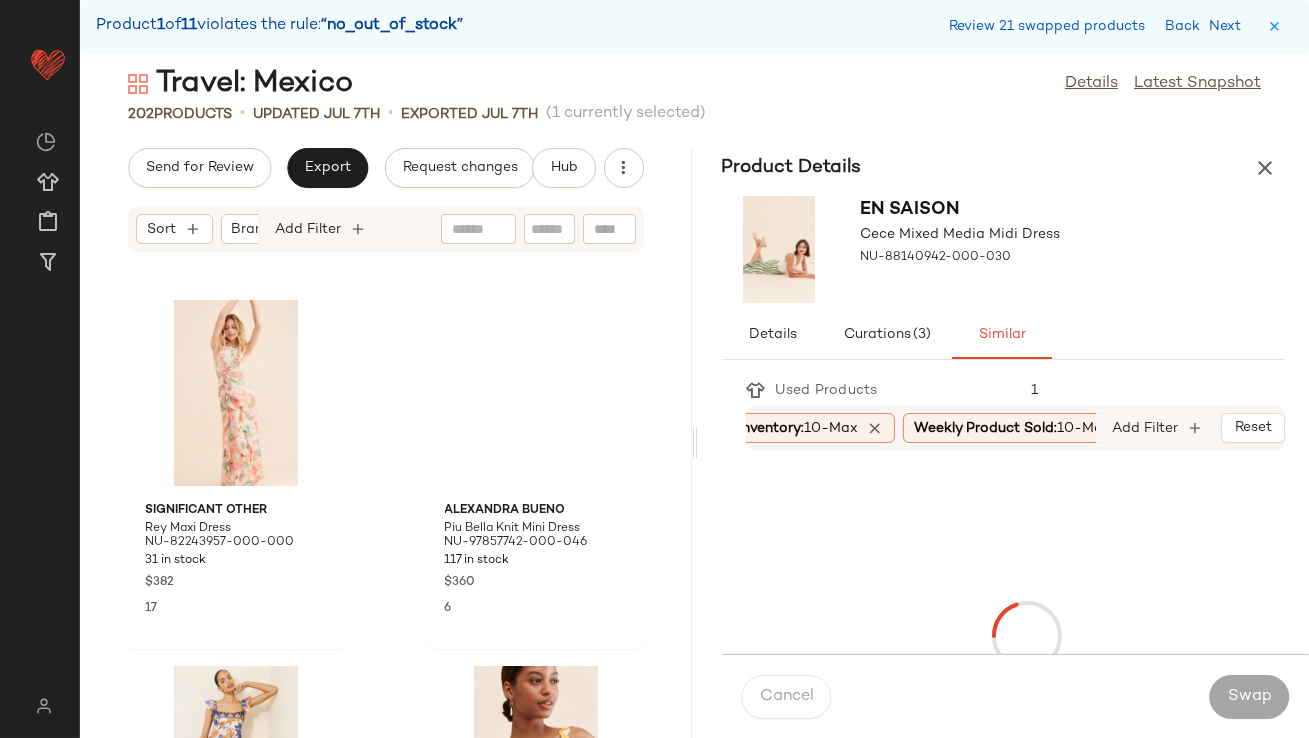 scroll, scrollTop: 22325, scrollLeft: 0, axis: vertical 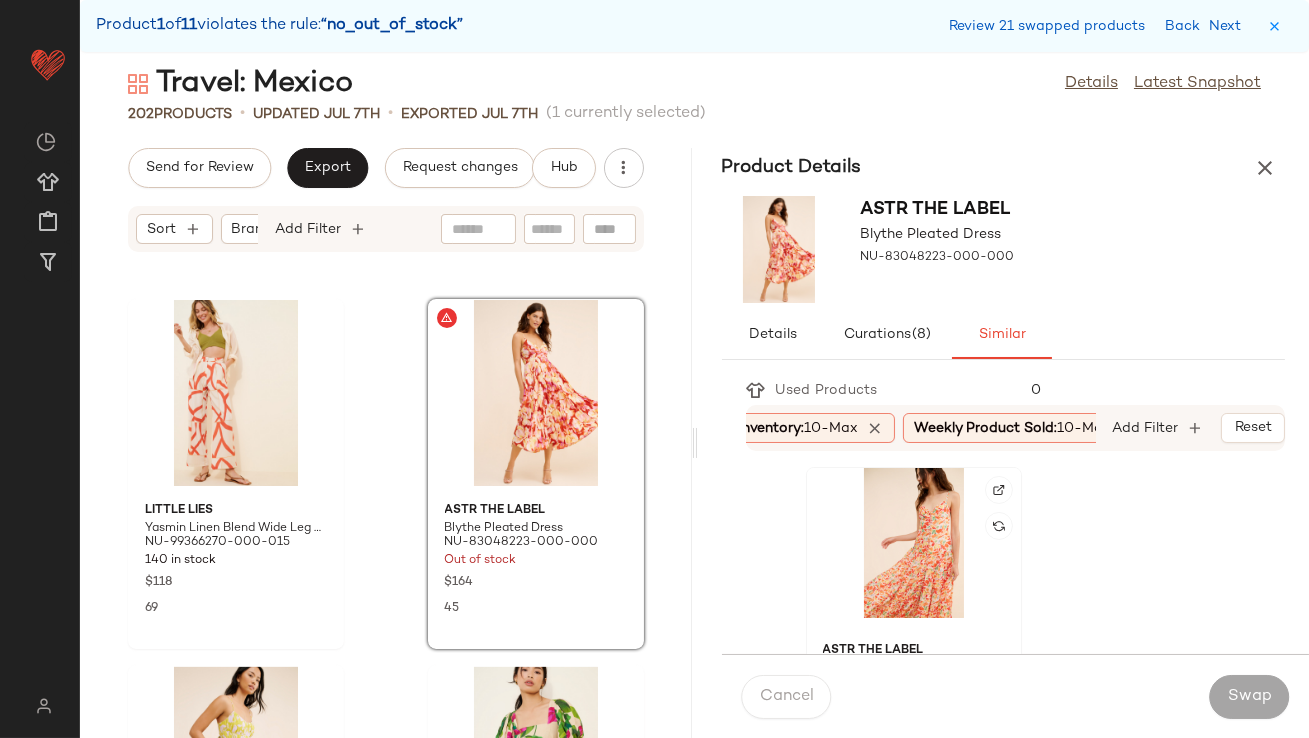 click 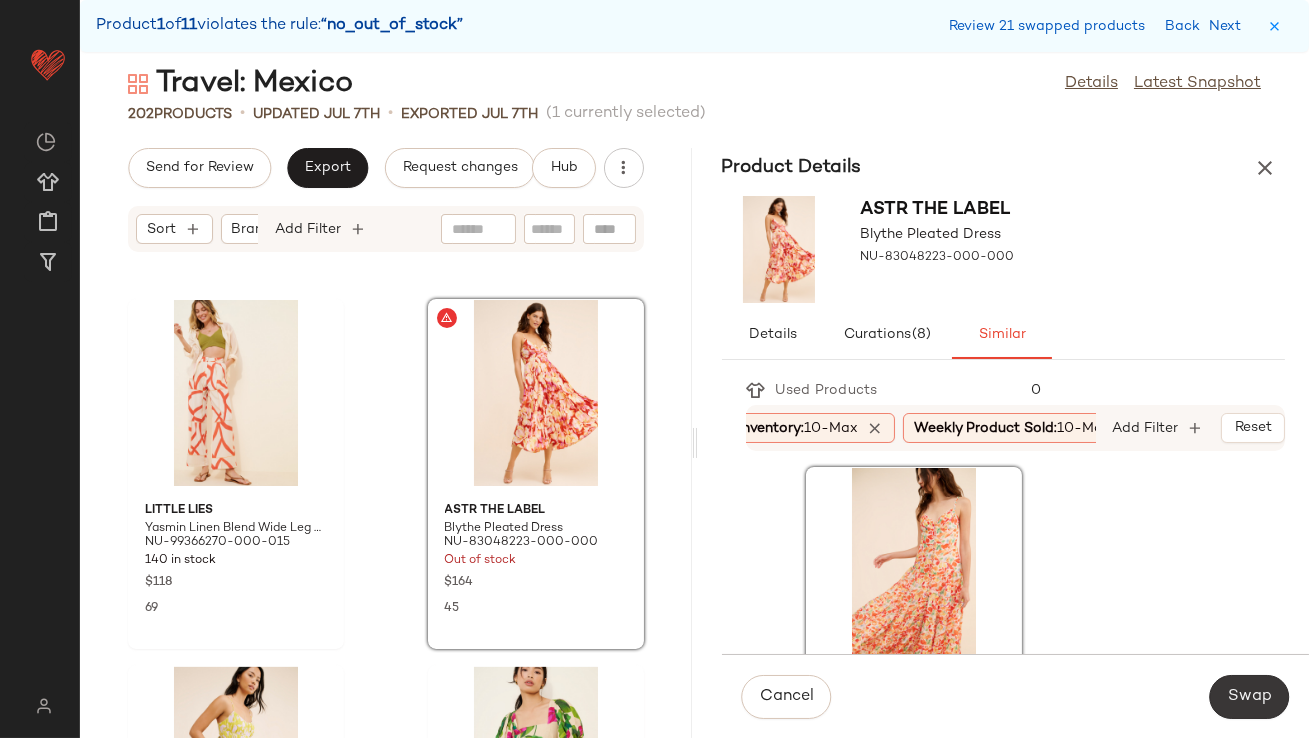 click on "Swap" 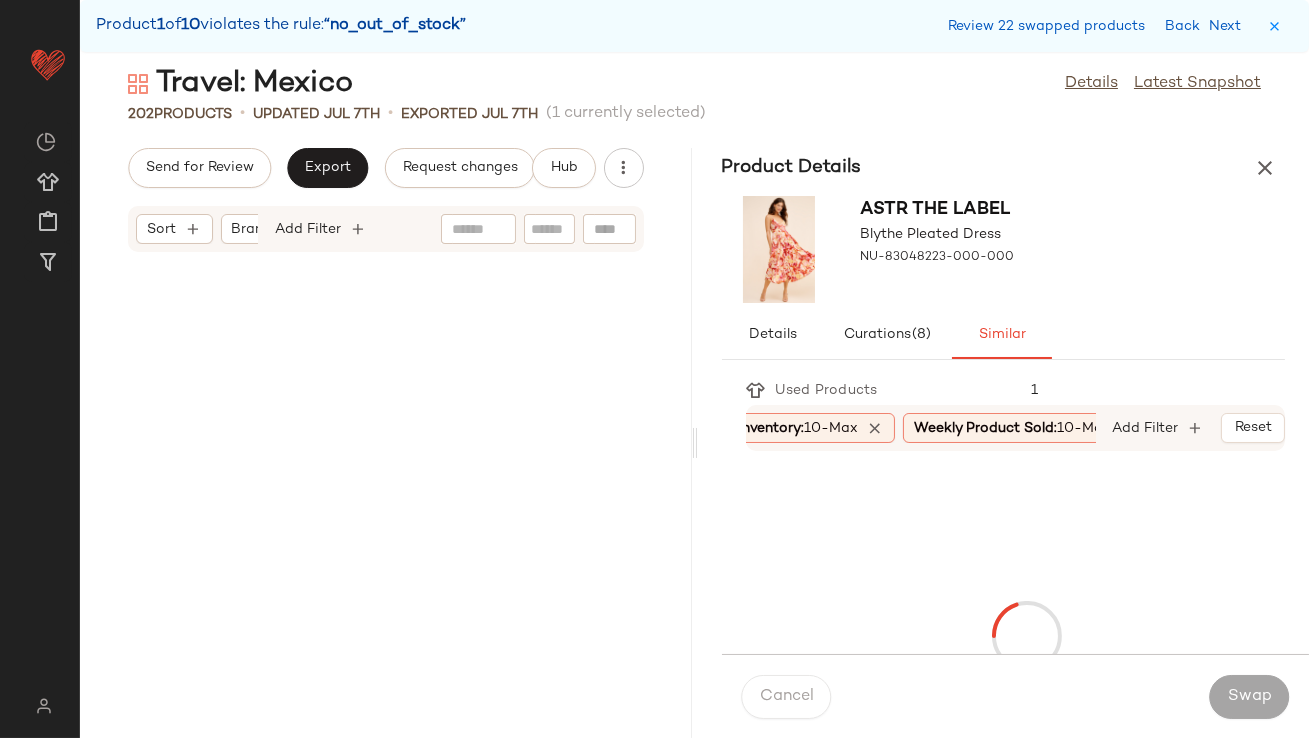 scroll, scrollTop: 23058, scrollLeft: 0, axis: vertical 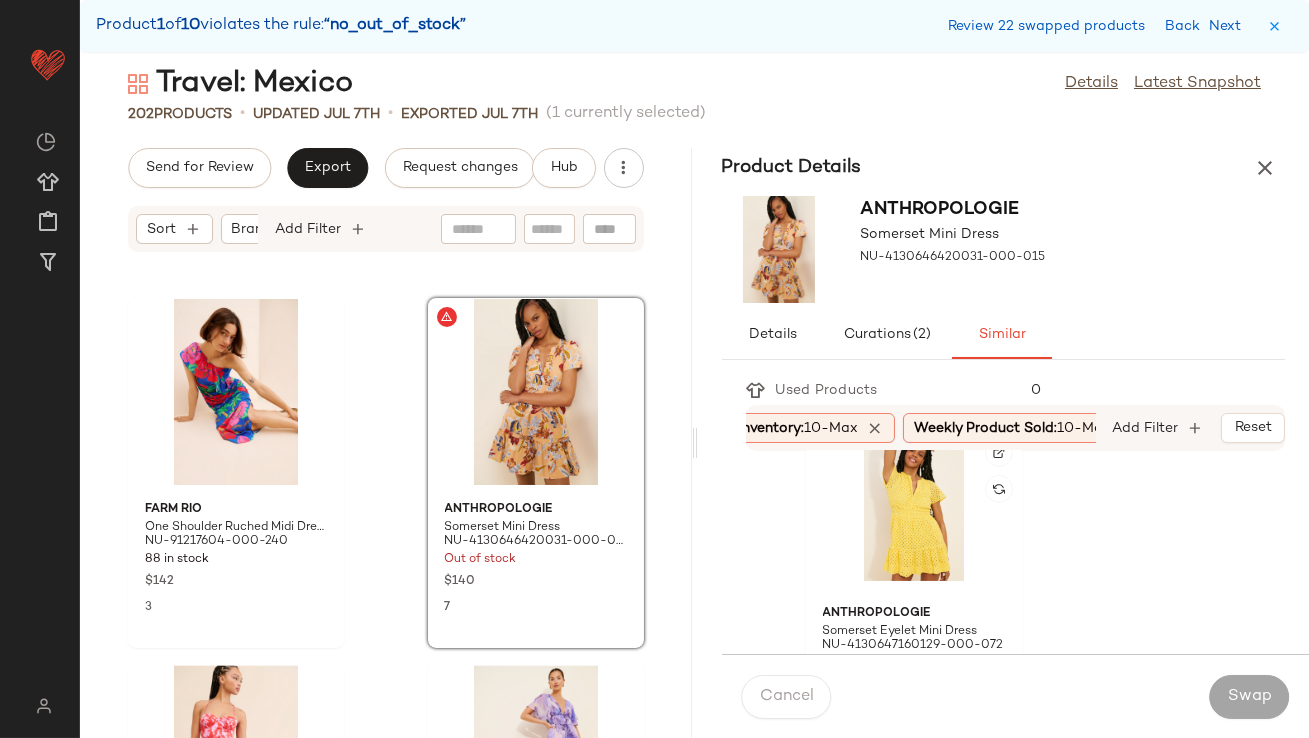 click 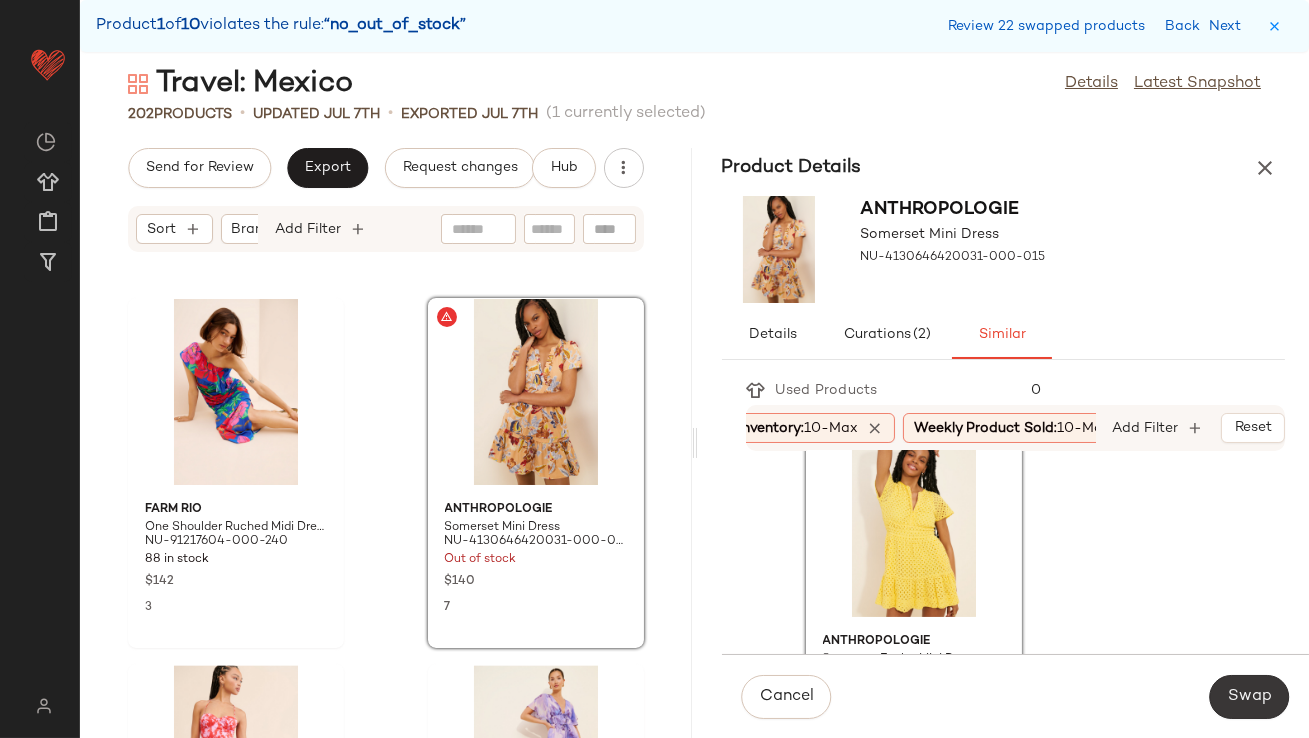 click on "Swap" at bounding box center (1249, 697) 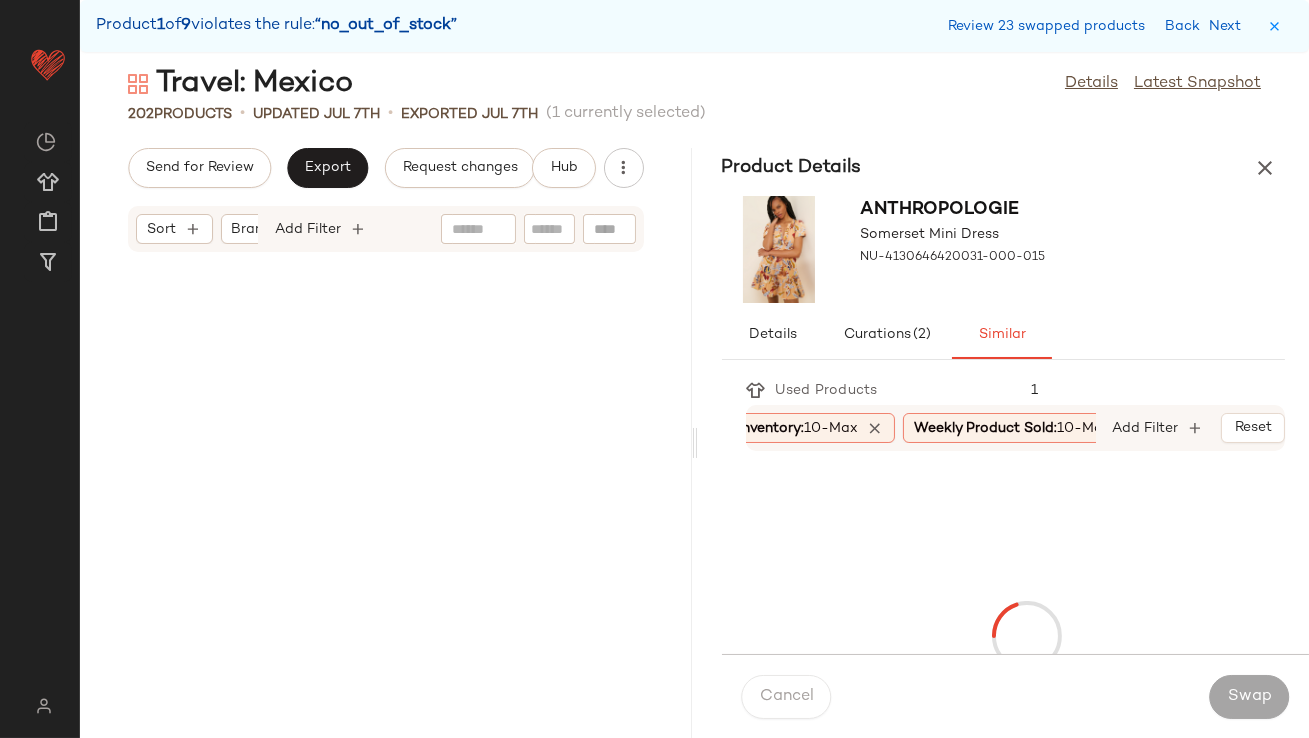scroll, scrollTop: 27084, scrollLeft: 0, axis: vertical 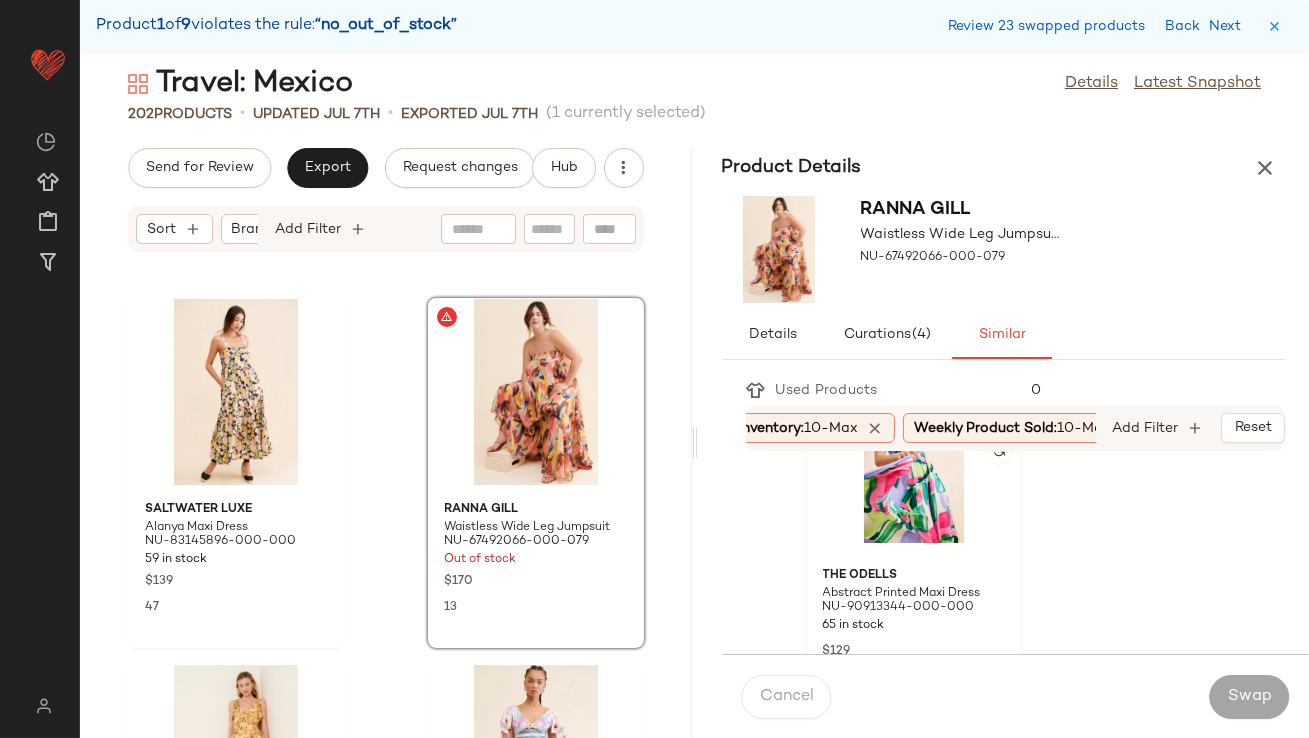 click 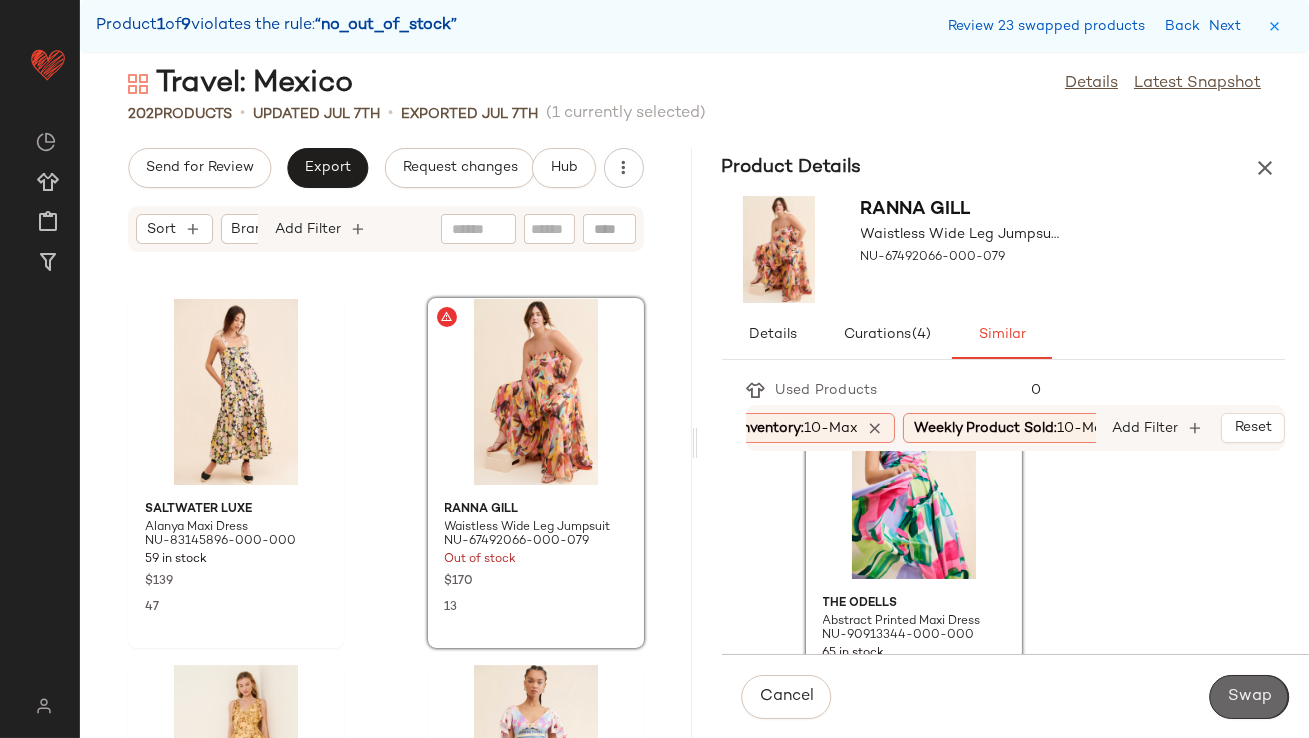click on "Swap" at bounding box center (1249, 697) 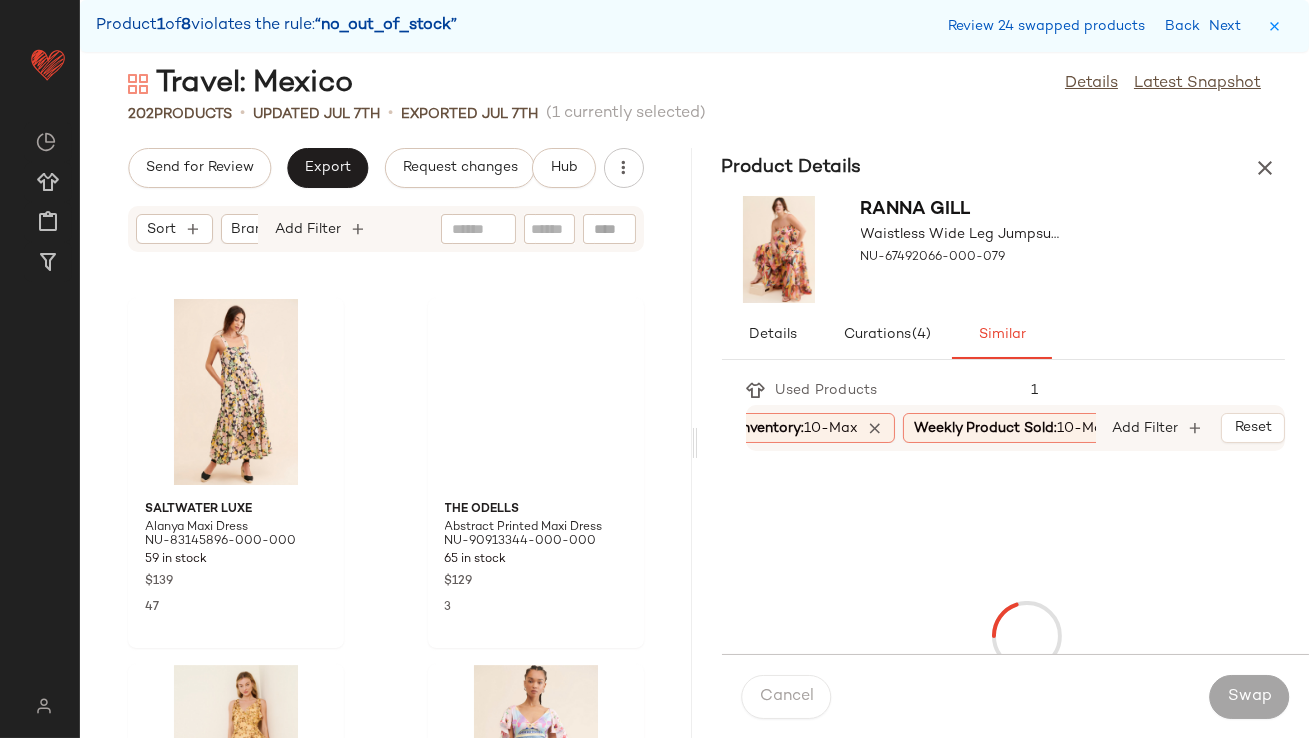 scroll, scrollTop: 27815, scrollLeft: 0, axis: vertical 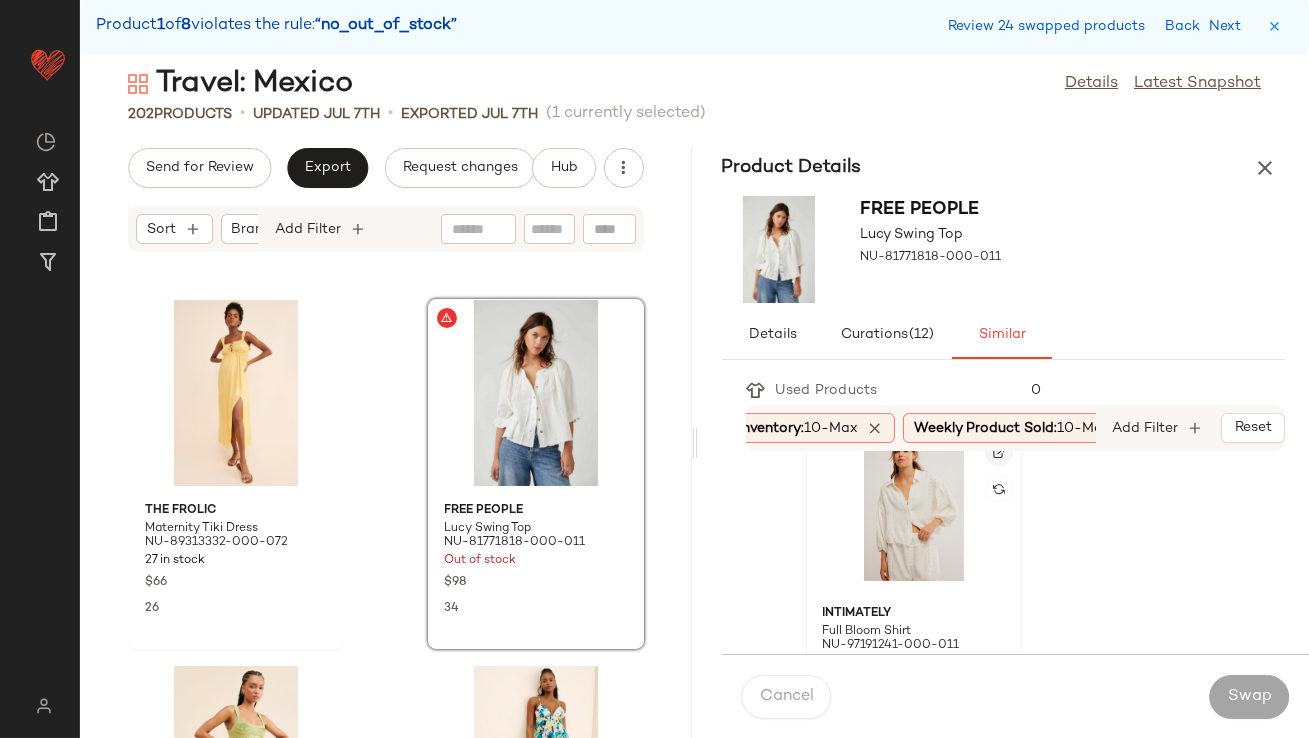 click at bounding box center (999, 453) 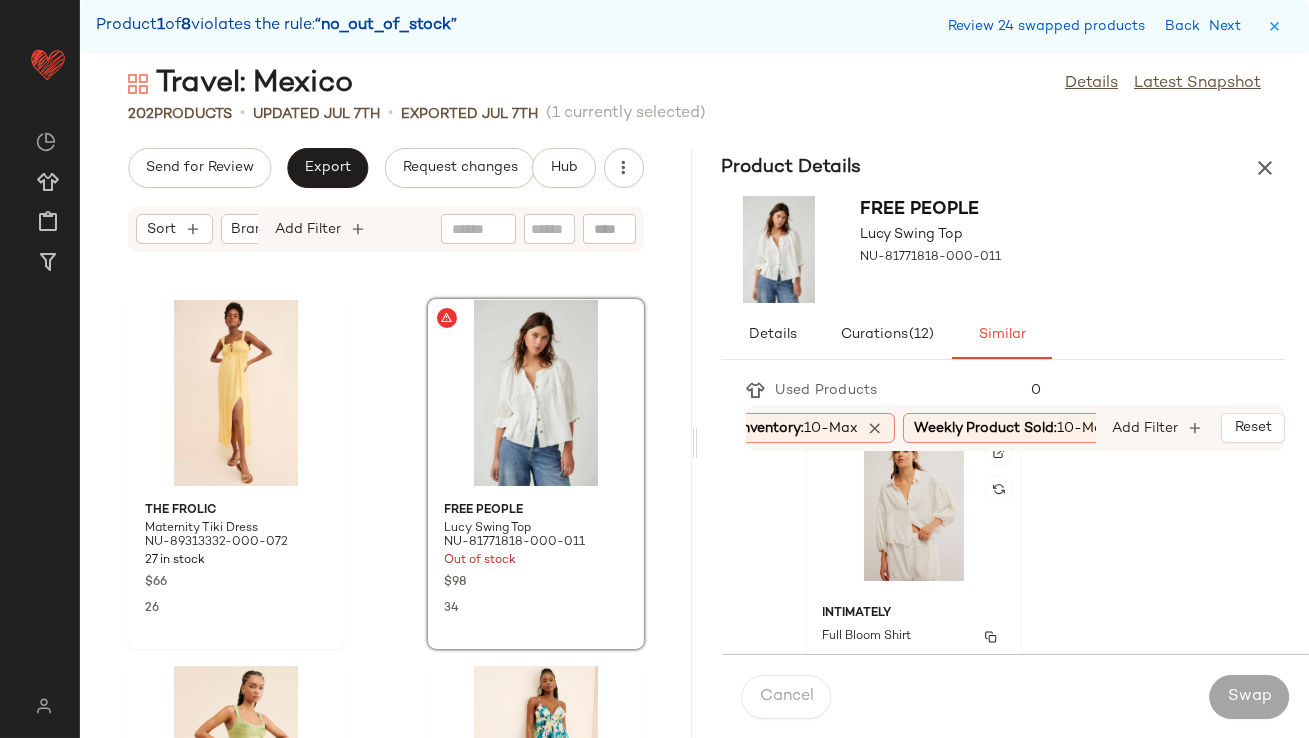click on "[BRAND] [PRODUCT_NAME] NU-97191241-000-011 52 in stock $98 25" 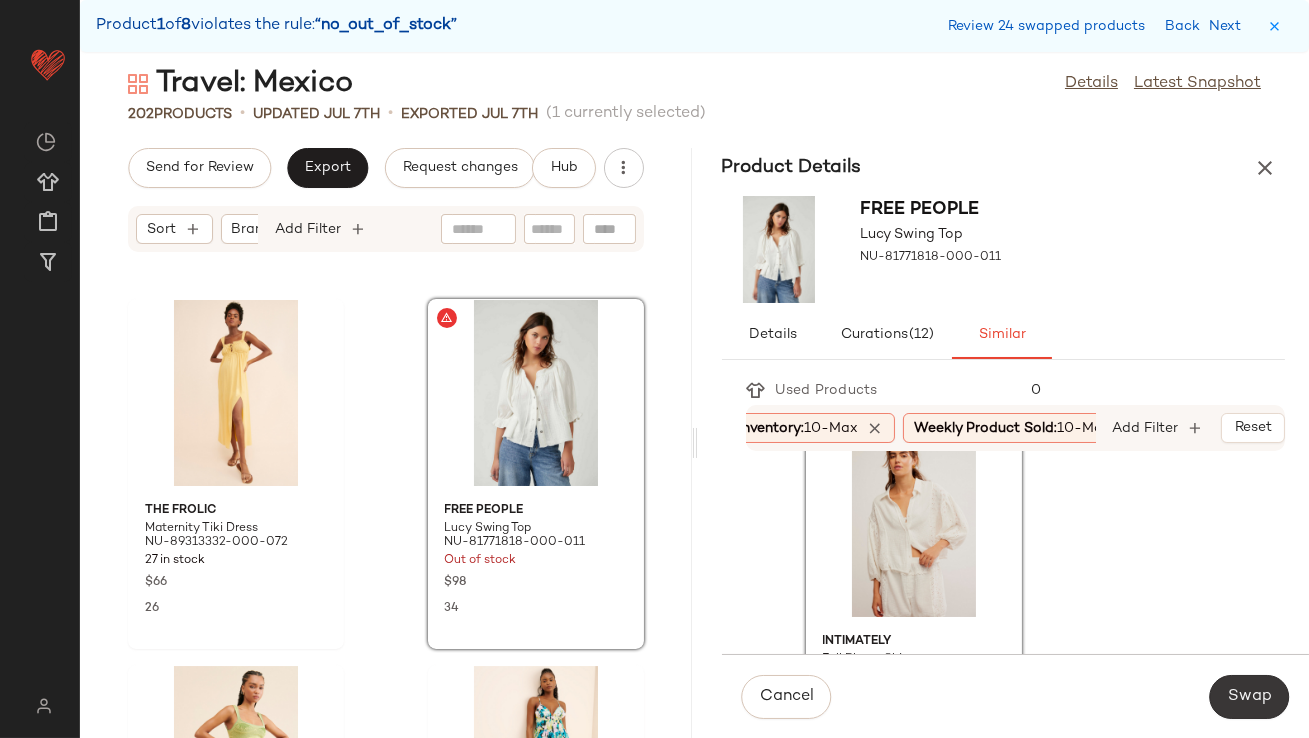 click on "Swap" at bounding box center [1249, 697] 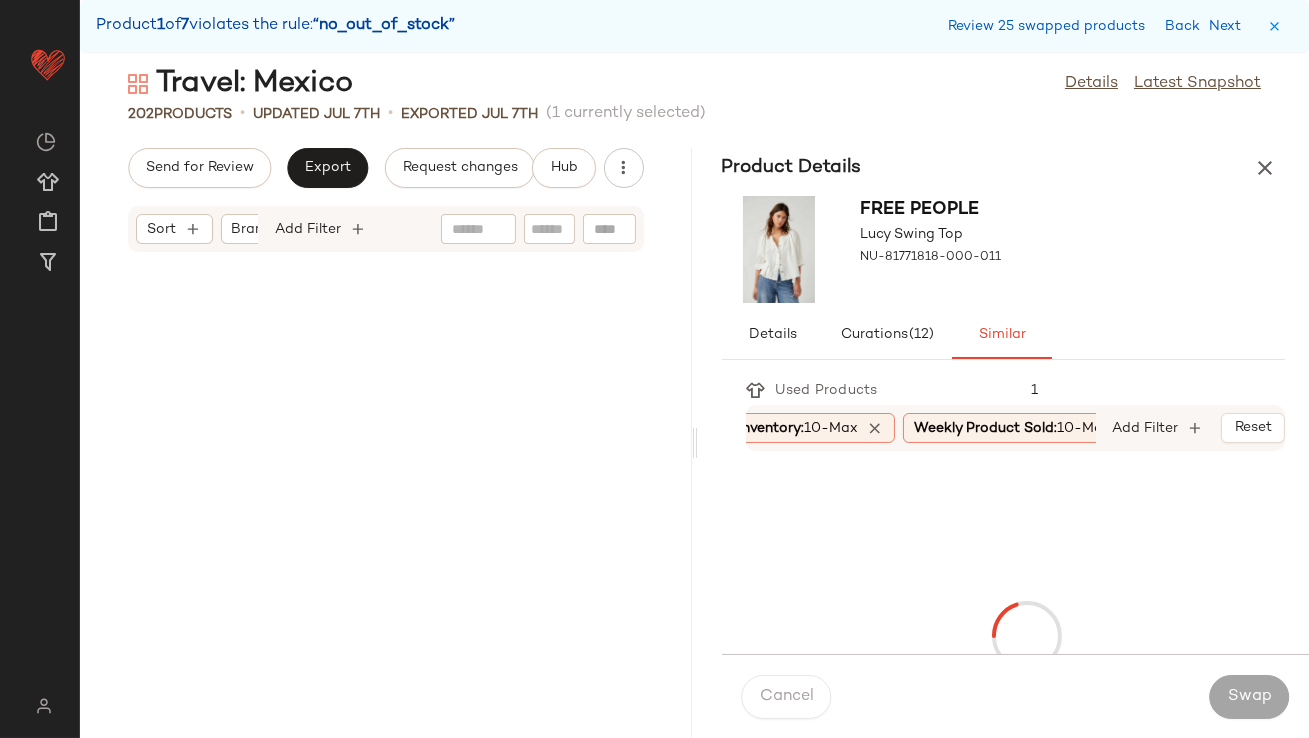 scroll, scrollTop: 29280, scrollLeft: 0, axis: vertical 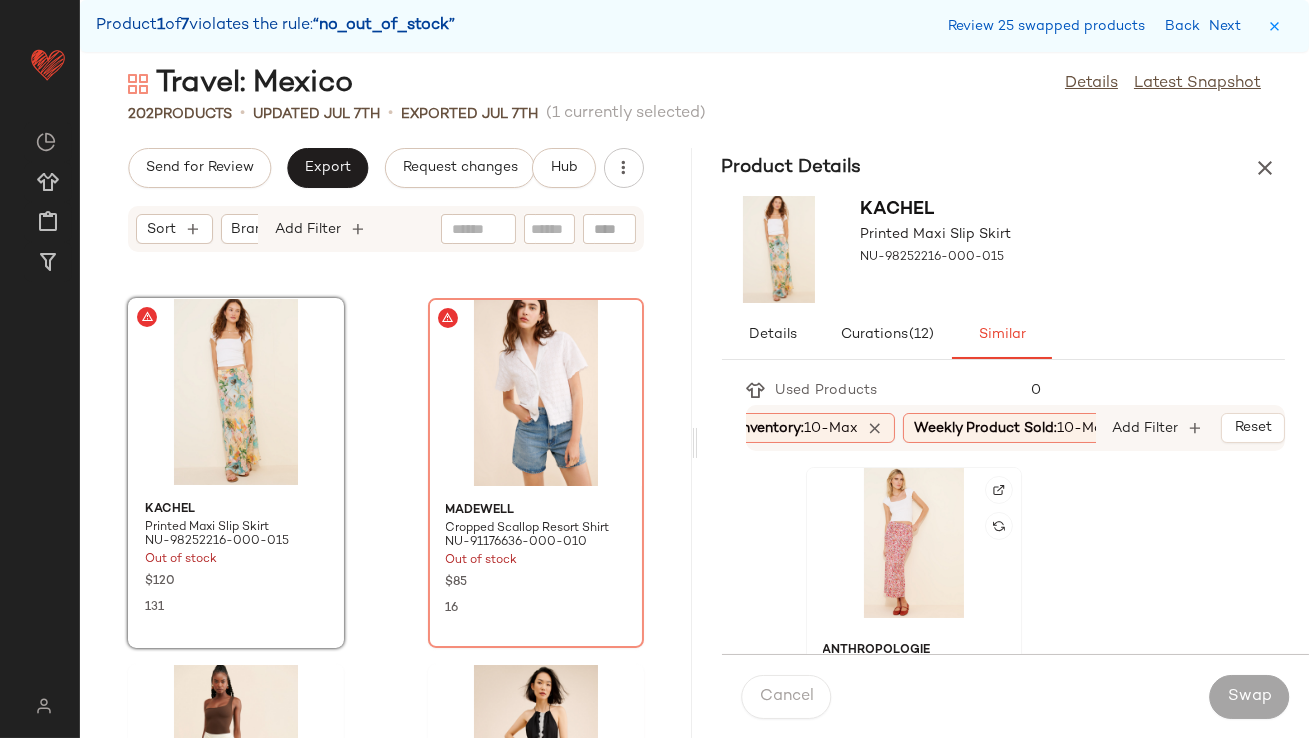 click 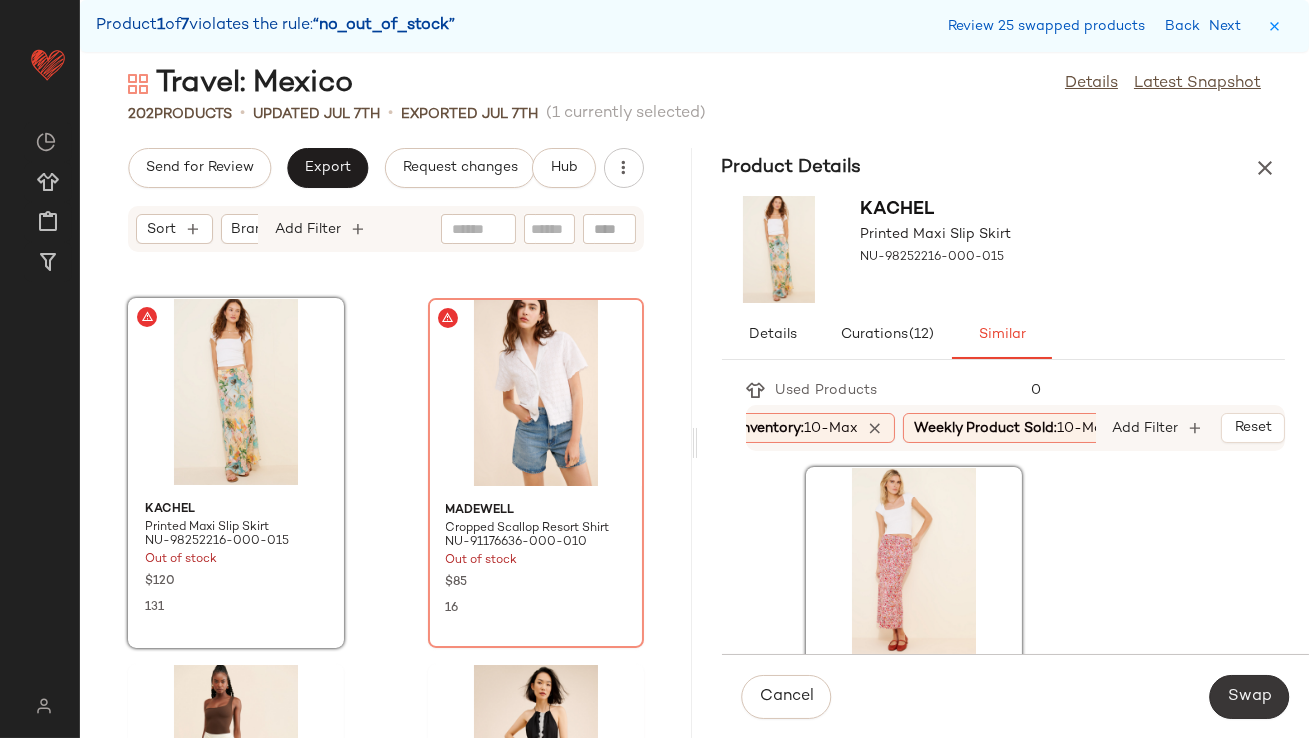 click on "Swap" 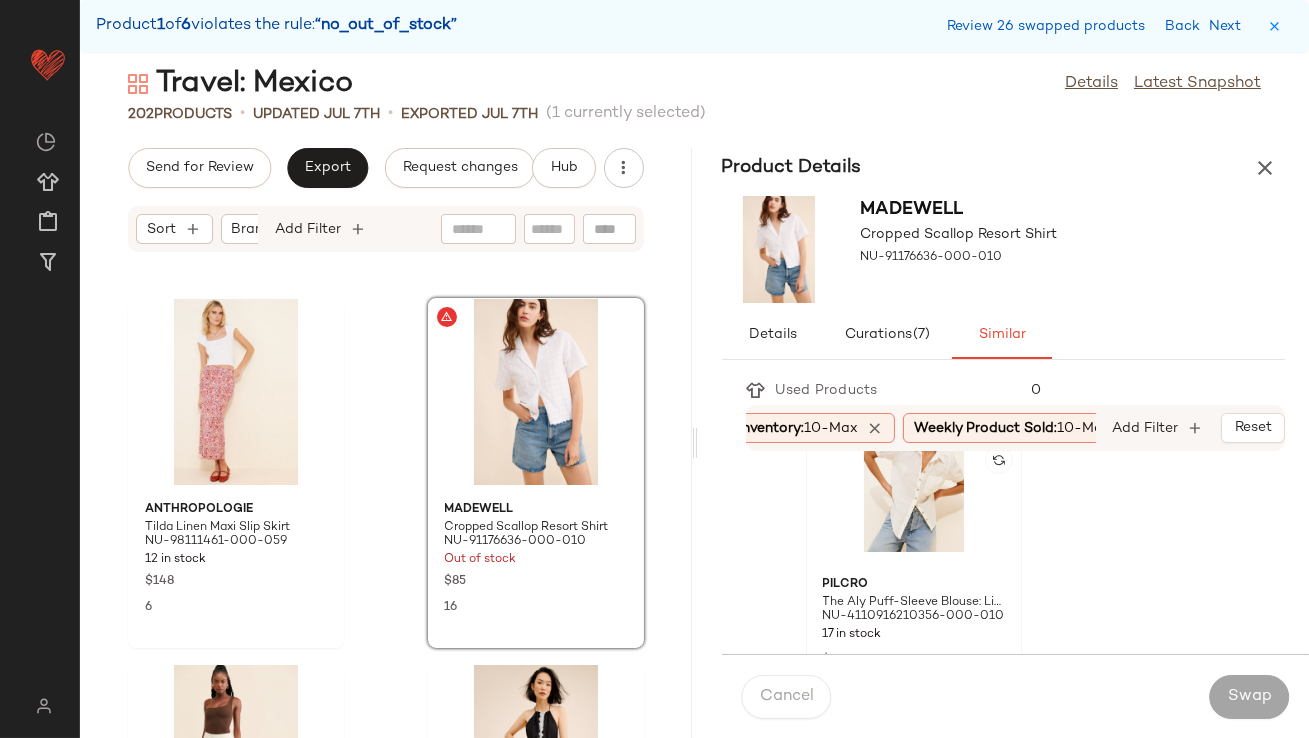 scroll, scrollTop: 67, scrollLeft: 0, axis: vertical 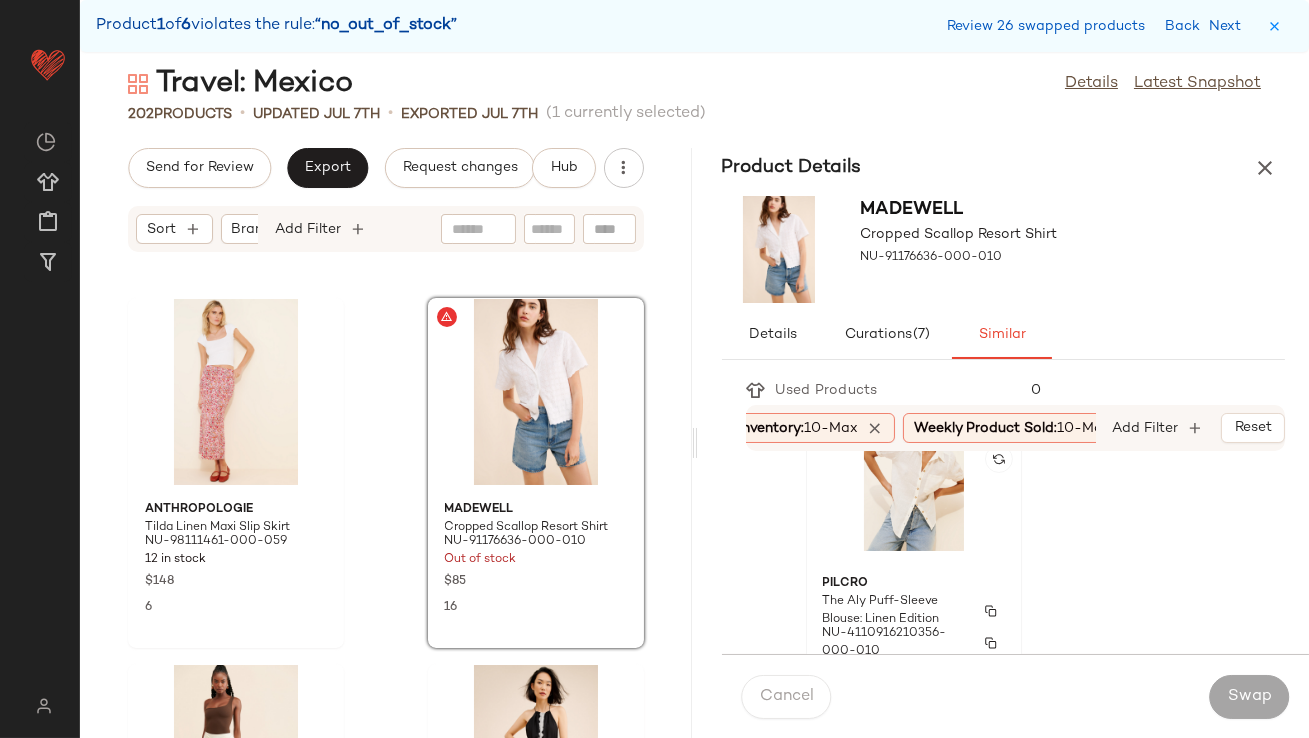 click on "Pilcro The Aly Puff-Sleeve Blouse: Linen Edition NU-4110916210356-000-010 17 in stock $108 22" 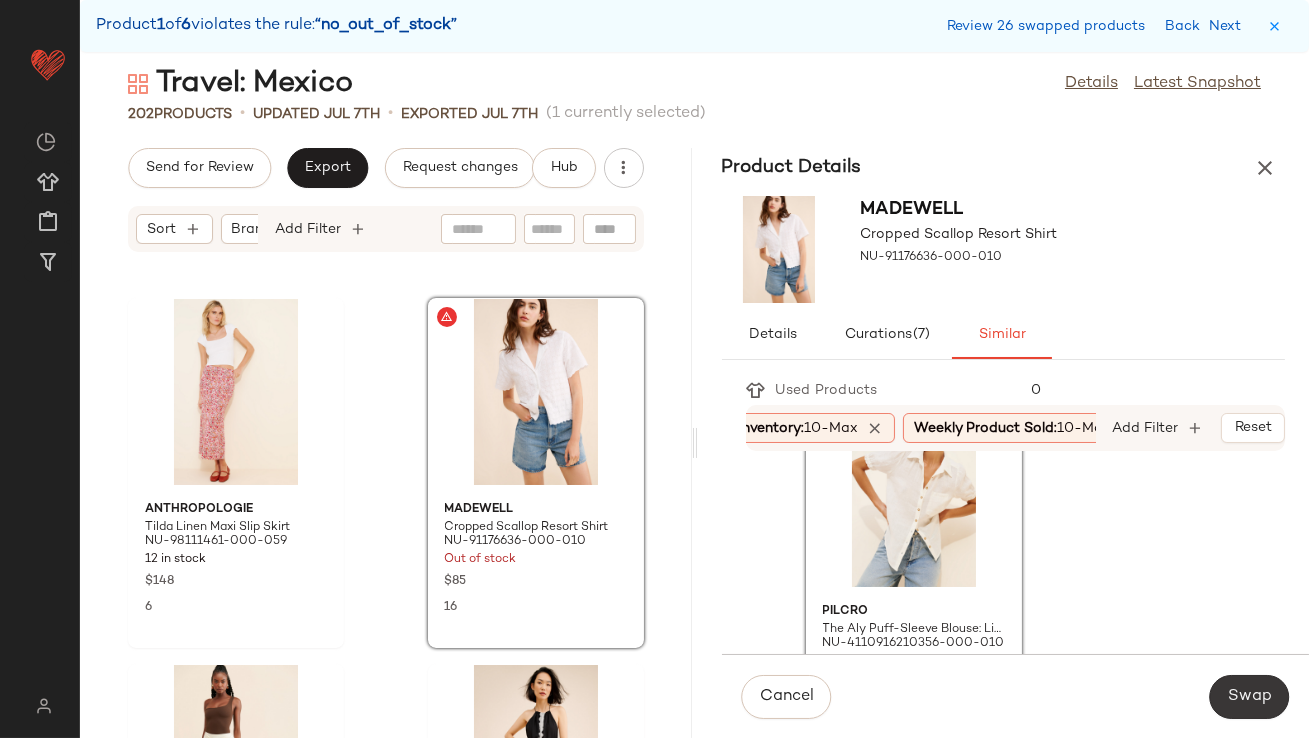 click on "Swap" at bounding box center [1249, 697] 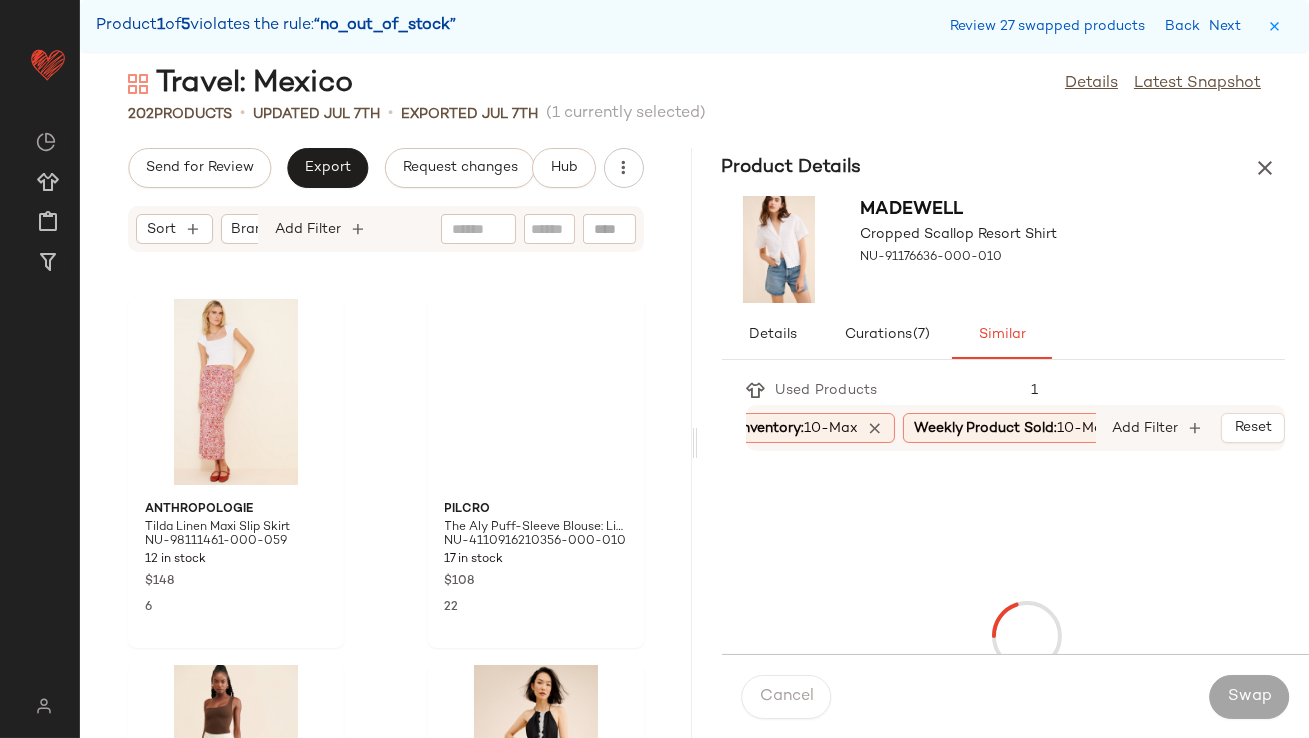 scroll, scrollTop: 30378, scrollLeft: 0, axis: vertical 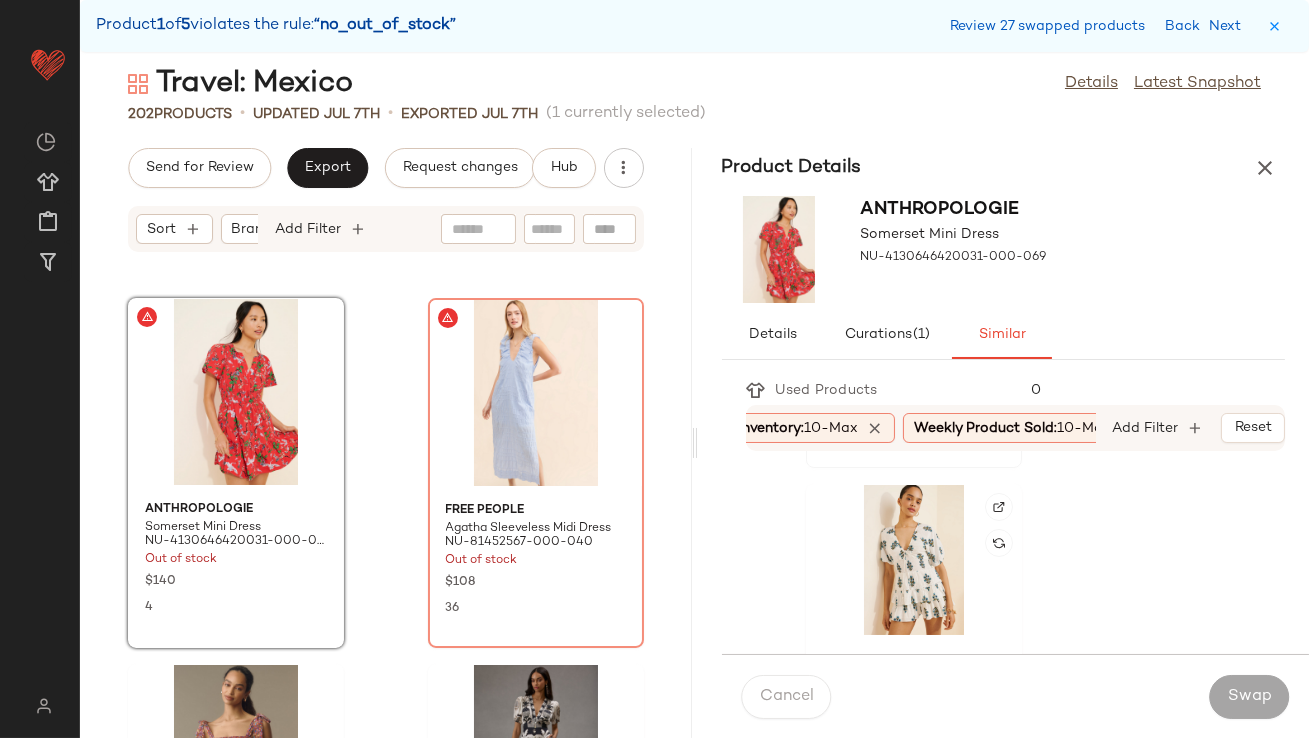 click 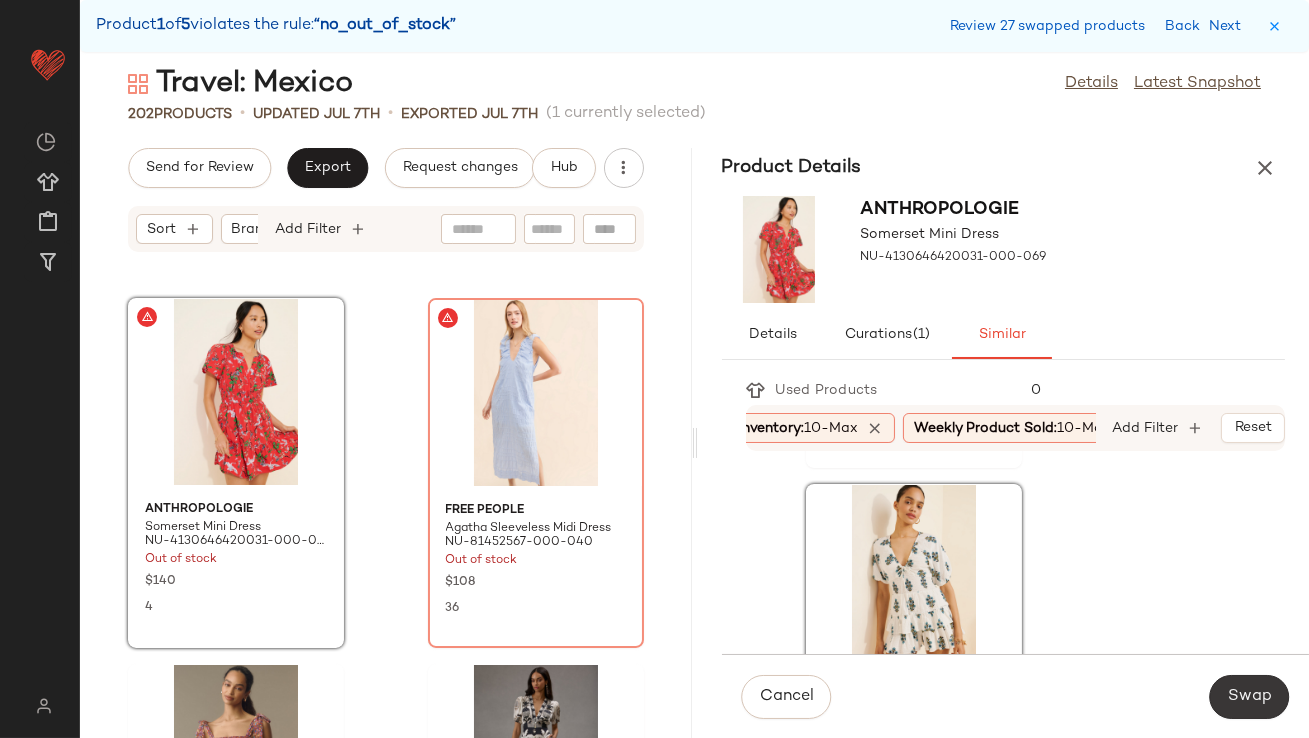 click on "Swap" 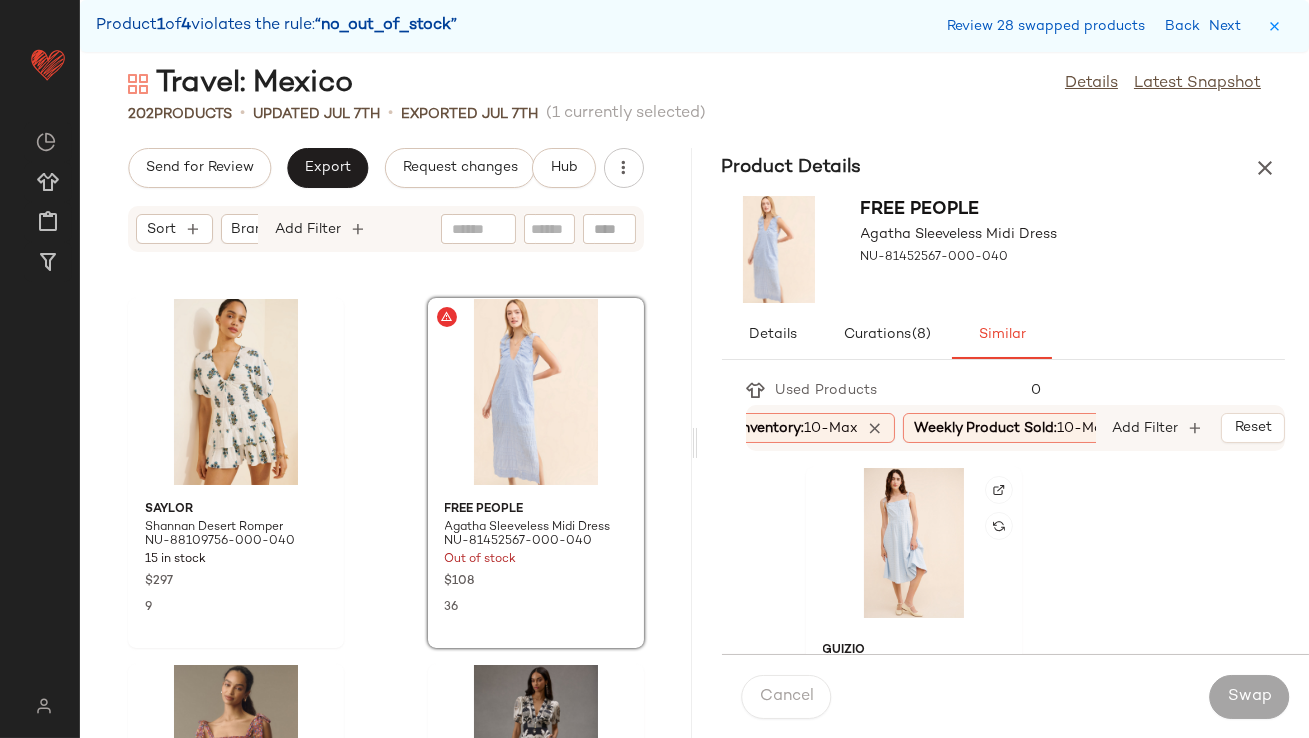 click 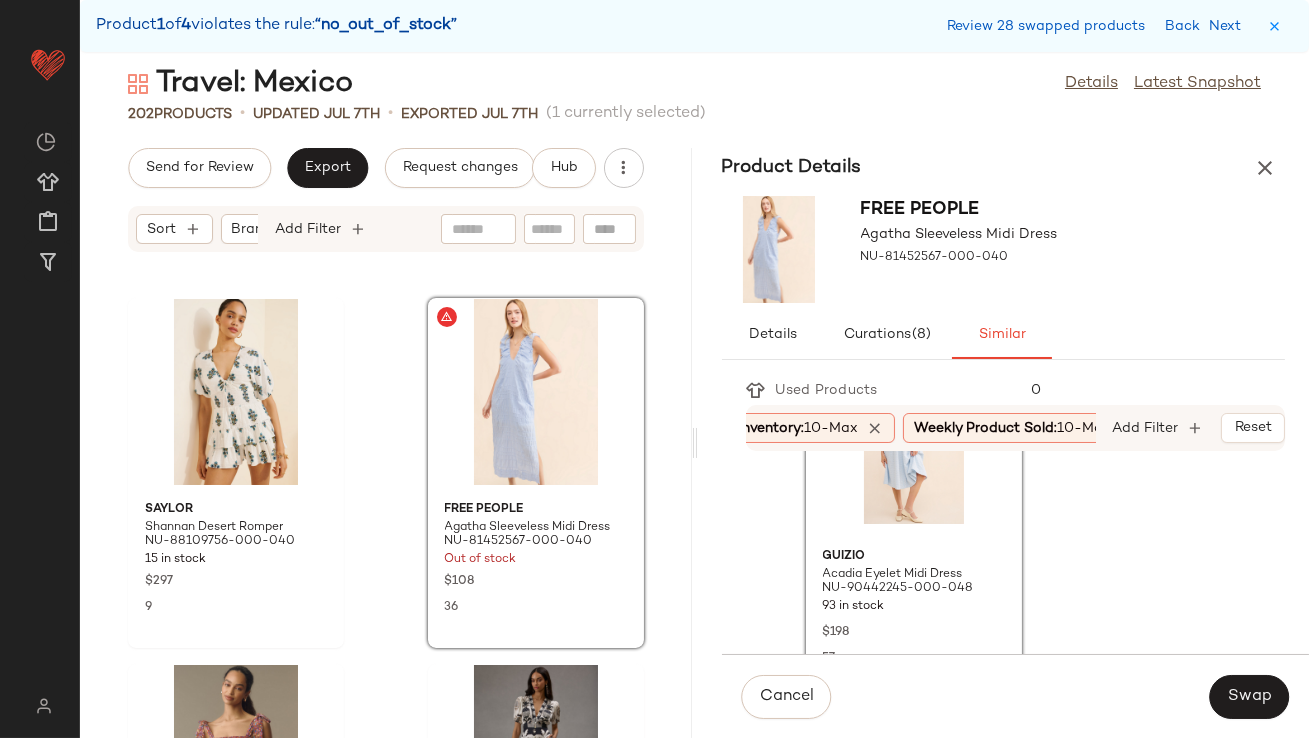 scroll, scrollTop: 100, scrollLeft: 0, axis: vertical 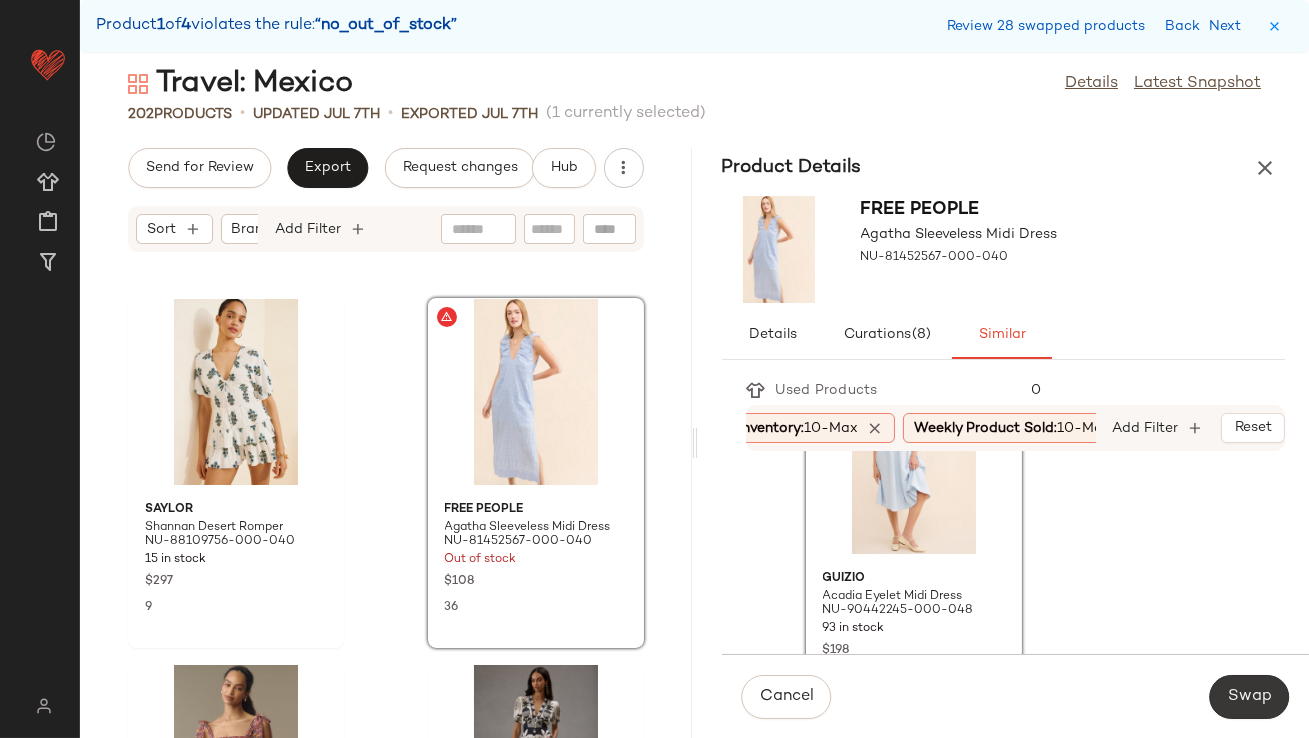 click on "Swap" 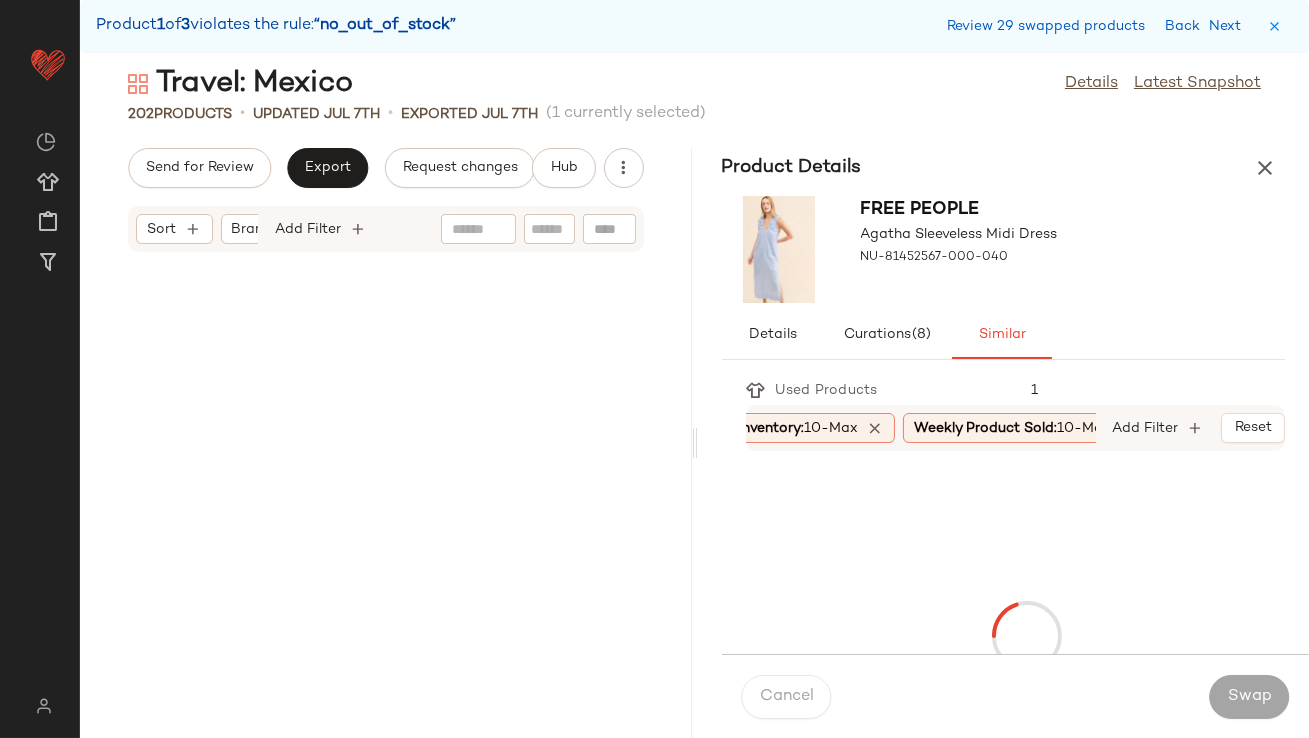 scroll, scrollTop: 33671, scrollLeft: 0, axis: vertical 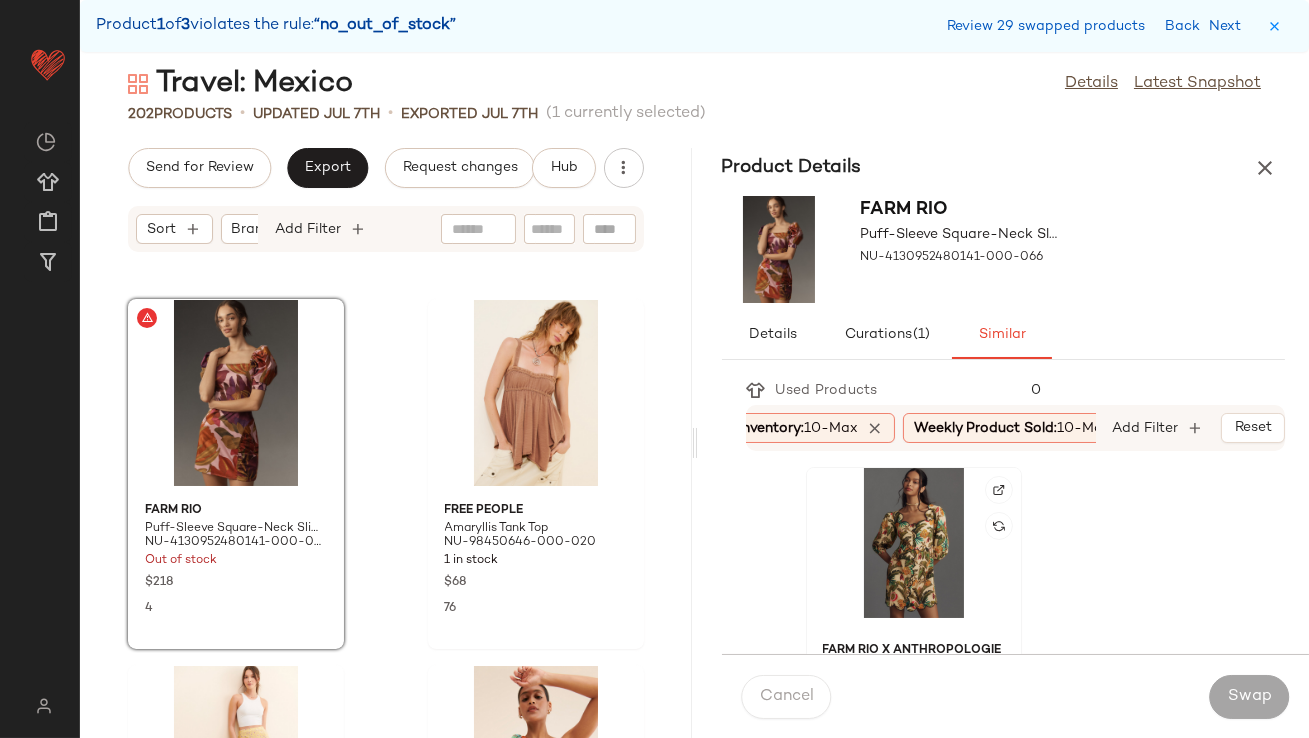 click 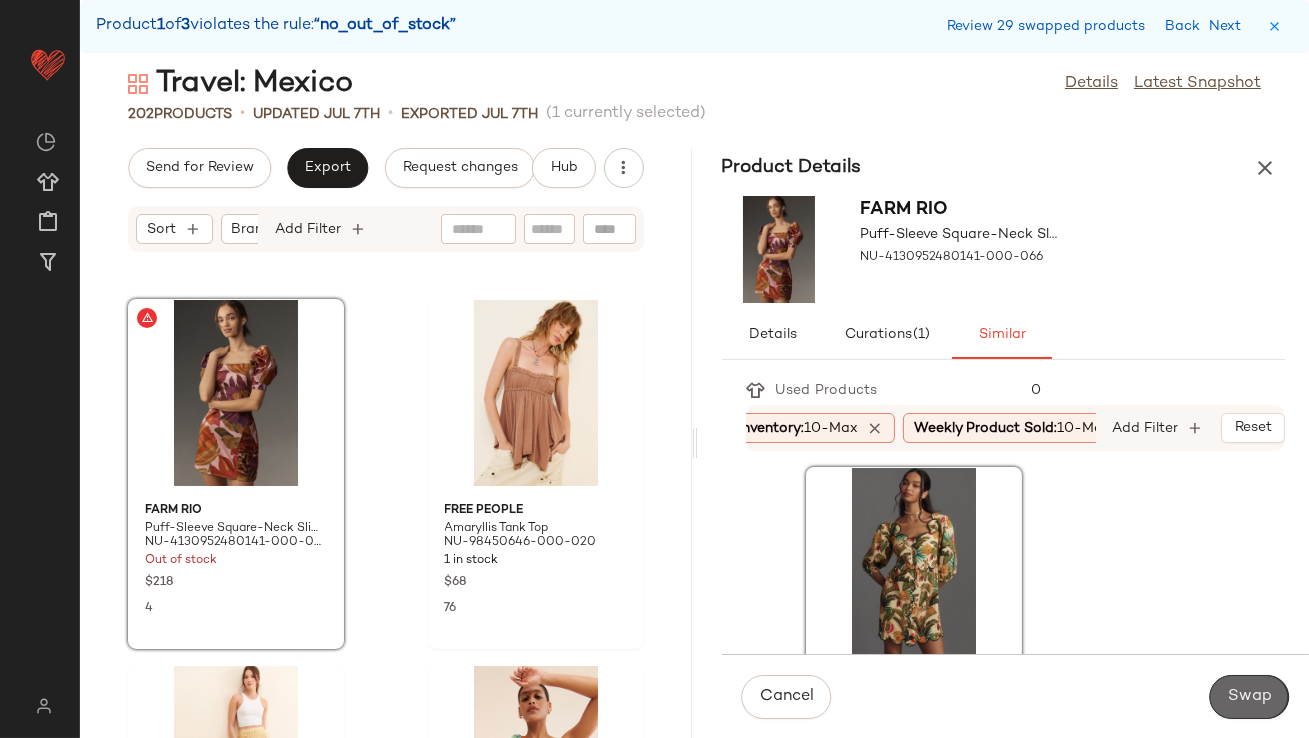 click on "Swap" 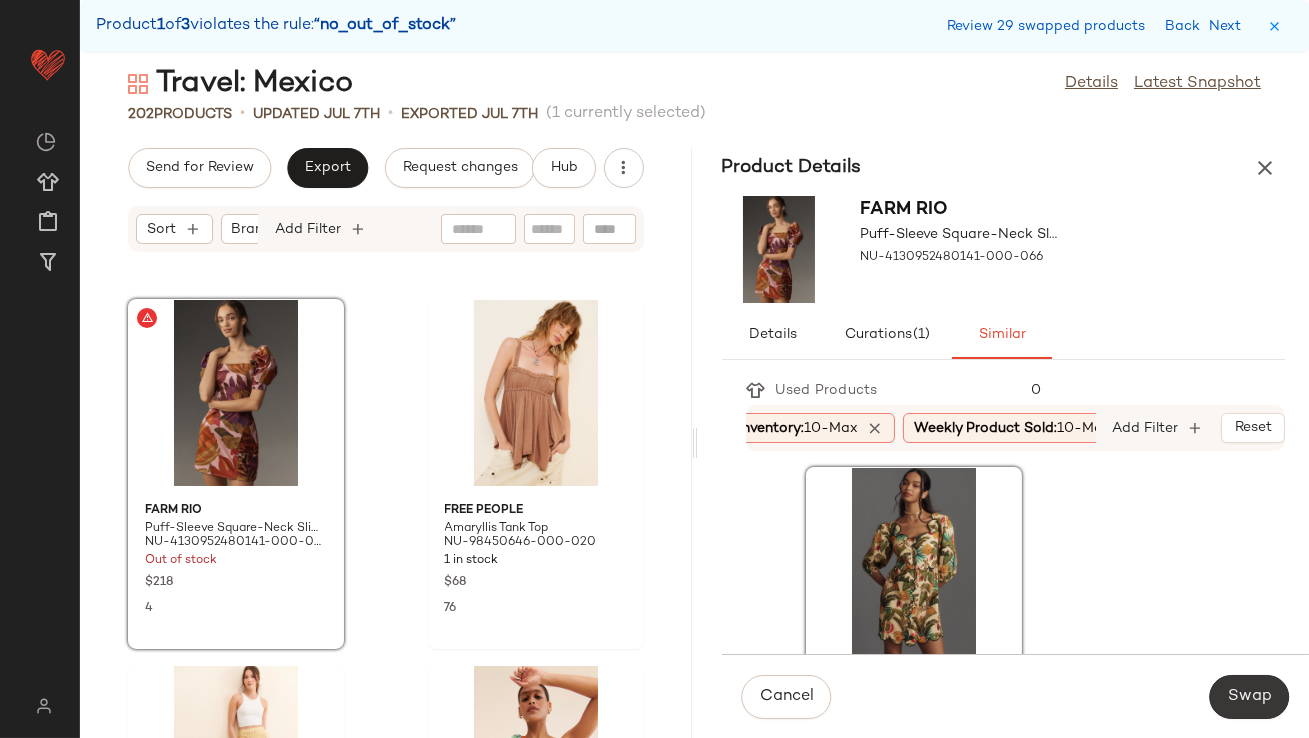 scroll, scrollTop: 34404, scrollLeft: 0, axis: vertical 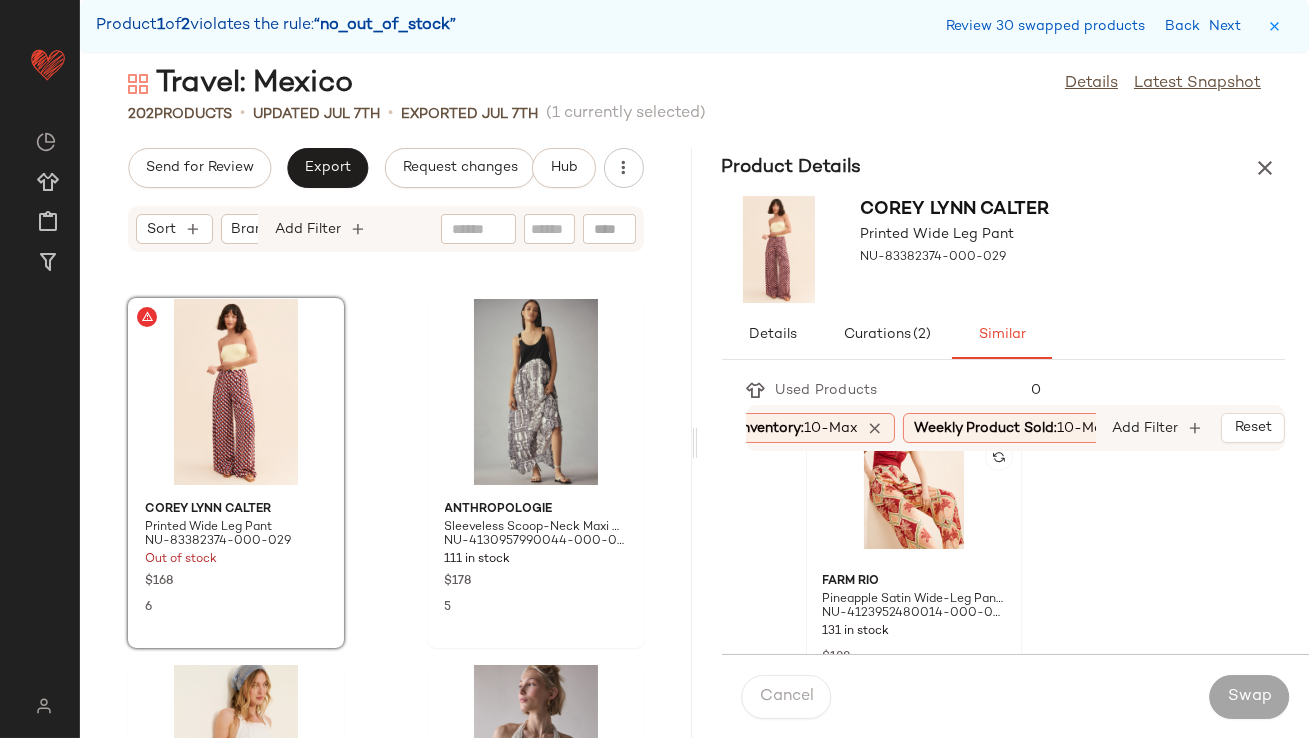 click 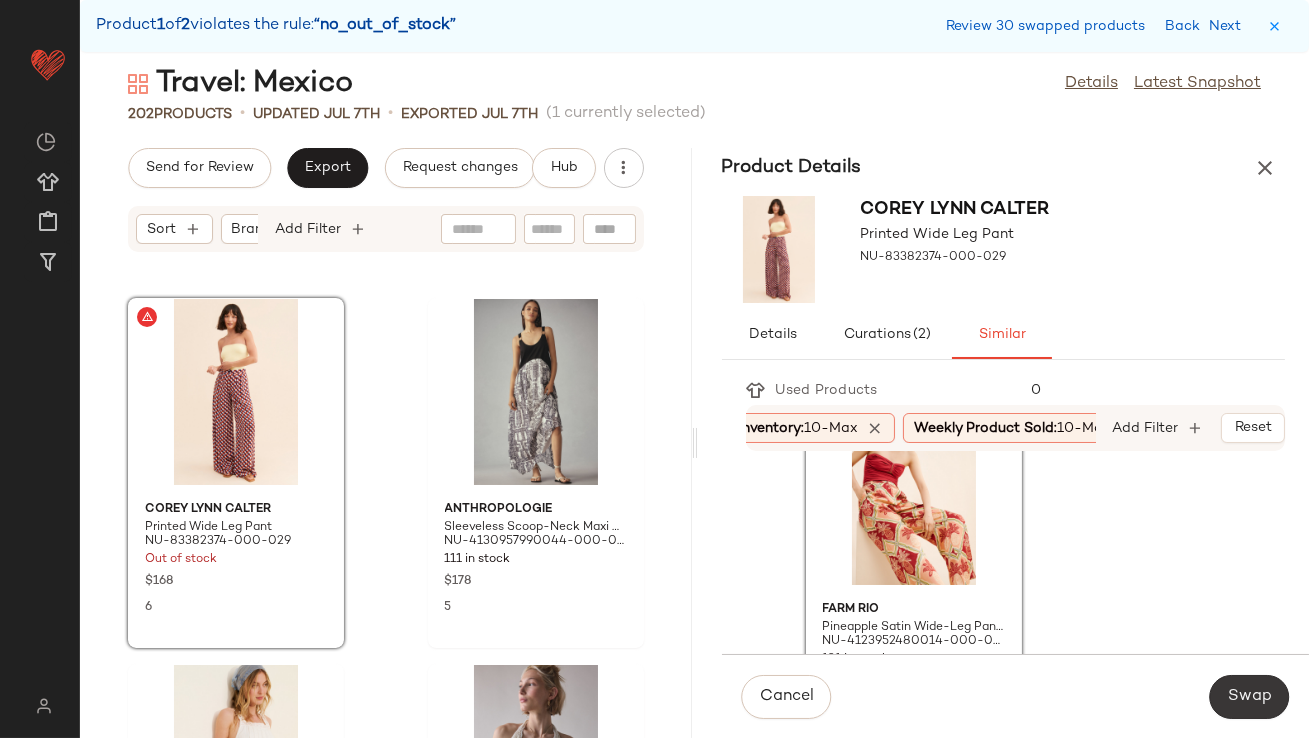 click on "Swap" 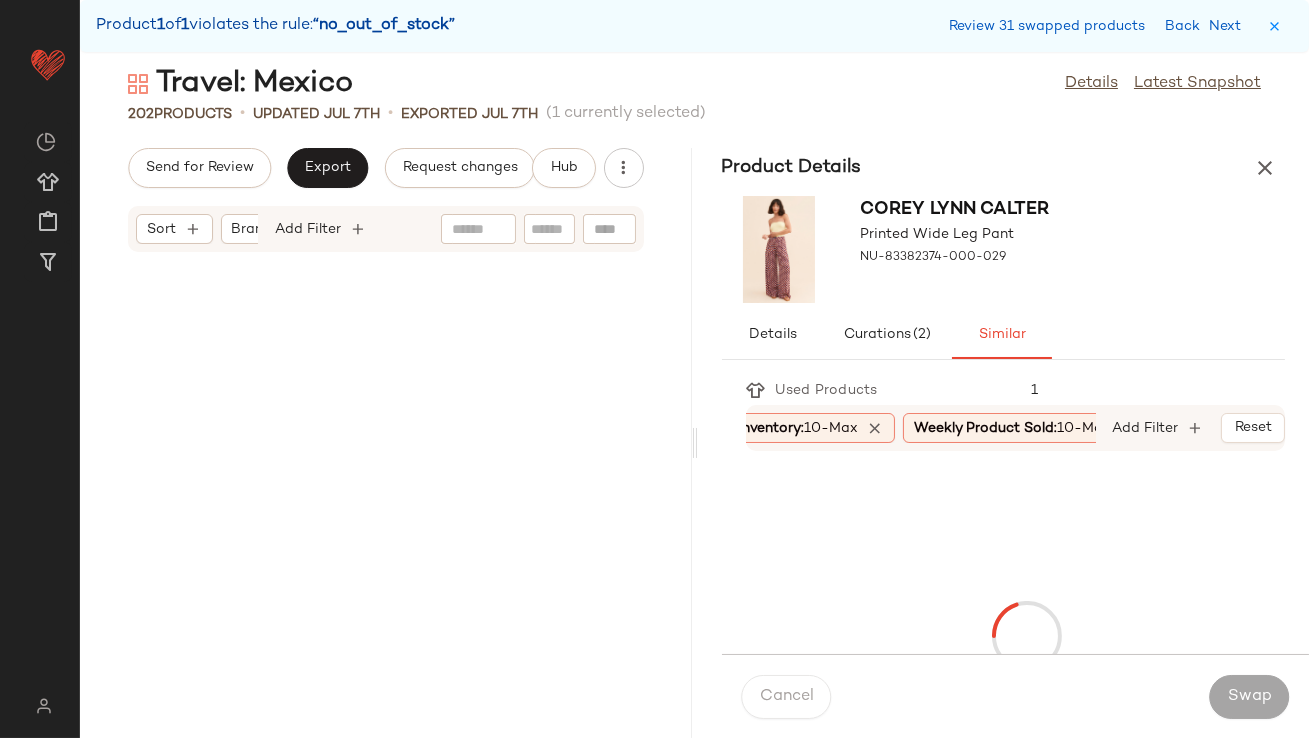 scroll, scrollTop: 36234, scrollLeft: 0, axis: vertical 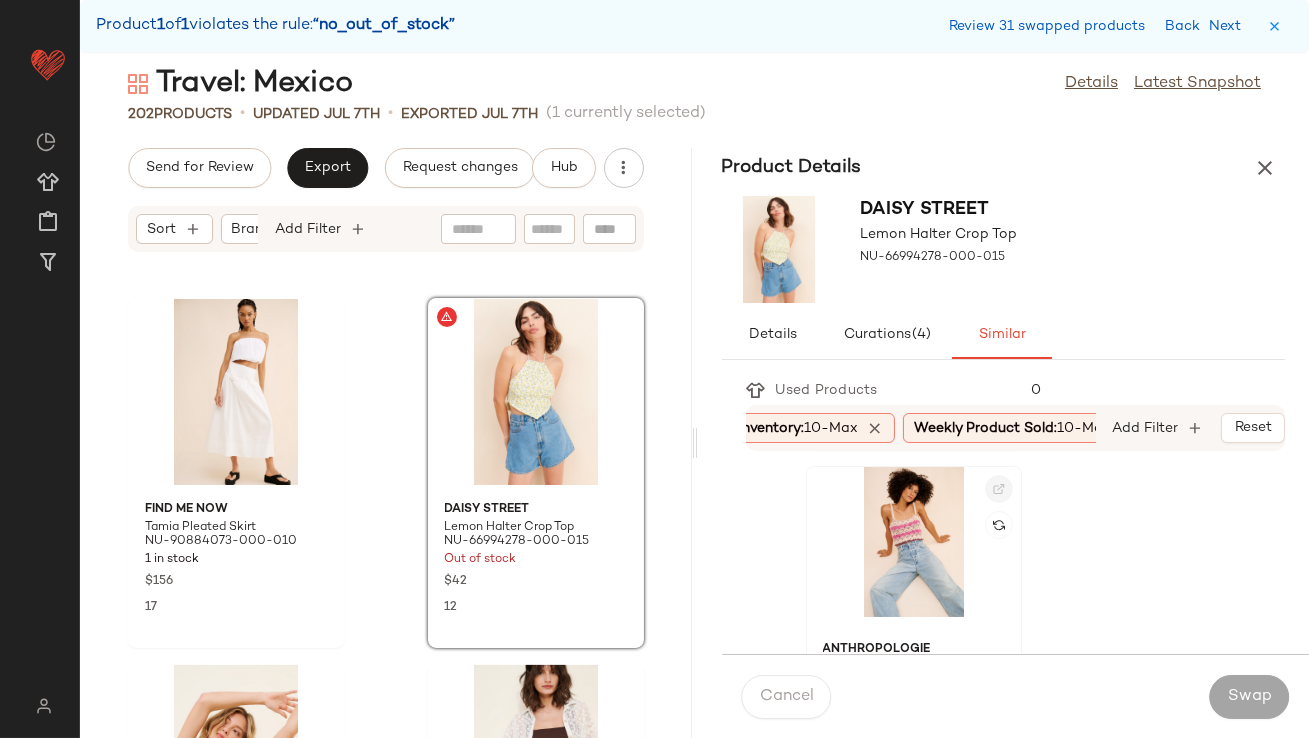 click at bounding box center (999, 489) 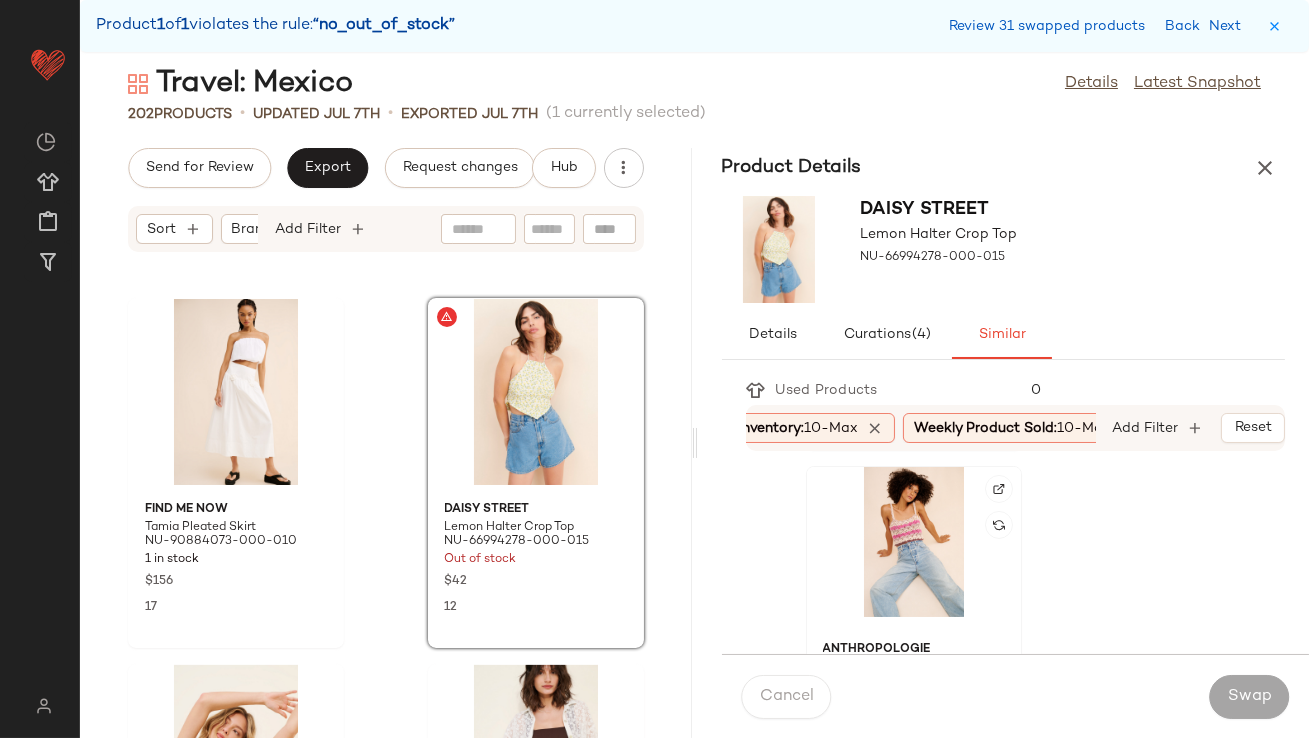 click 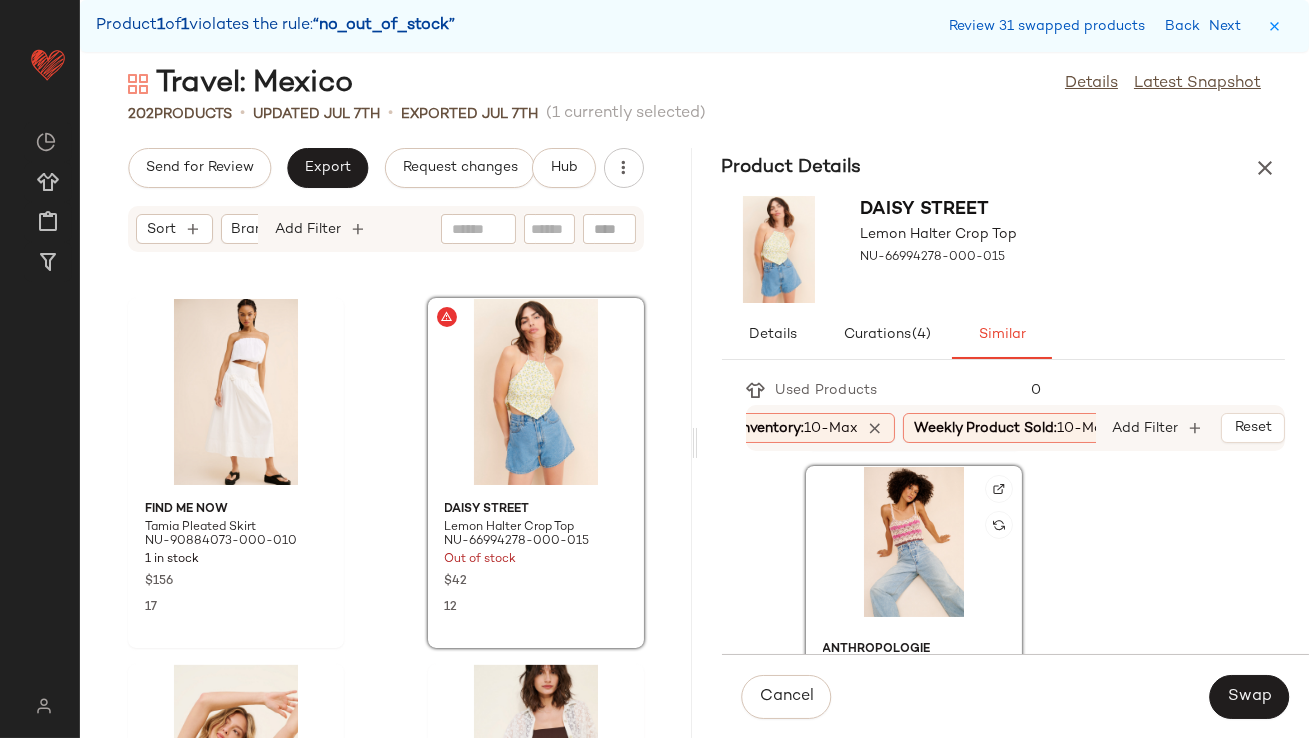 click 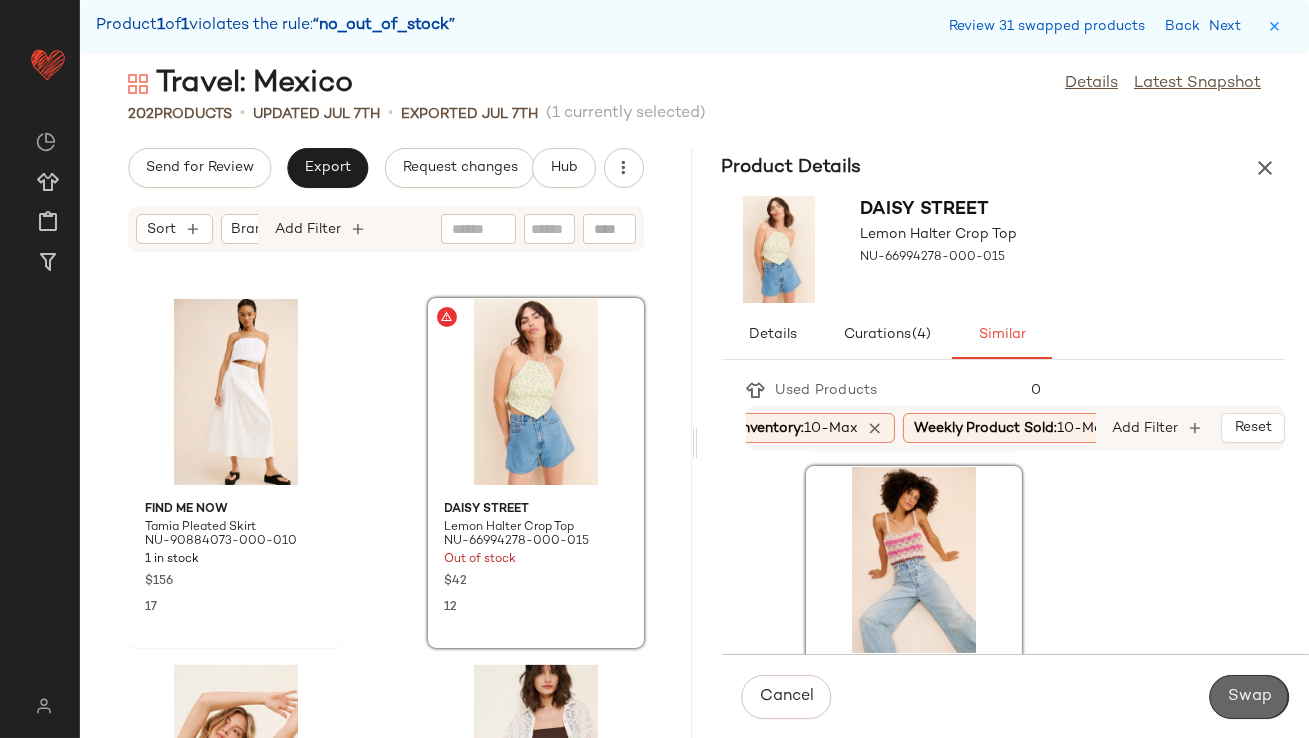 click on "Swap" at bounding box center (1249, 697) 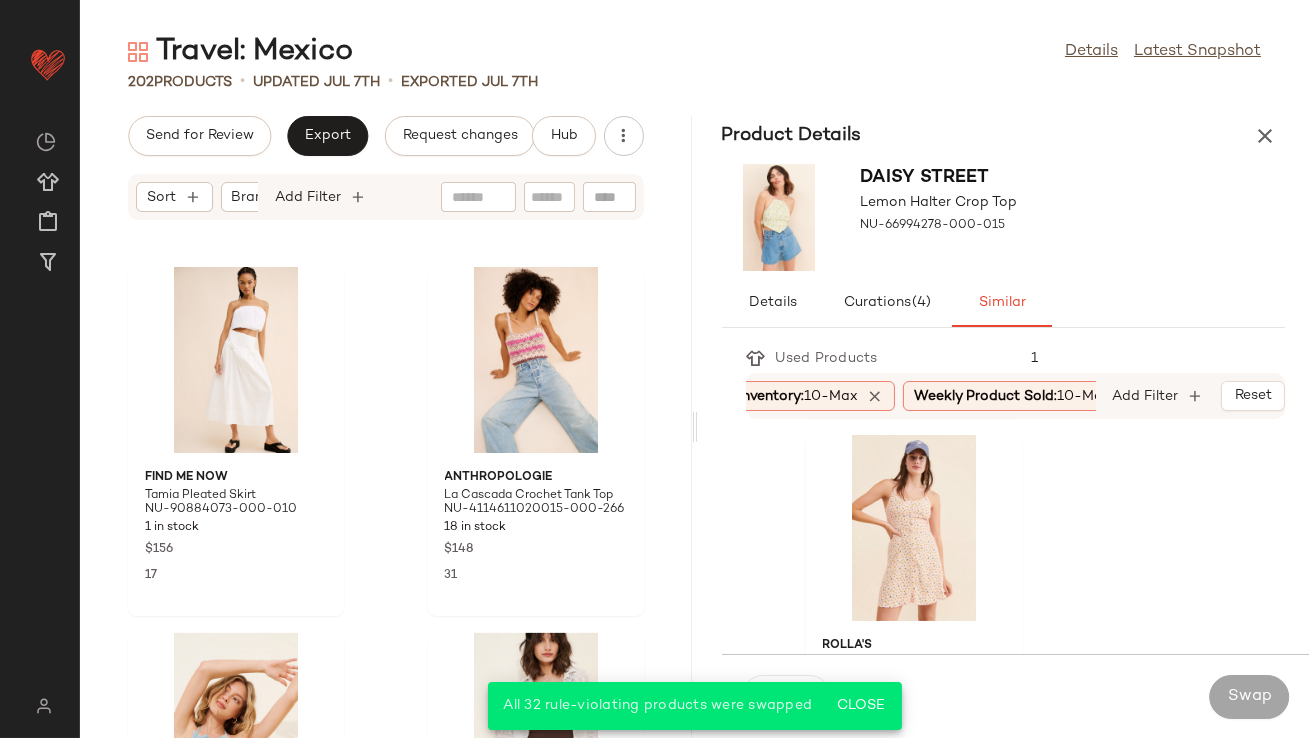 click at bounding box center (1265, 136) 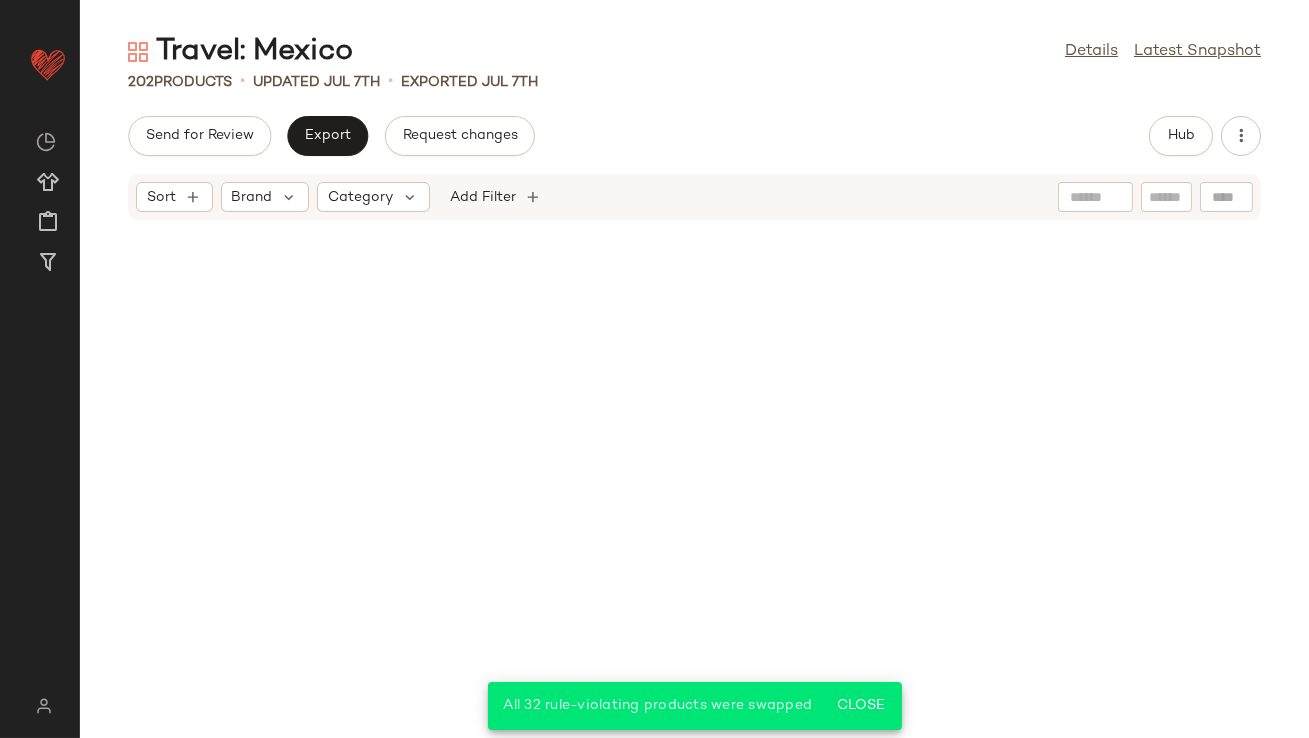 scroll, scrollTop: 0, scrollLeft: 0, axis: both 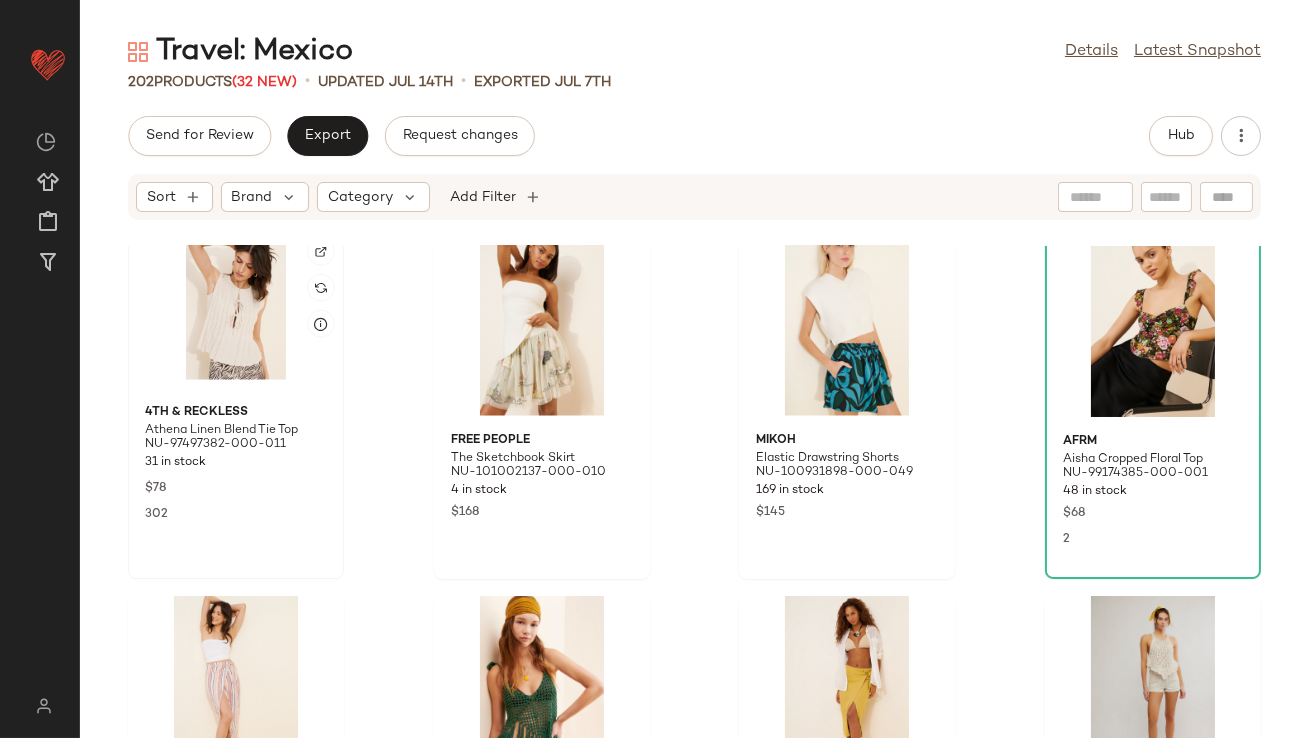 click 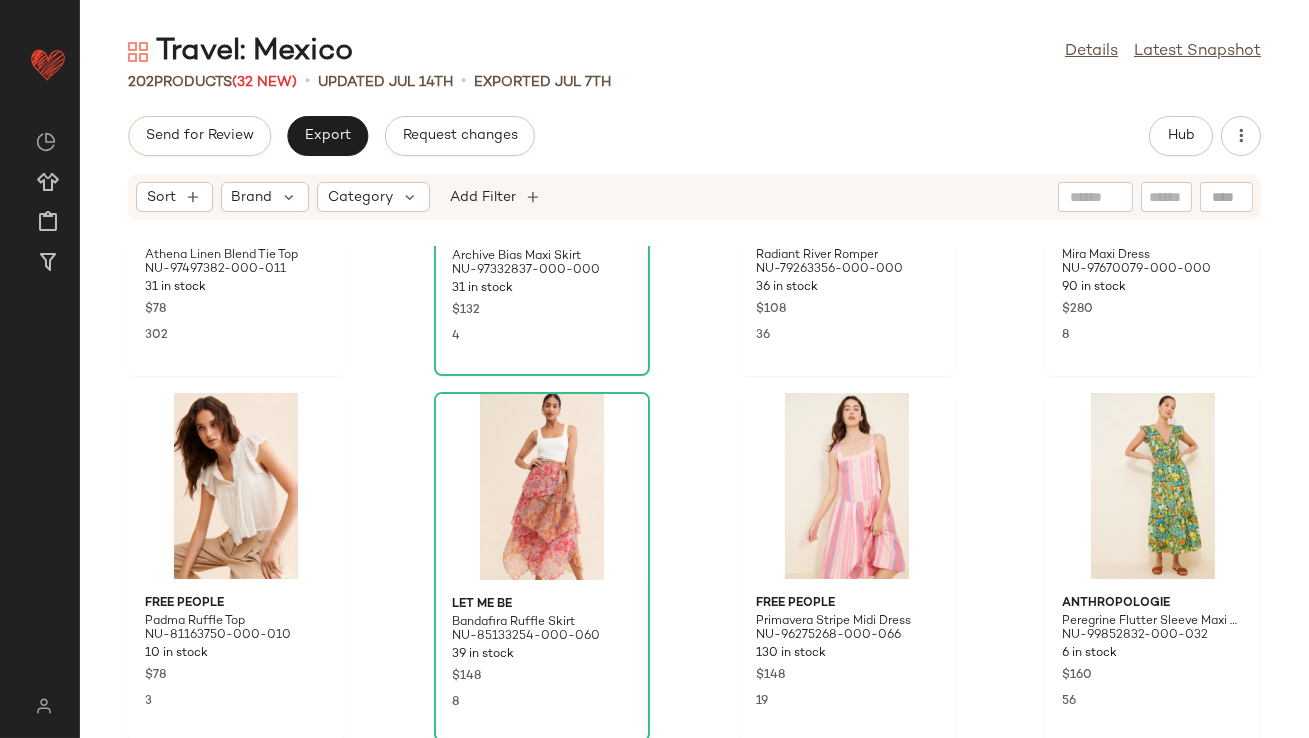 scroll, scrollTop: 380, scrollLeft: 0, axis: vertical 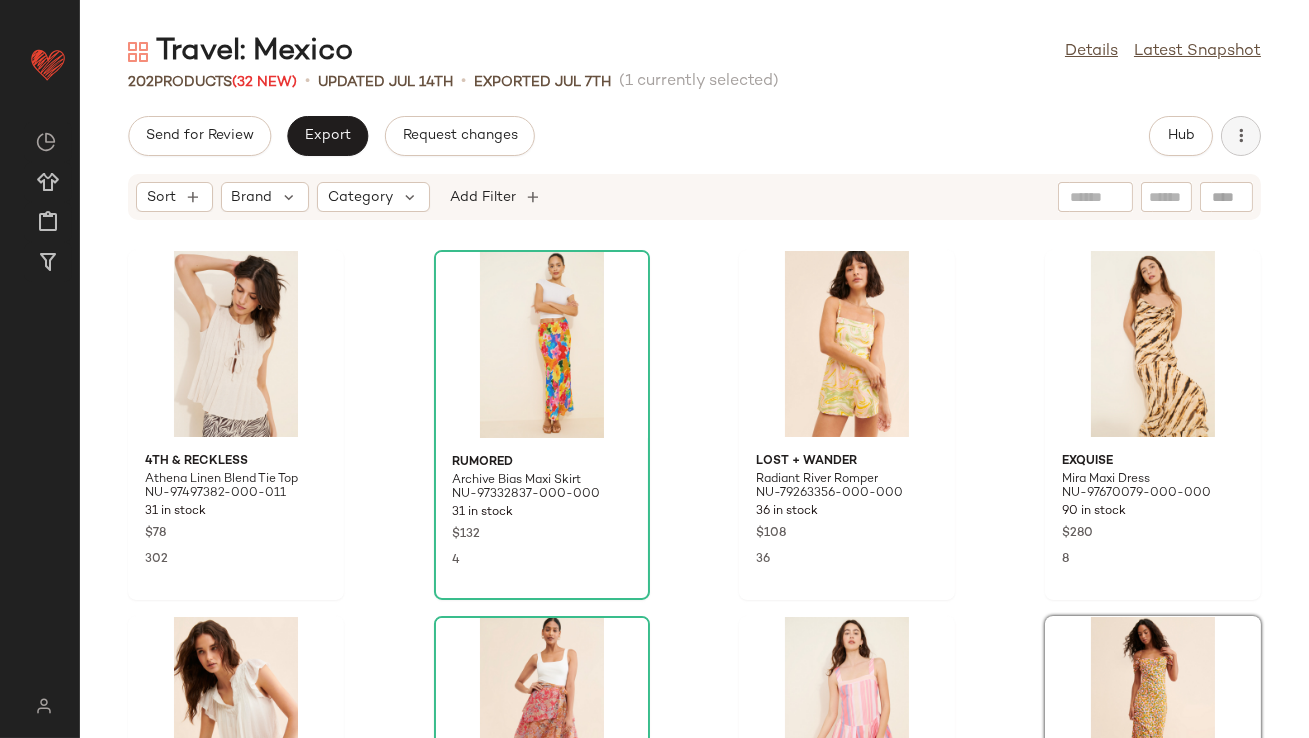 click 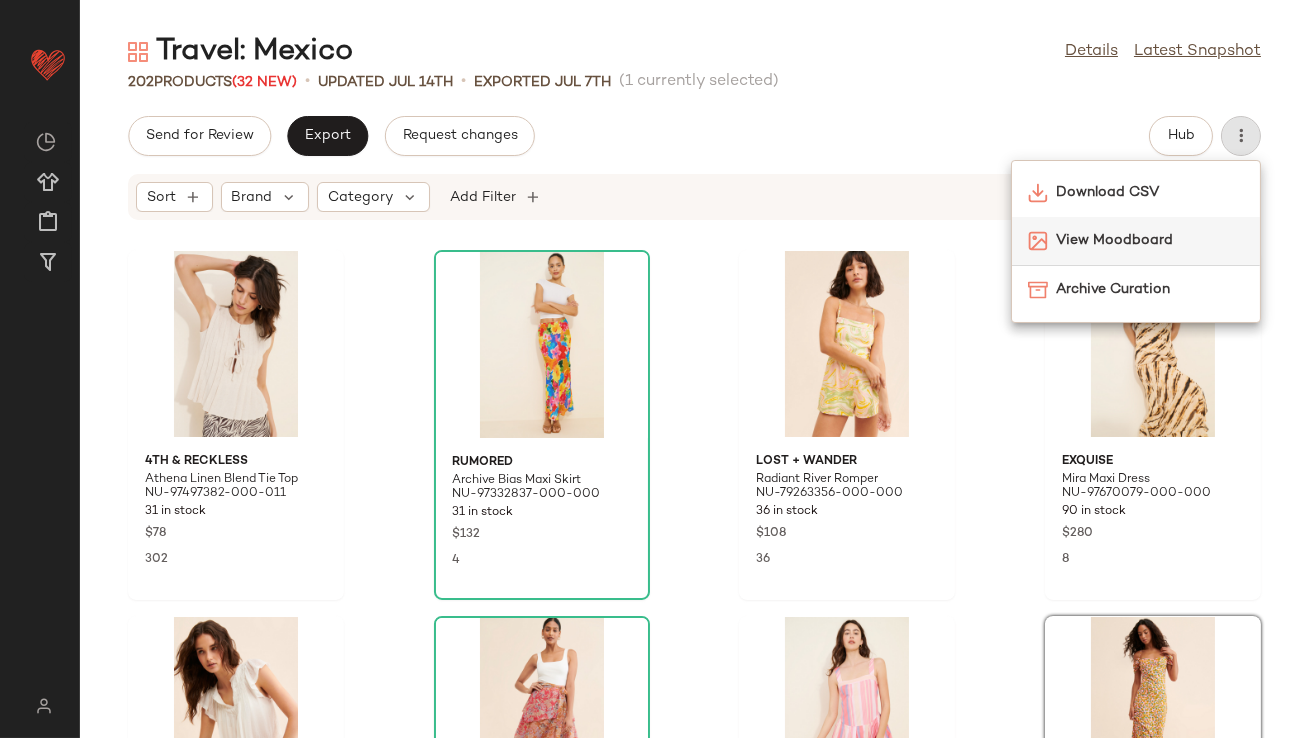 click on "View Moodboard" at bounding box center (1150, 240) 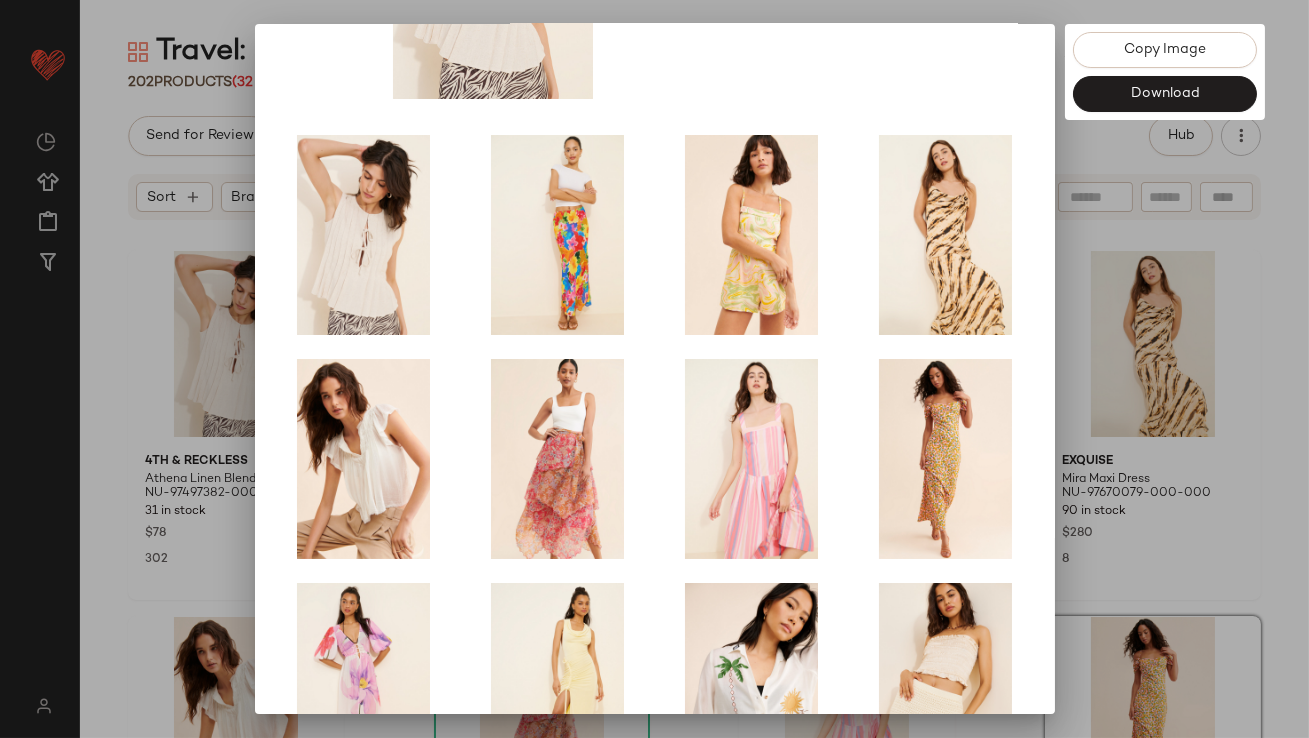 scroll, scrollTop: 341, scrollLeft: 0, axis: vertical 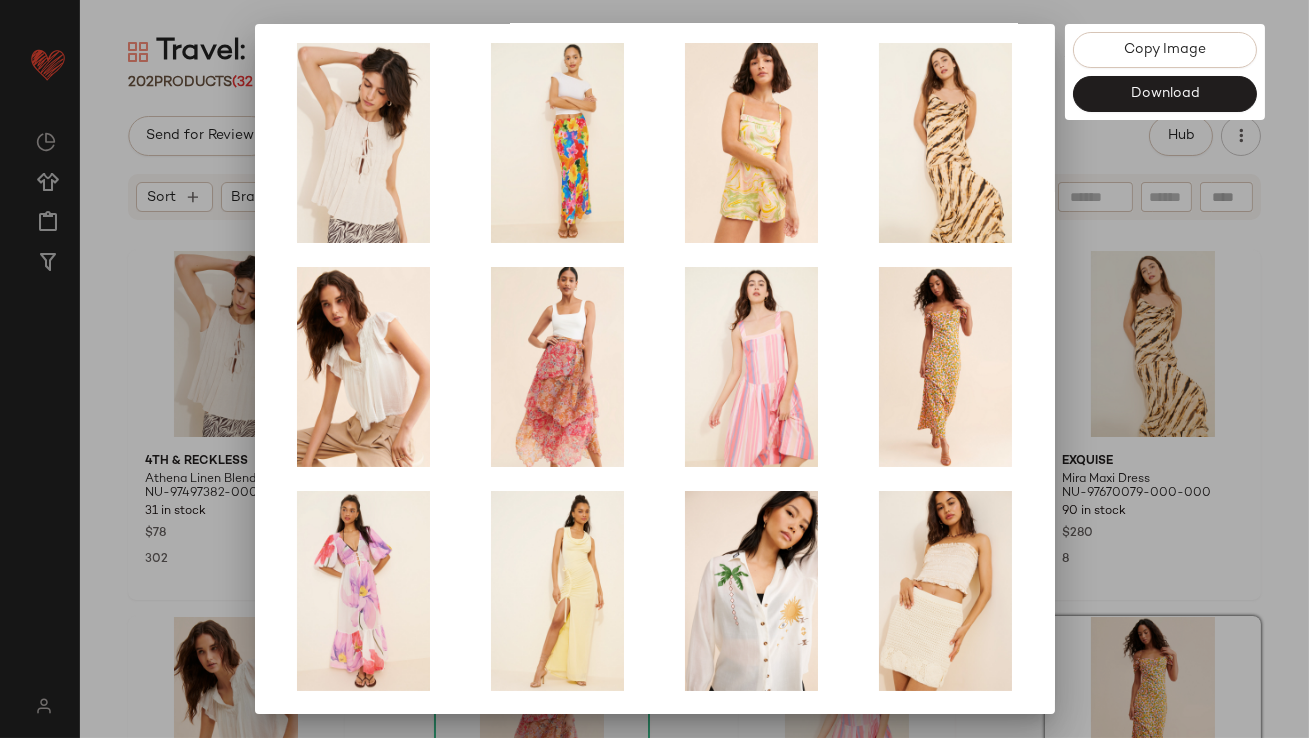 click at bounding box center (654, 369) 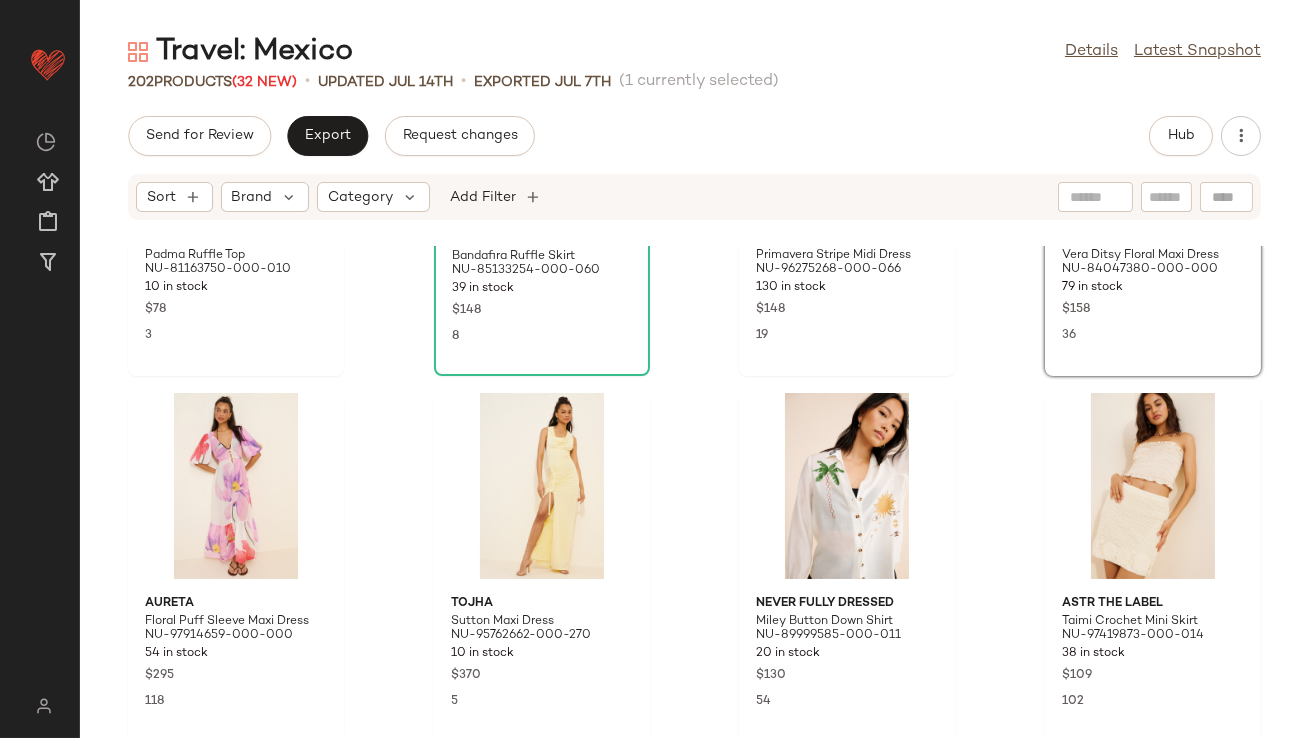 scroll, scrollTop: 0, scrollLeft: 0, axis: both 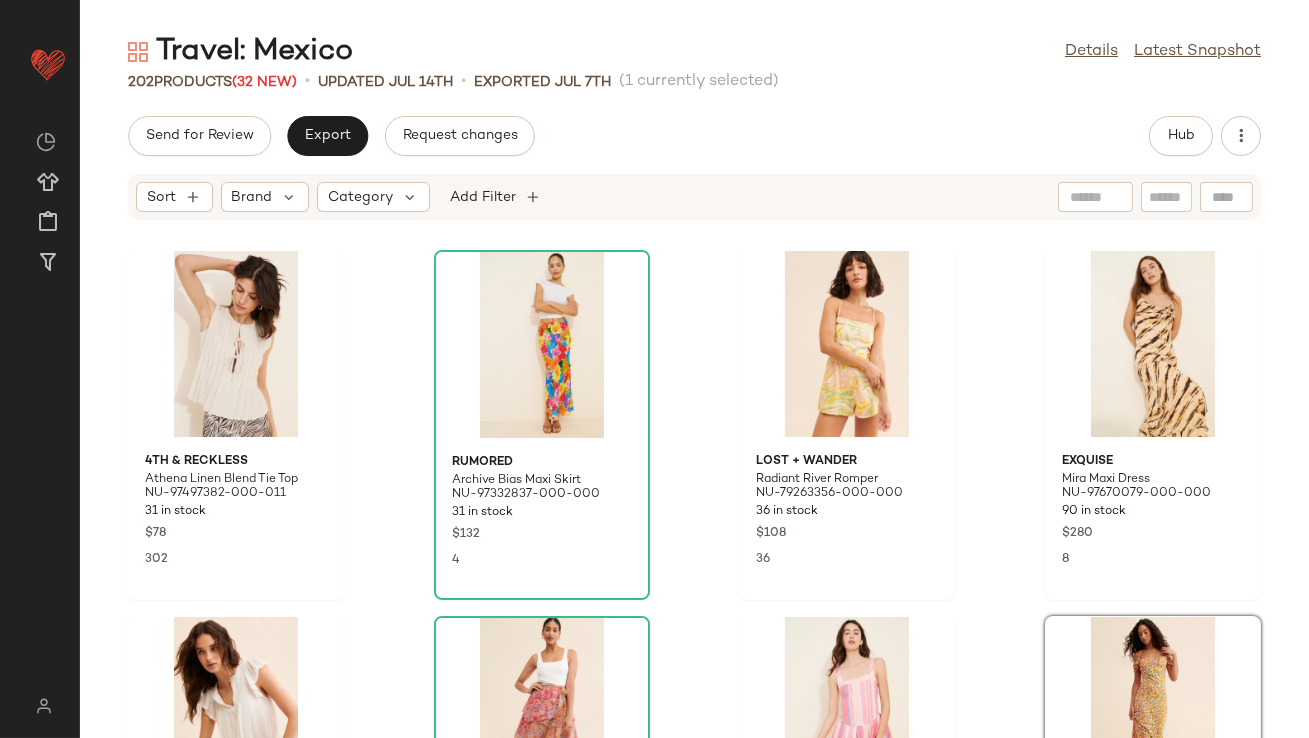 click on "Travel: [COUNTRY] Details Latest Snapshot 202 Products (32 New) • updated [DATE] • Exported [DATE] (1 currently selected) Send for Review Export Request changes Hub Sort Brand Category Add Filter 4th & Reckless [FIRST] [LAST] [PRODUCT_NAME] NU-97497382-000-011 31 in stock $78 302 [BRAND] [PRODUCT_NAME] NU-97332837-000-000 31 in stock $132 4 [BRAND] [PRODUCT_NAME] NU-79263356-000-000 36 in stock $108 36 [BRAND] [PRODUCT_NAME] NU-97670079-000-000 90 in stock $280 8 [BRAND] [PRODUCT_NAME] NU-81163750-000-010 10 in stock $78 3 [BRAND] [PRODUCT_NAME] NU-85133254-000-060 39 in stock $148 8 [BRAND] [PRODUCT_NAME] NU-96275268-000-066 130 in stock $148 19 [BRAND] [PRODUCT_NAME] NU-84047380-000-000 79 in stock $158 36 [BRAND] [PRODUCT_NAME] NU-97914659-000-000 54 in stock $295 118 [BRAND] [PRODUCT_NAME] NU-95762662-000-270 10 in stock $370 5 [BRAND] [PRODUCT_NAME] NU-89999585-000-011 $130" at bounding box center [694, 385] 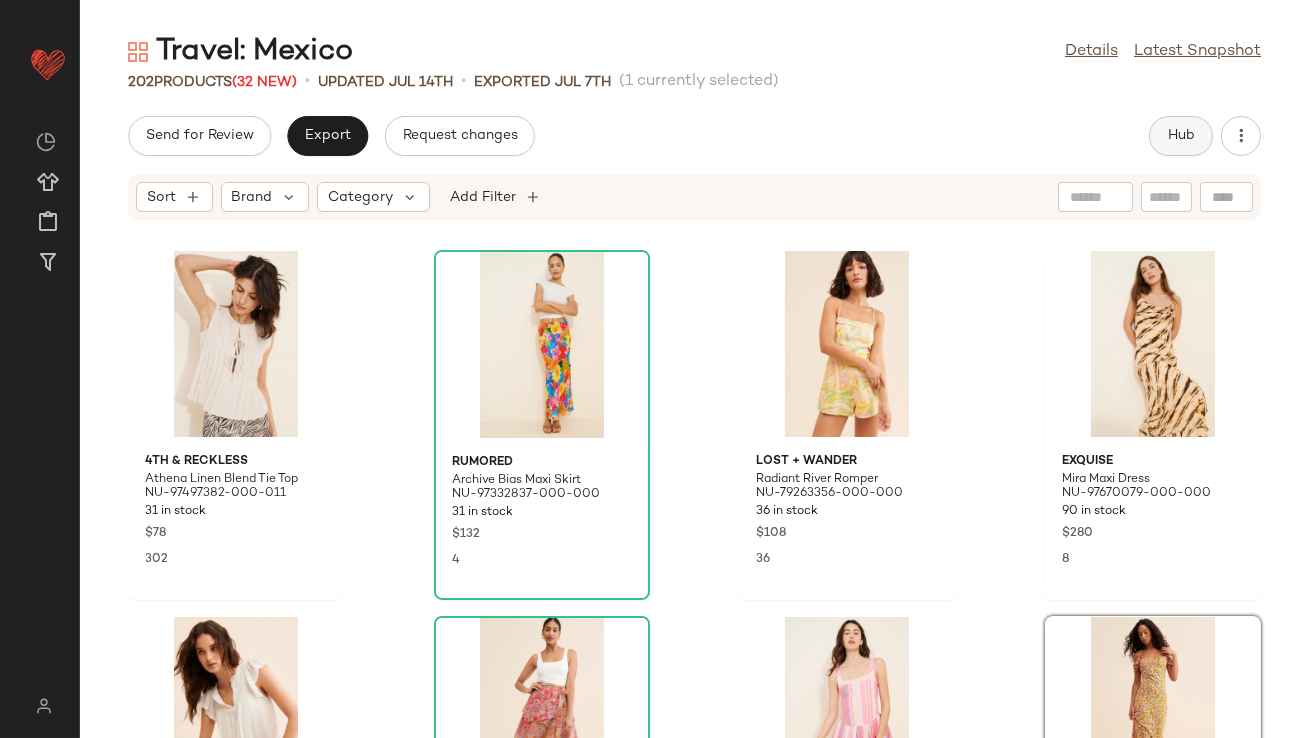 click on "Hub" at bounding box center [1181, 136] 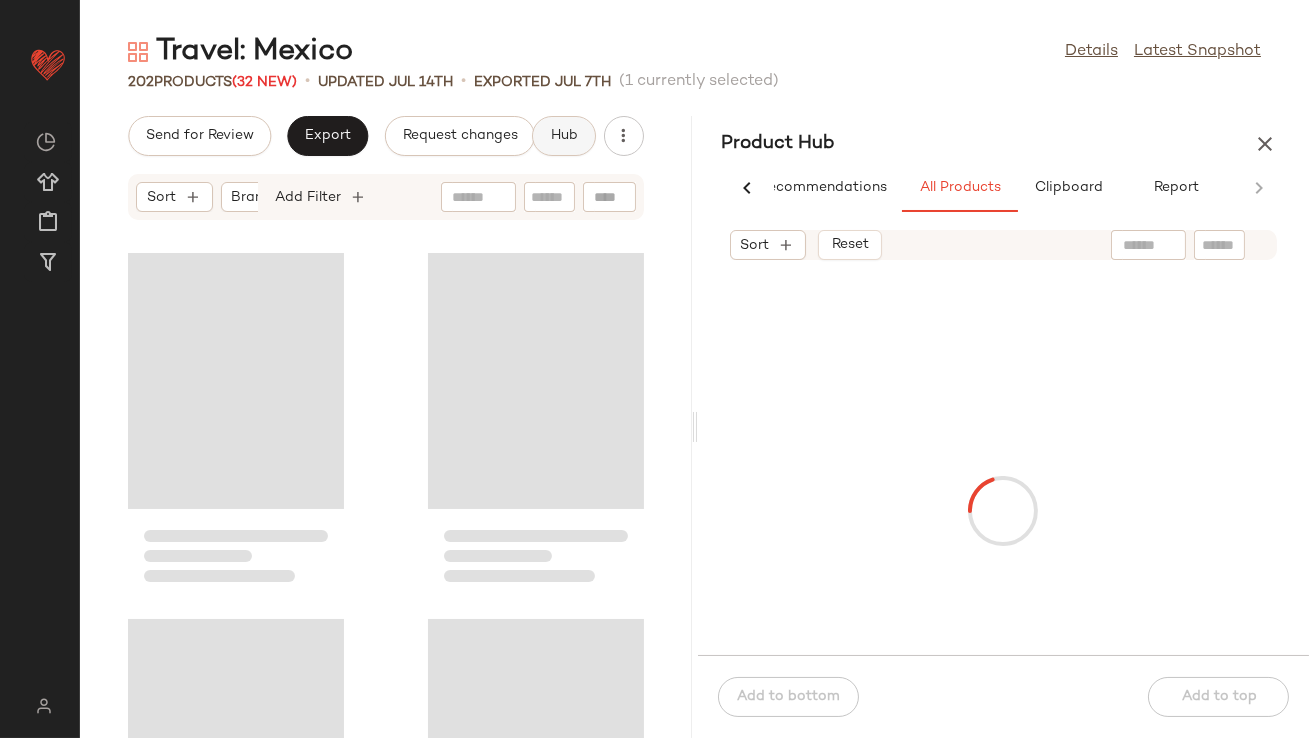 scroll, scrollTop: 0, scrollLeft: 48, axis: horizontal 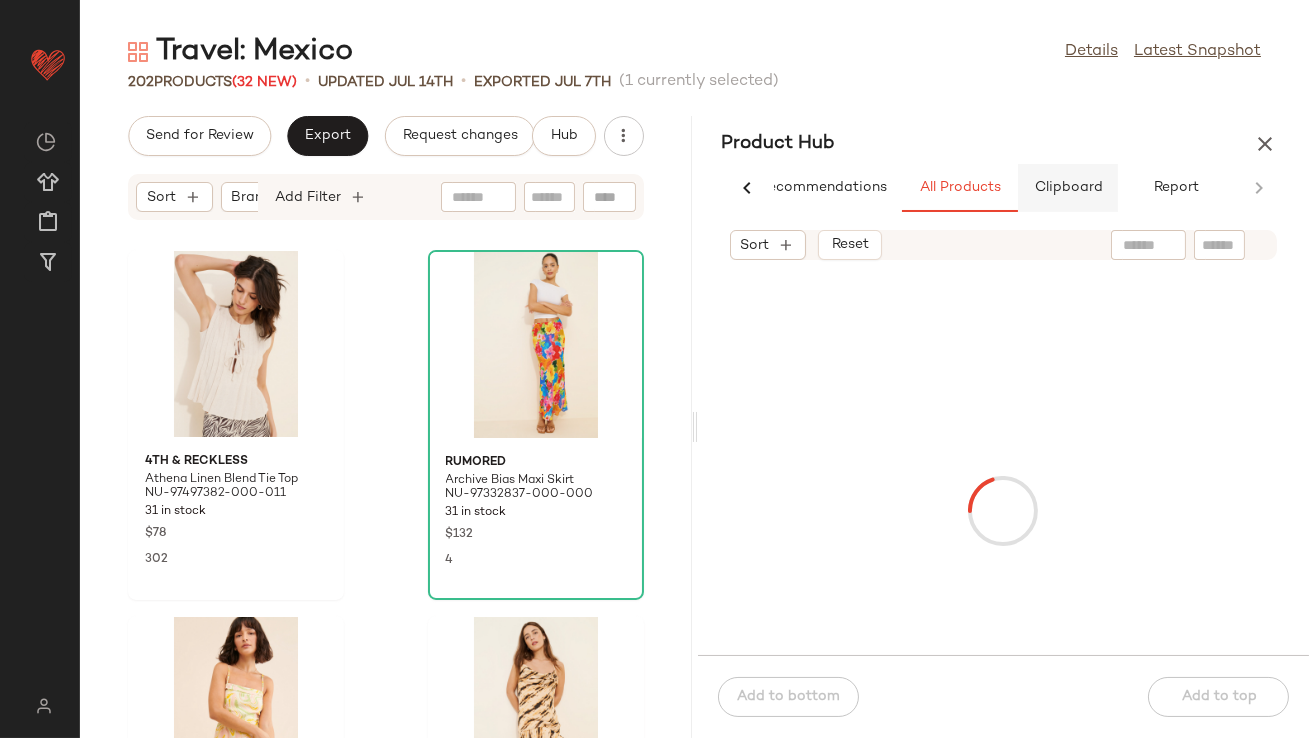 click on "Clipboard" 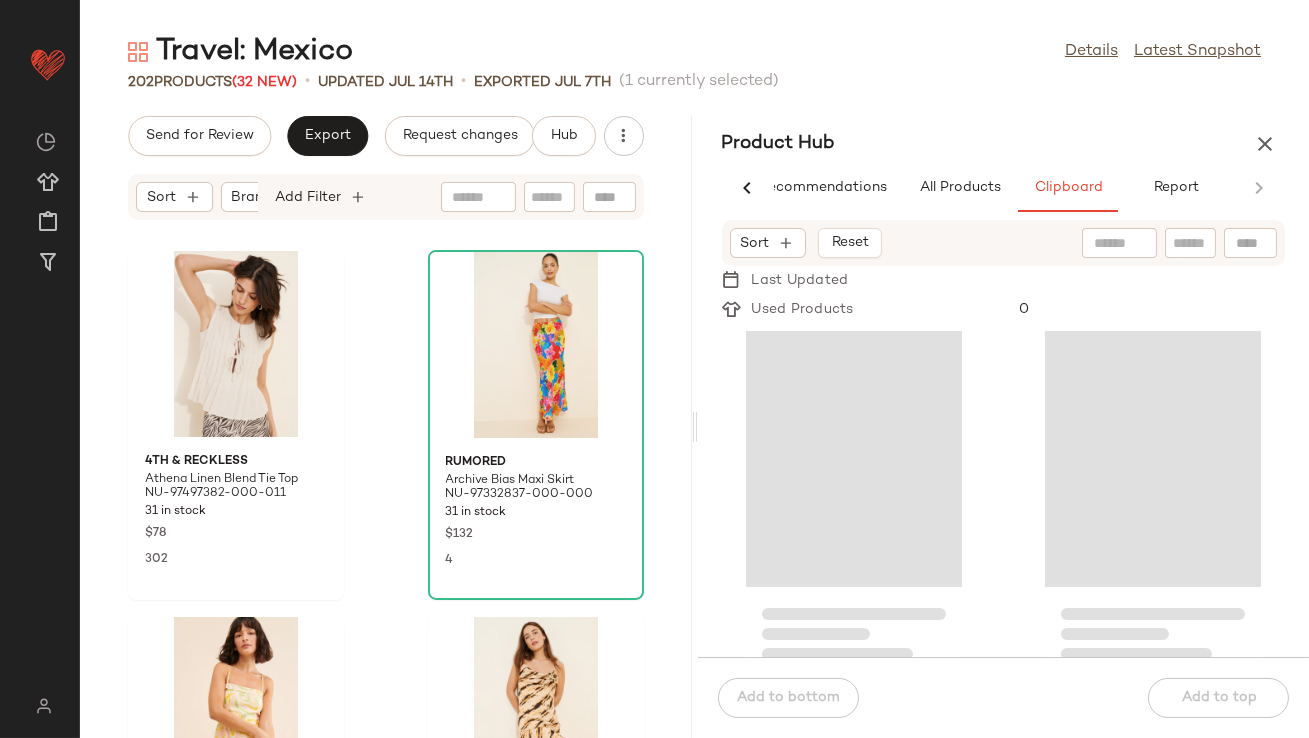 click on "Sort" at bounding box center [755, 243] 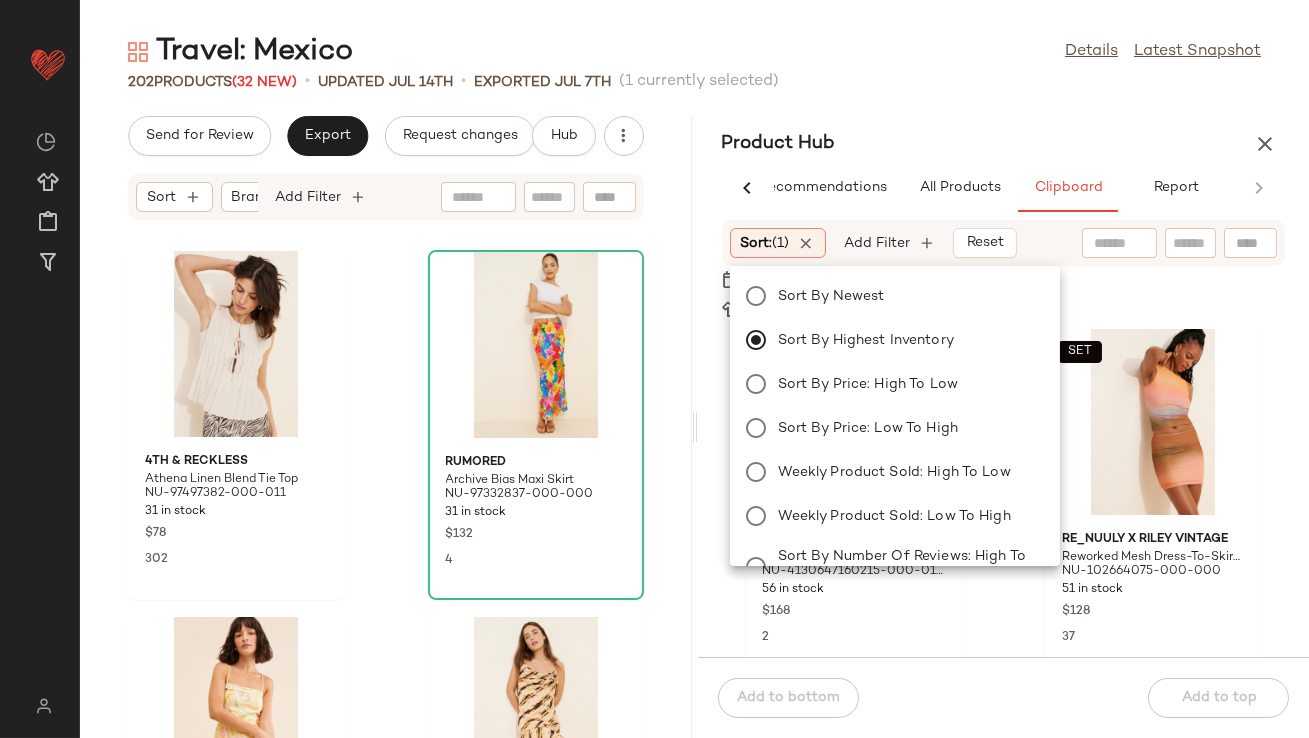 click on "Travel: [COUNTRY] Details Latest Snapshot 202 Products (32 New) • updated [DATE] • Exported [DATE] (1 currently selected) Send for Review Export Request changes Hub Sort Brand Category Add Filter 4th & Reckless [FIRST] [LAST] [PRODUCT_NAME] NU-97497382-000-011 31 in stock $78 302 [BRAND] [PRODUCT_NAME] NU-97332837-000-000 31 in stock $132 4 [BRAND] [PRODUCT_NAME] NU-79263356-000-000 36 in stock $108 36 [BRAND] [PRODUCT_NAME] NU-97670079-000-000 90 in stock $280 8 [BRAND] [PRODUCT_NAME] NU-81163750-000-010 10 in stock $78 3 [BRAND] [PRODUCT_NAME] NU-85133254-000-060 39 in stock $148 8 [BRAND] [PRODUCT_NAME] NU-96275268-000-066 130 in stock $148 19 [BRAND] [PRODUCT_NAME] NU-84047380-000-000 79 in stock $158 36 [BRAND] [PRODUCT_NAME] NU-97914659-000-000 54 in stock $295 118 [BRAND] [PRODUCT_NAME] NU-95762662-000-270 10 in stock $370 5 [BRAND] [PRODUCT_NAME] NU-89999585-000-011 $130 Product Hub AI Recommendations All Products Clipboard Report Sort: (1) Brand Category In Curation?: No Availability: in_stock Creation Date: Last 7 days Occasion: (3) 10-Max Reset No" at bounding box center (694, 385) 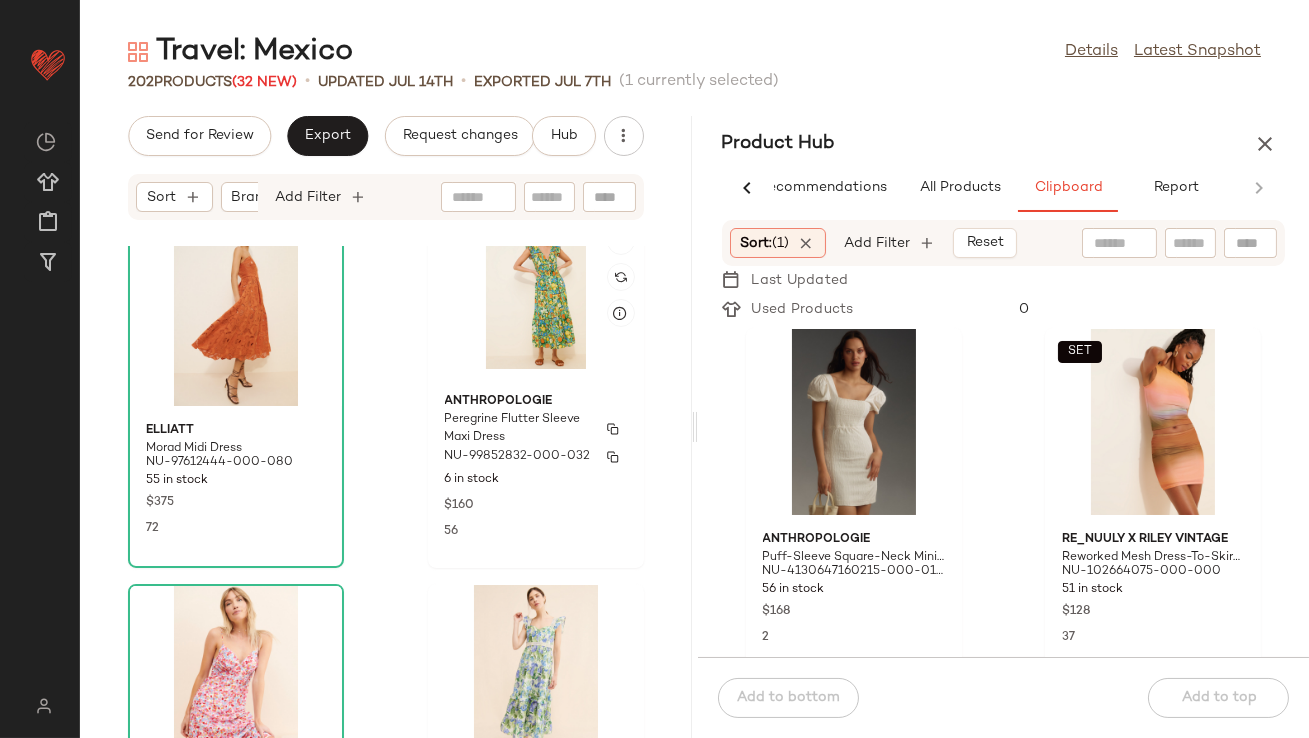 scroll, scrollTop: 2992, scrollLeft: 0, axis: vertical 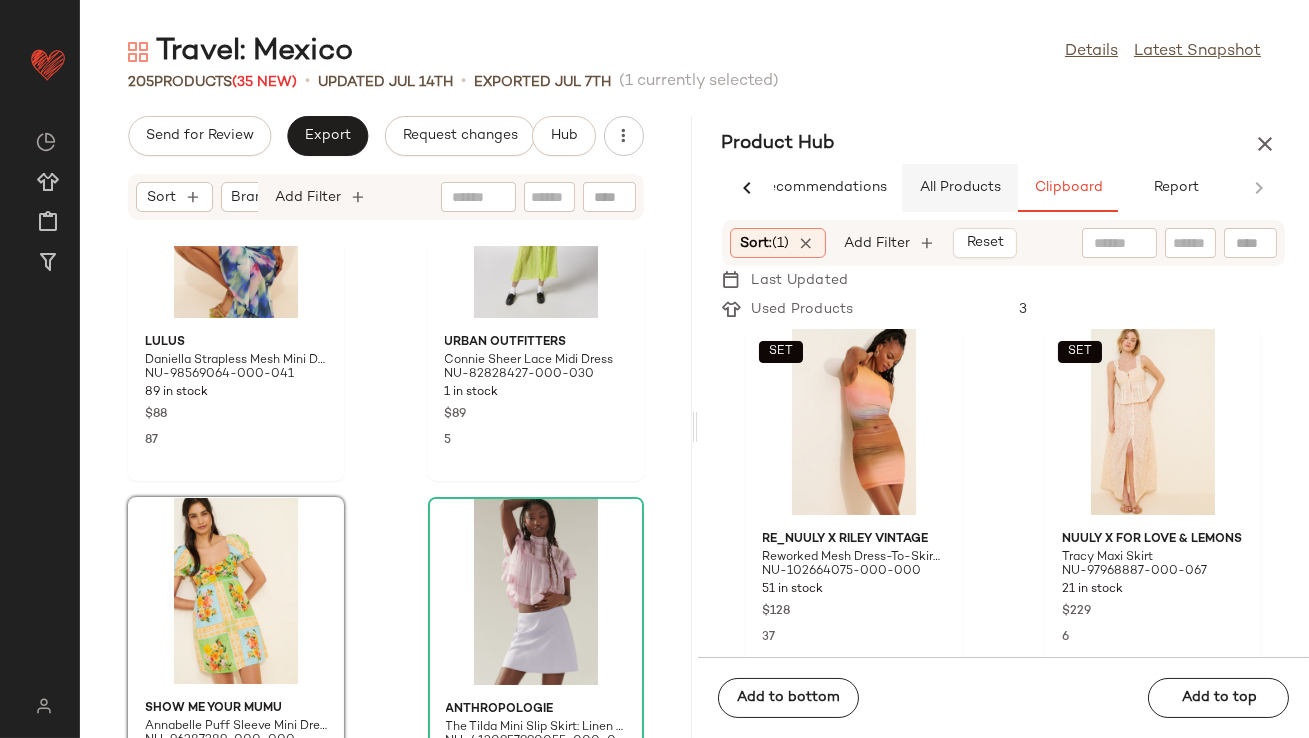 click on "All Products" 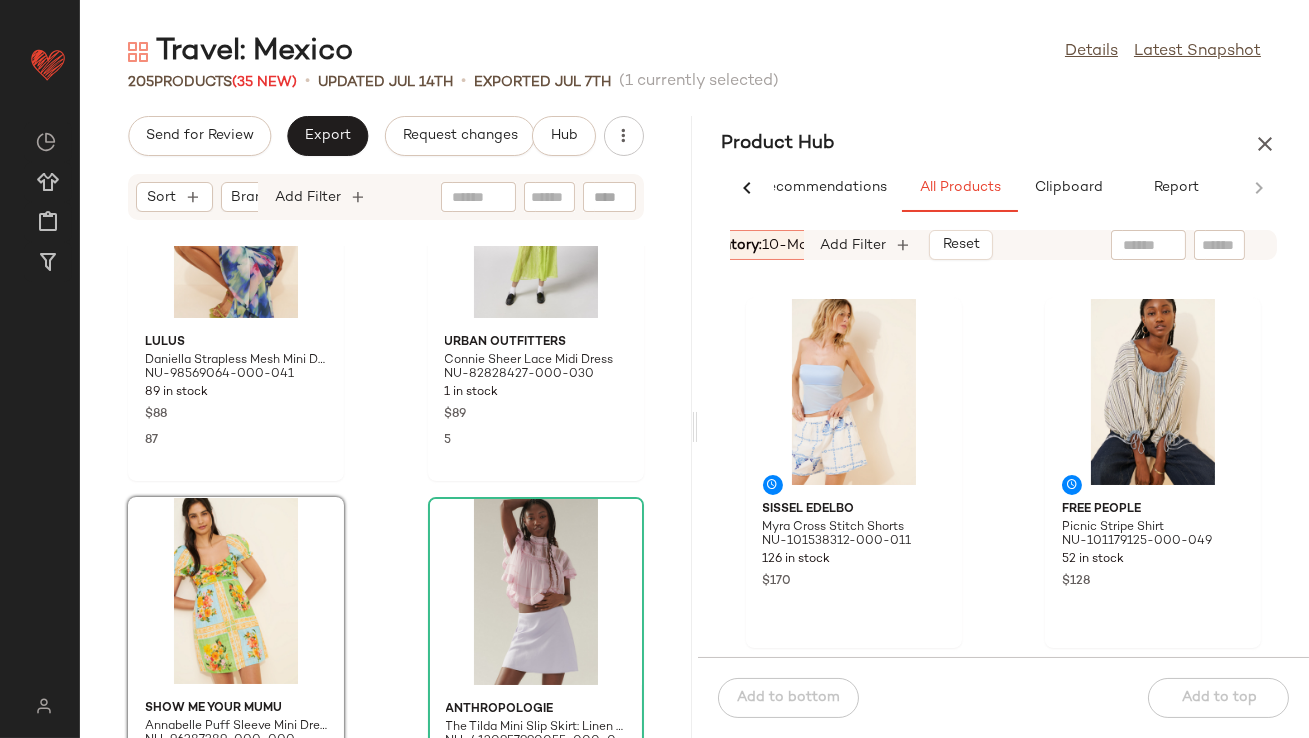 scroll, scrollTop: 0, scrollLeft: 1105, axis: horizontal 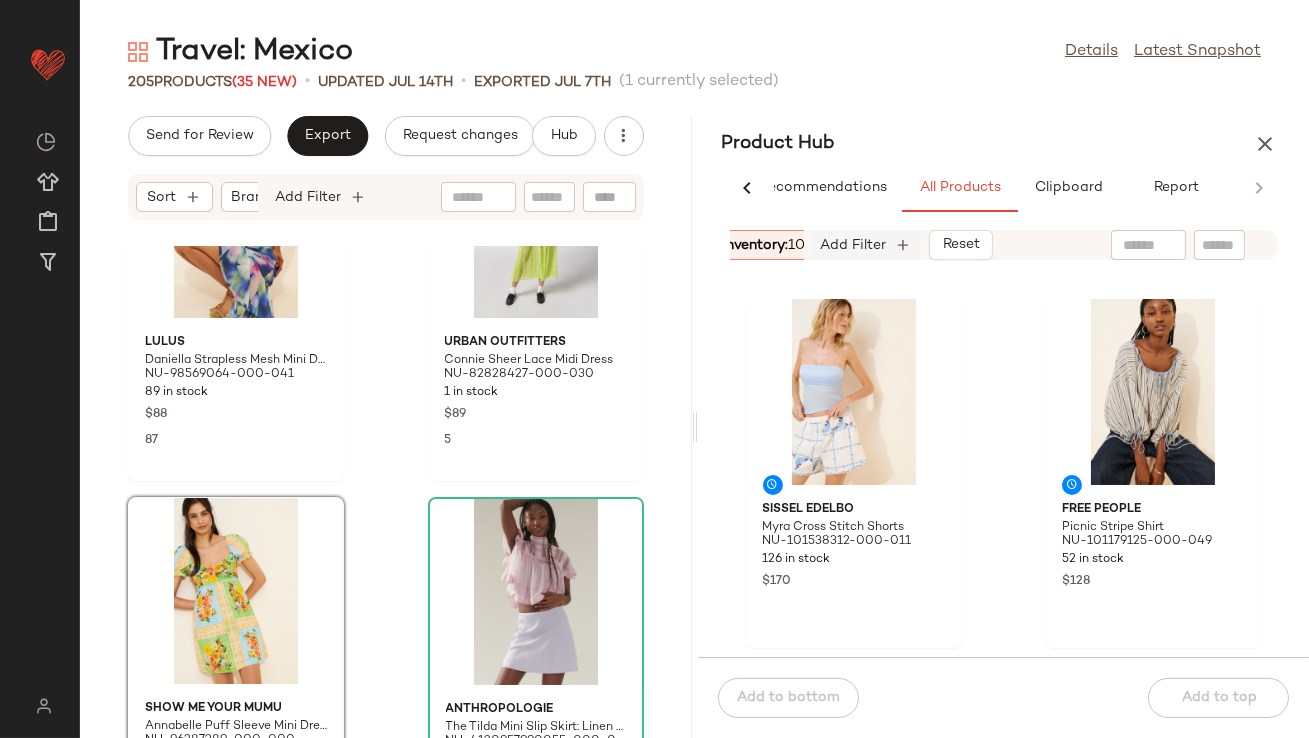 click on "Add Filter" at bounding box center [854, 245] 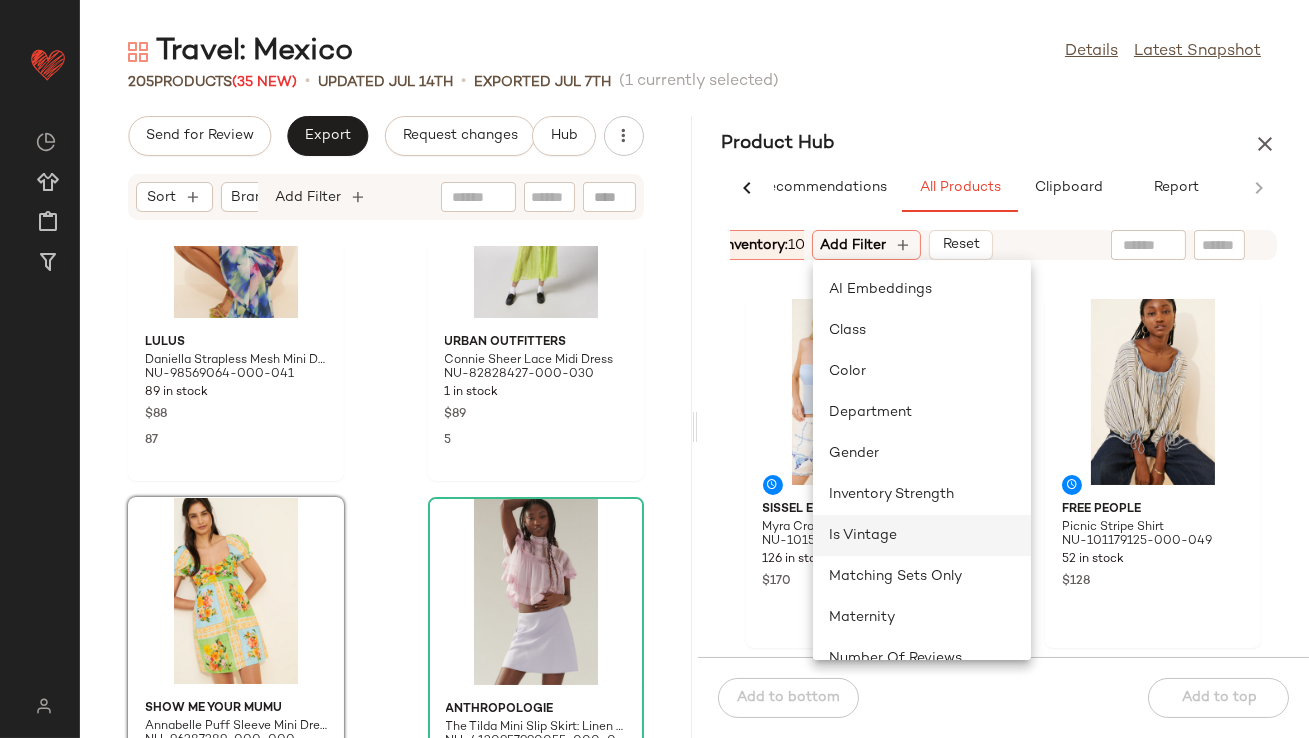 scroll, scrollTop: 0, scrollLeft: 0, axis: both 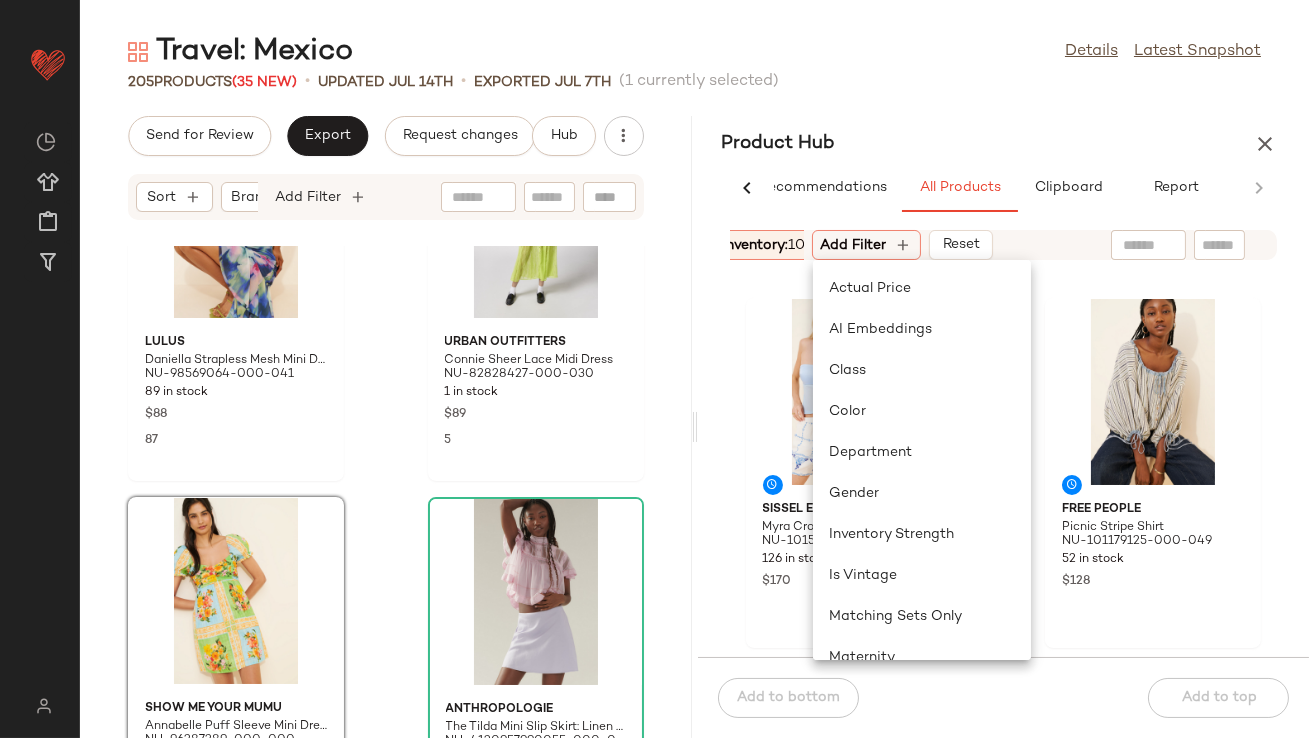 click on "Sort: (1) Brand Category In Curation?: No Availability: in_stock Creation Date: Last 7 days Occasion: (3) Total Inventory: 10-Max Add Filter Reset [FIRST] [LAST] [PRODUCT_NAME] NU-101538312-000-011 126 in stock $170 [BRAND] [PRODUCT_NAME] NU-101179125-000-049 52 in stock $128 [BRAND] [PRODUCT_NAME] NU-100479690-000-011 128 in stock $168 [BRAND] [PRODUCT_NAME] NU-100977628-000-011 90 in stock $68 [FIRST] [LAST] [PRODUCT_NAME] NU-100174044-000-049 19 in stock $108 [BRAND] [PRODUCT_NAME] [BRAND] [PRODUCT_NAME] Shorts NU-102850815-000-010 17 in stock $178 [BRAND] [PRODUCT_NAME] NU-101179976-000-011 84 in stock $148 [BRAND] [PRODUCT_NAME] NU-101674257-000-011 12 in stock $118" 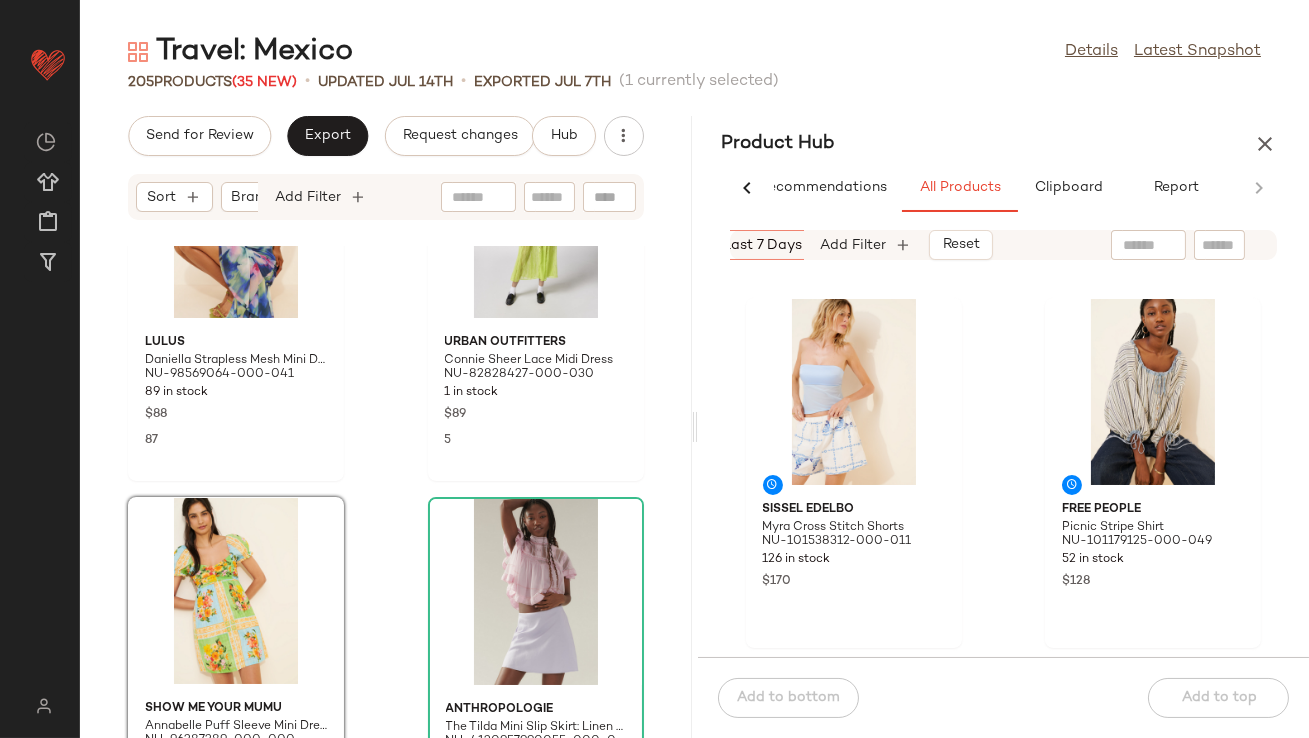scroll, scrollTop: 0, scrollLeft: 704, axis: horizontal 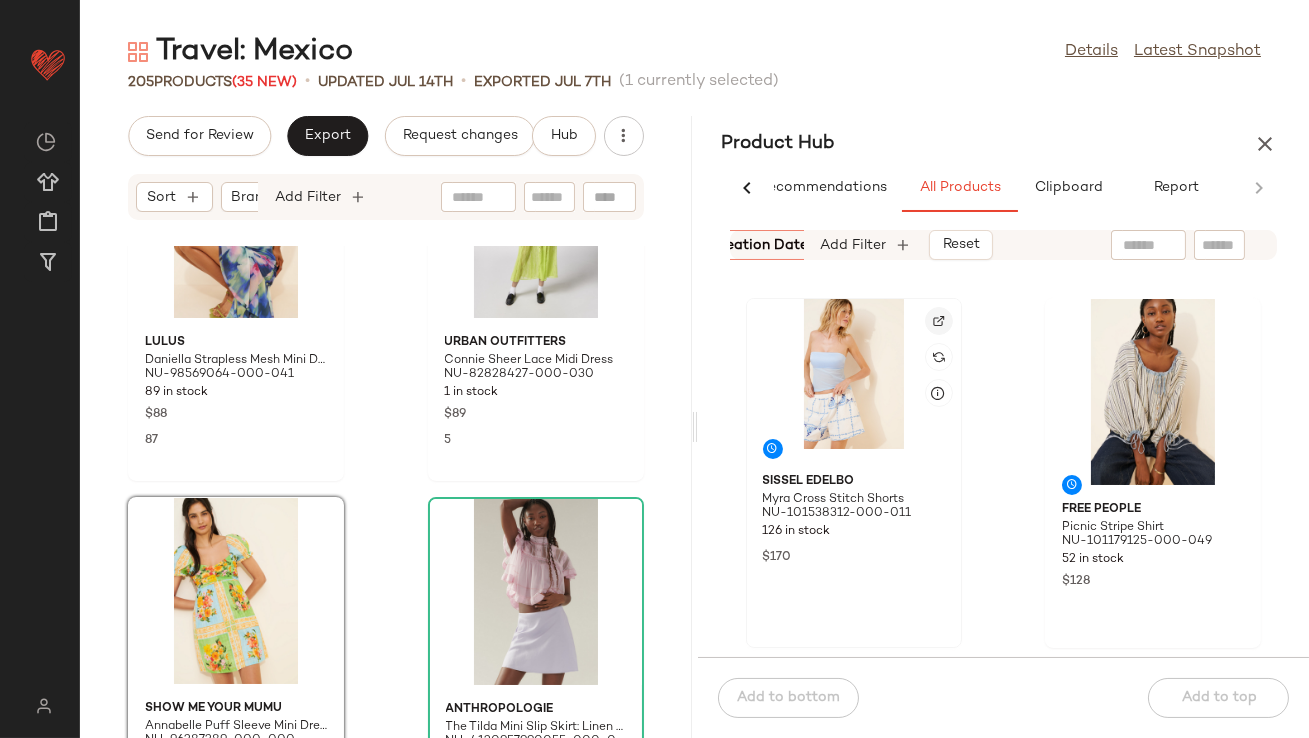 click 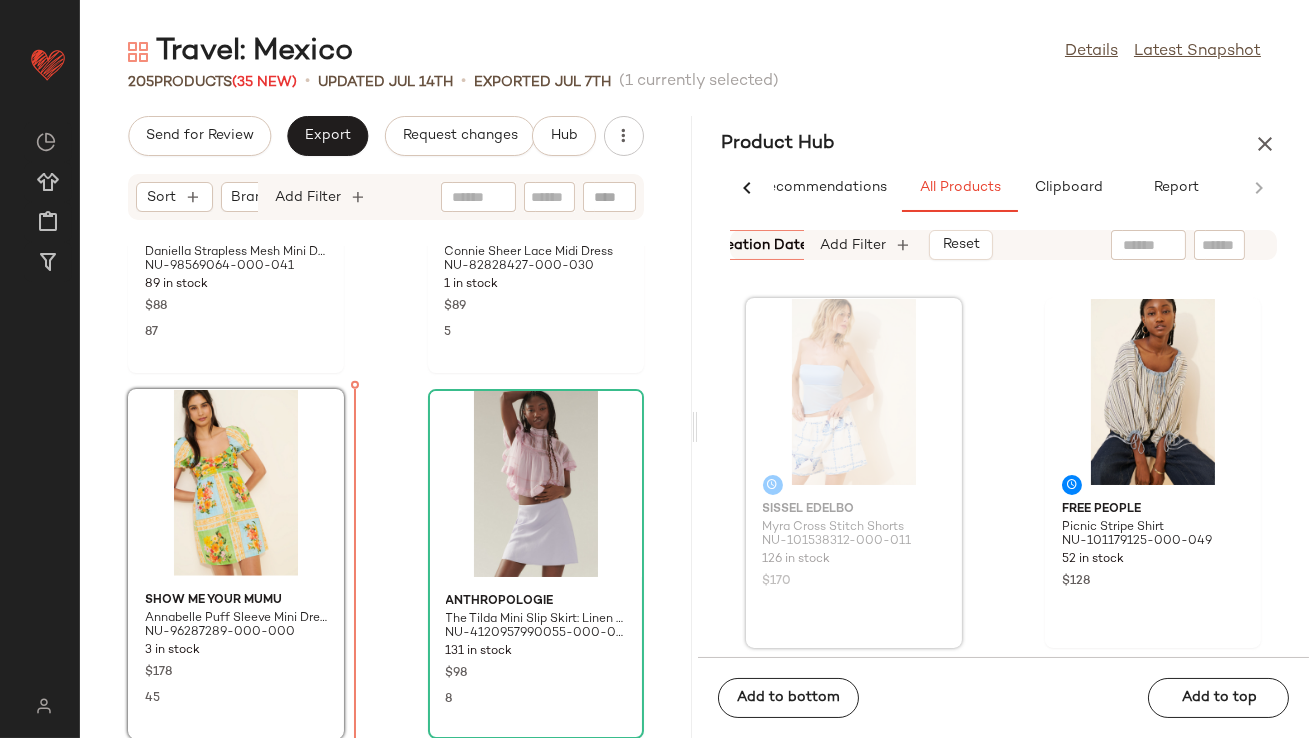 scroll, scrollTop: 3935, scrollLeft: 0, axis: vertical 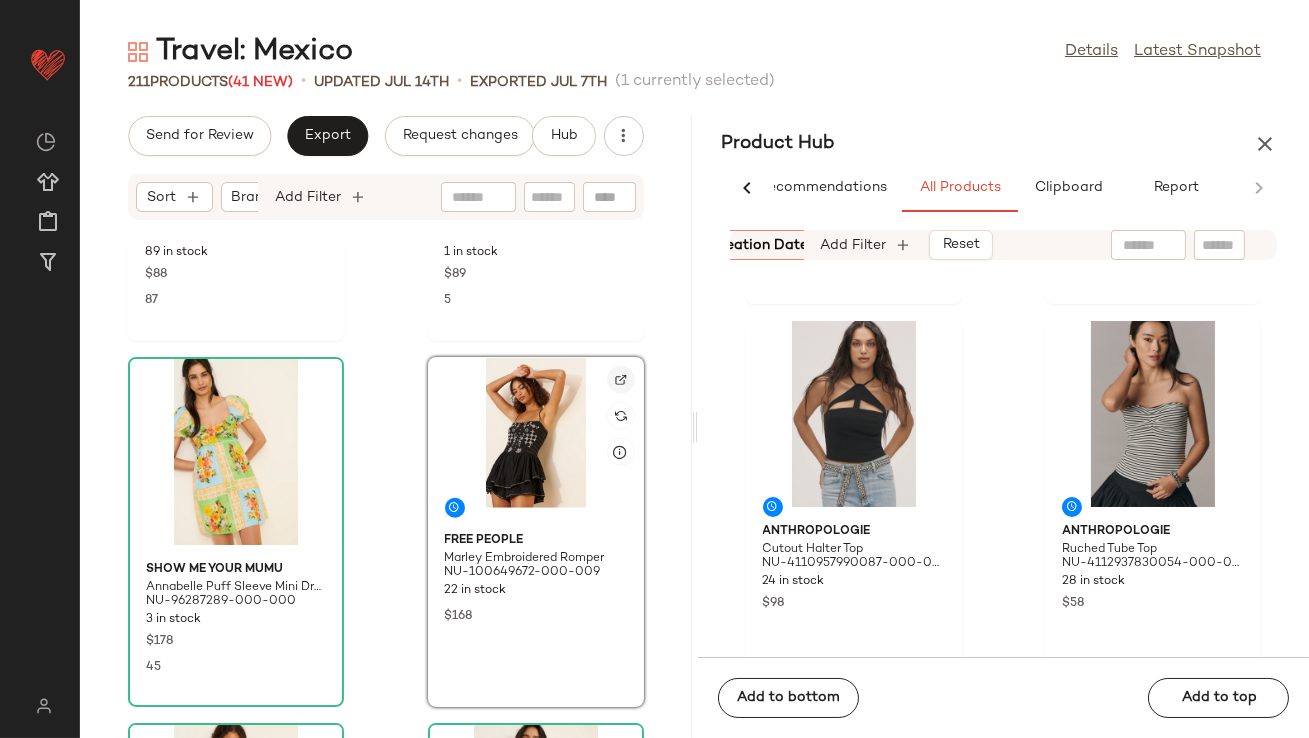 click 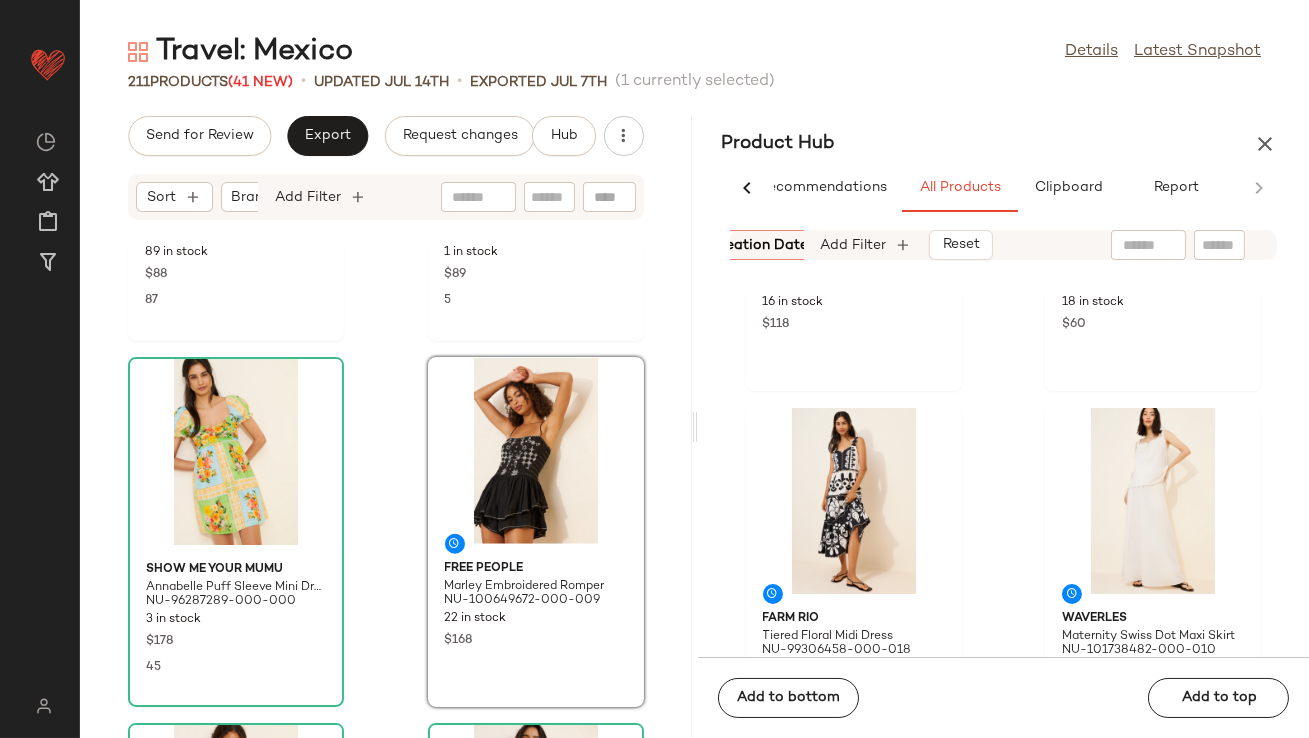 scroll, scrollTop: 2522, scrollLeft: 0, axis: vertical 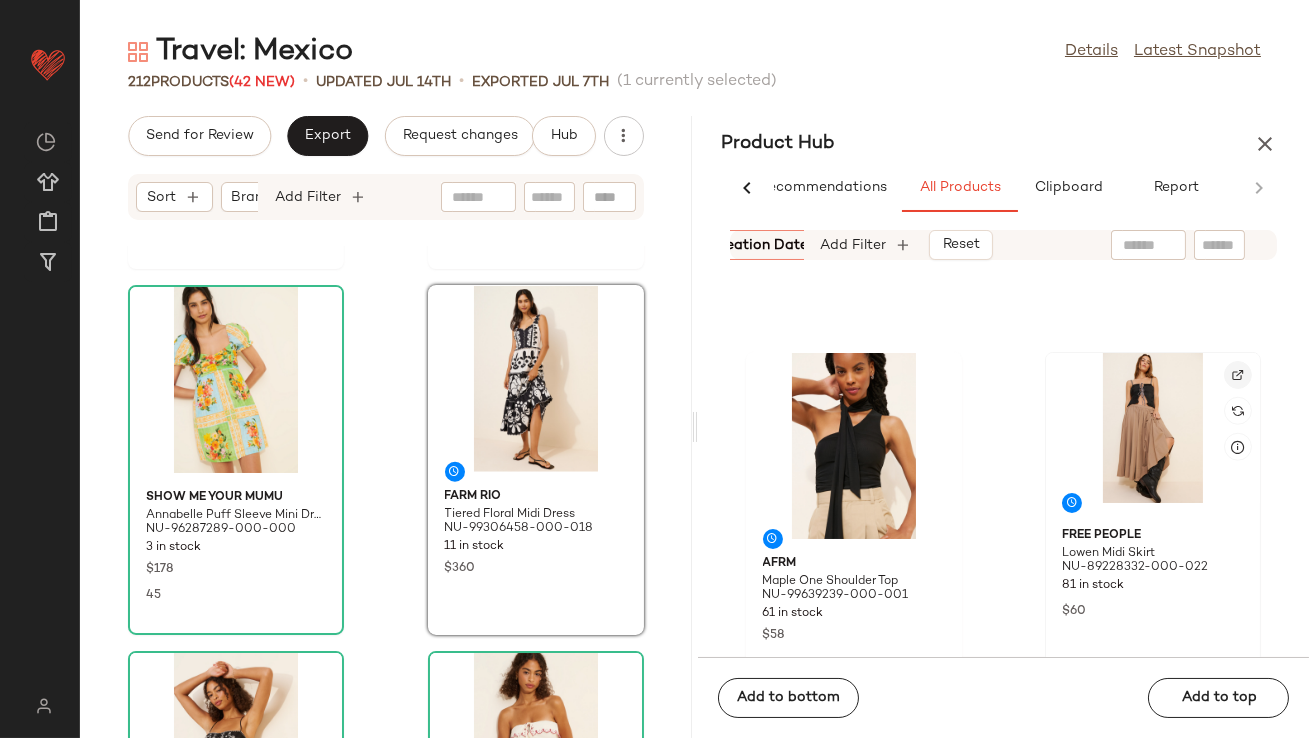 click at bounding box center (1238, 375) 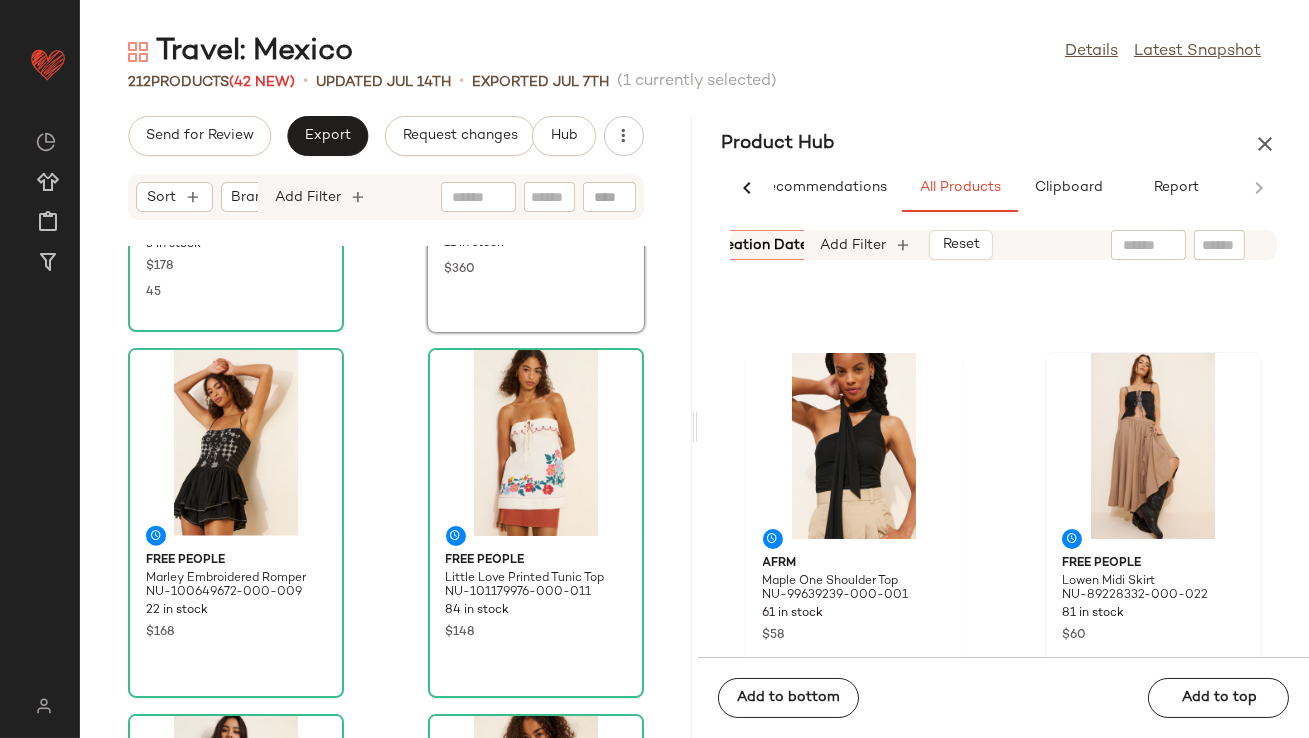 scroll, scrollTop: 4353, scrollLeft: 0, axis: vertical 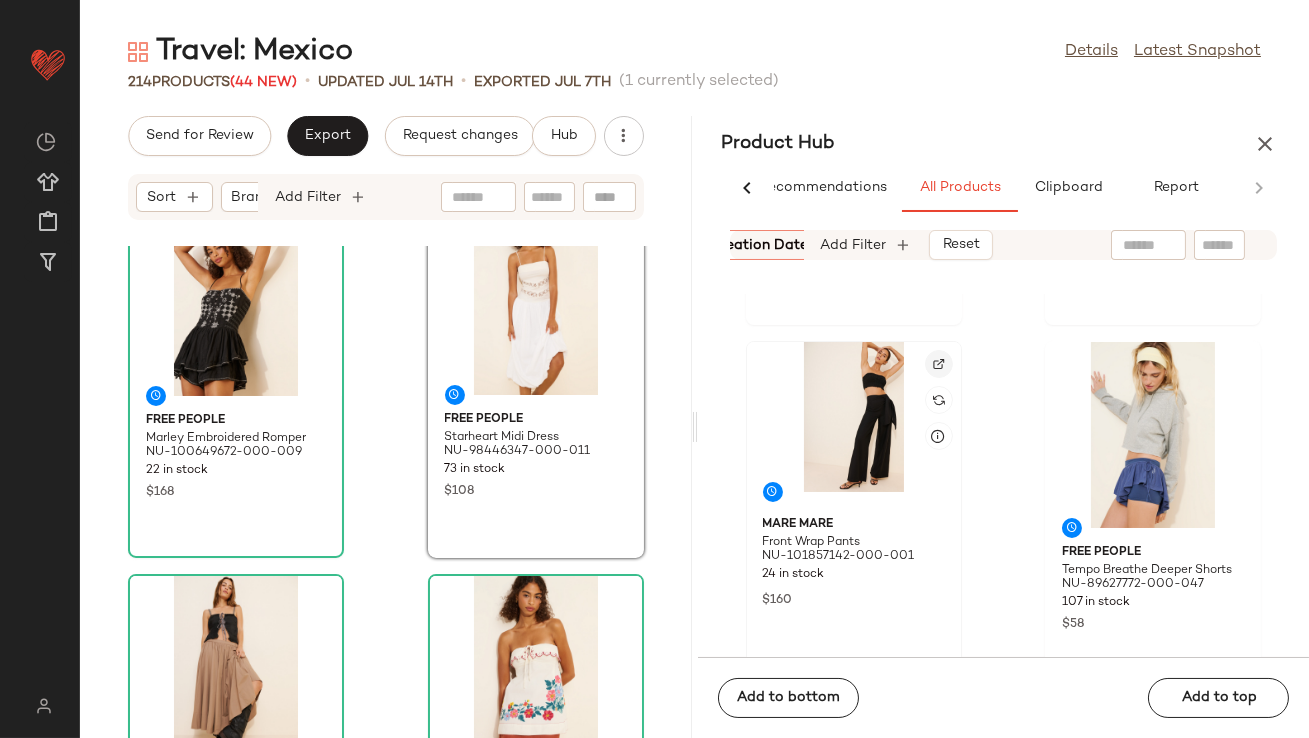 click 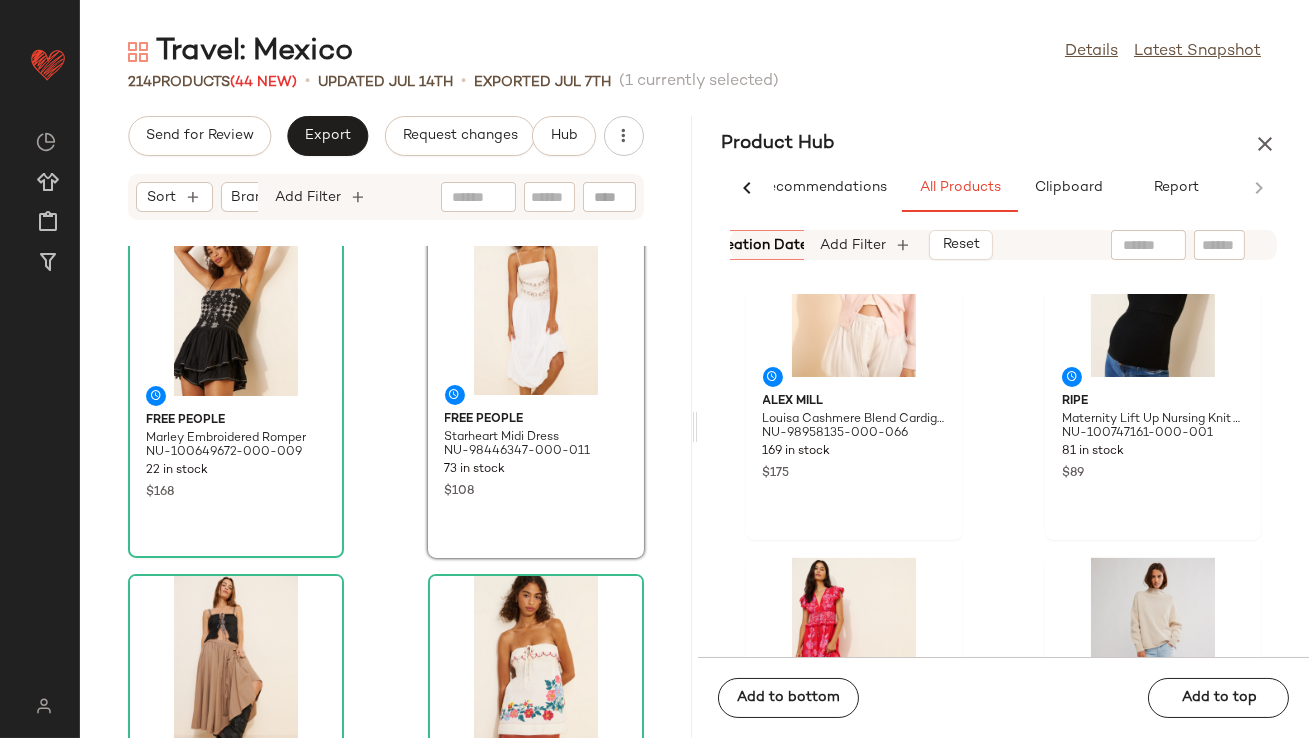 scroll, scrollTop: 8393, scrollLeft: 0, axis: vertical 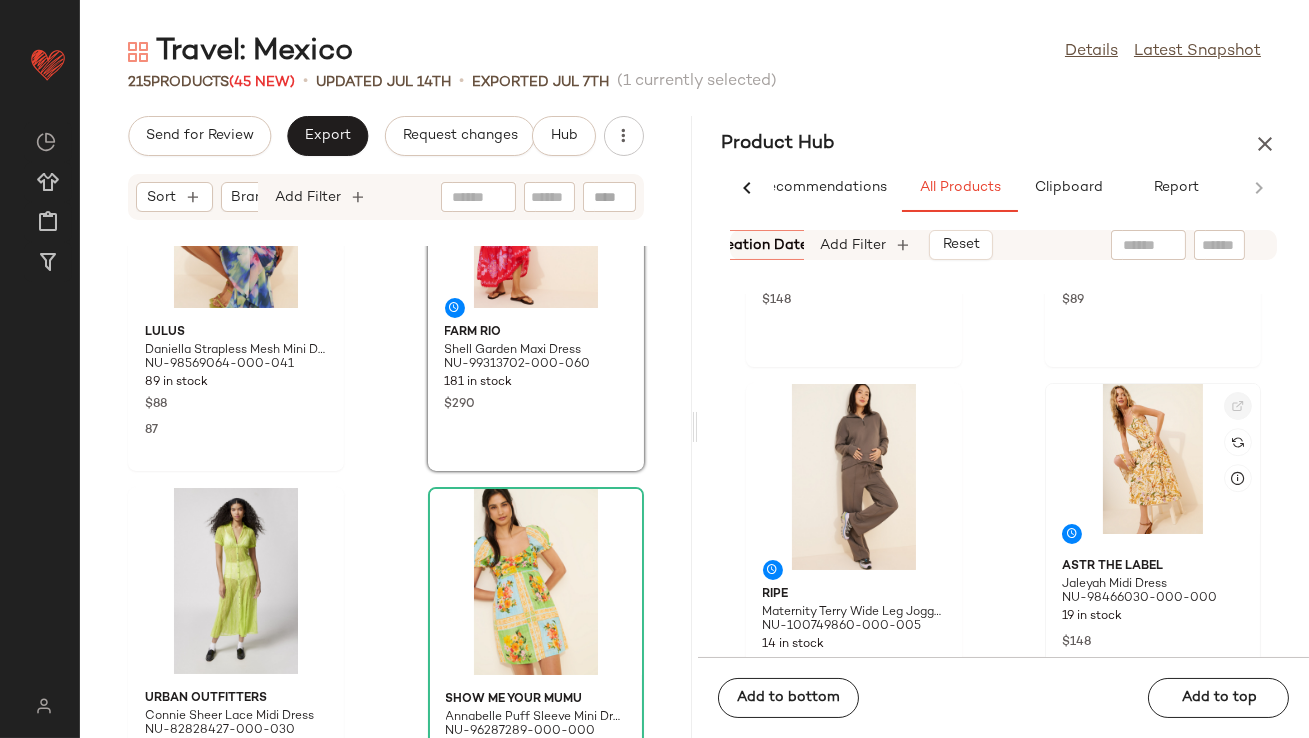click at bounding box center [1238, 406] 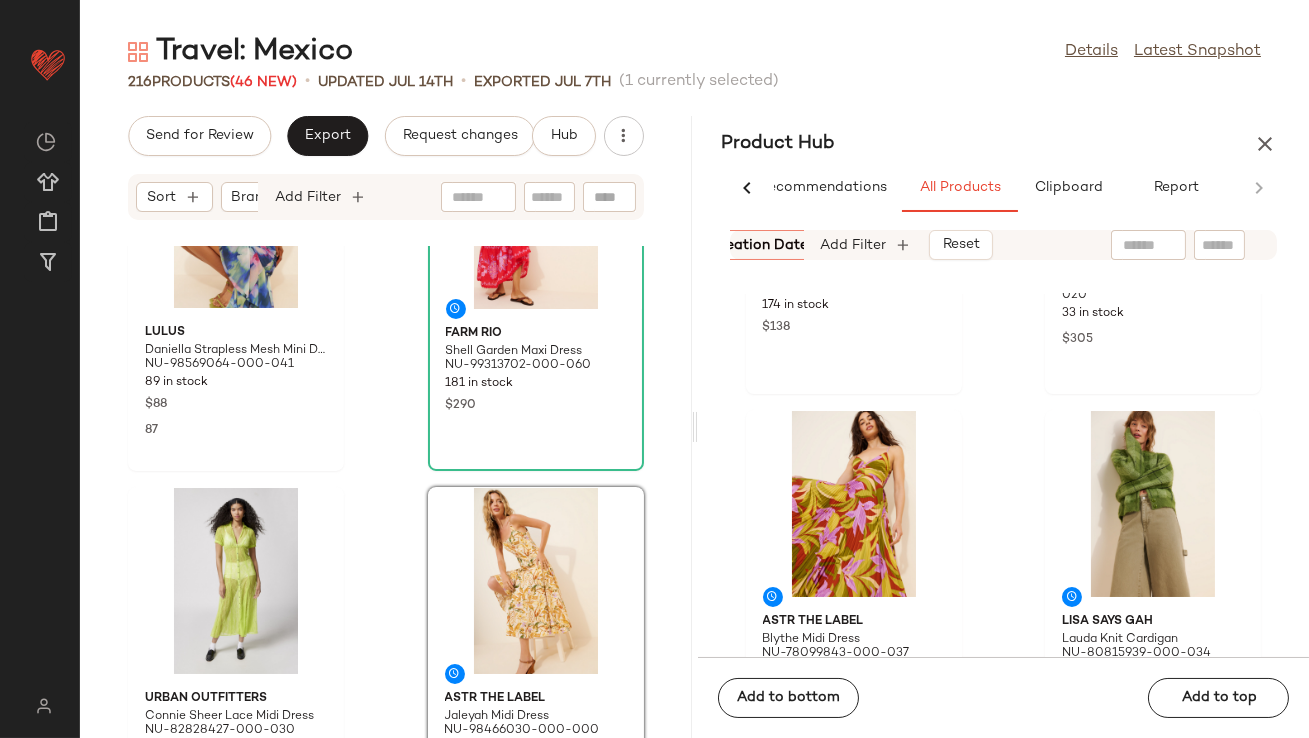 scroll, scrollTop: 13220, scrollLeft: 0, axis: vertical 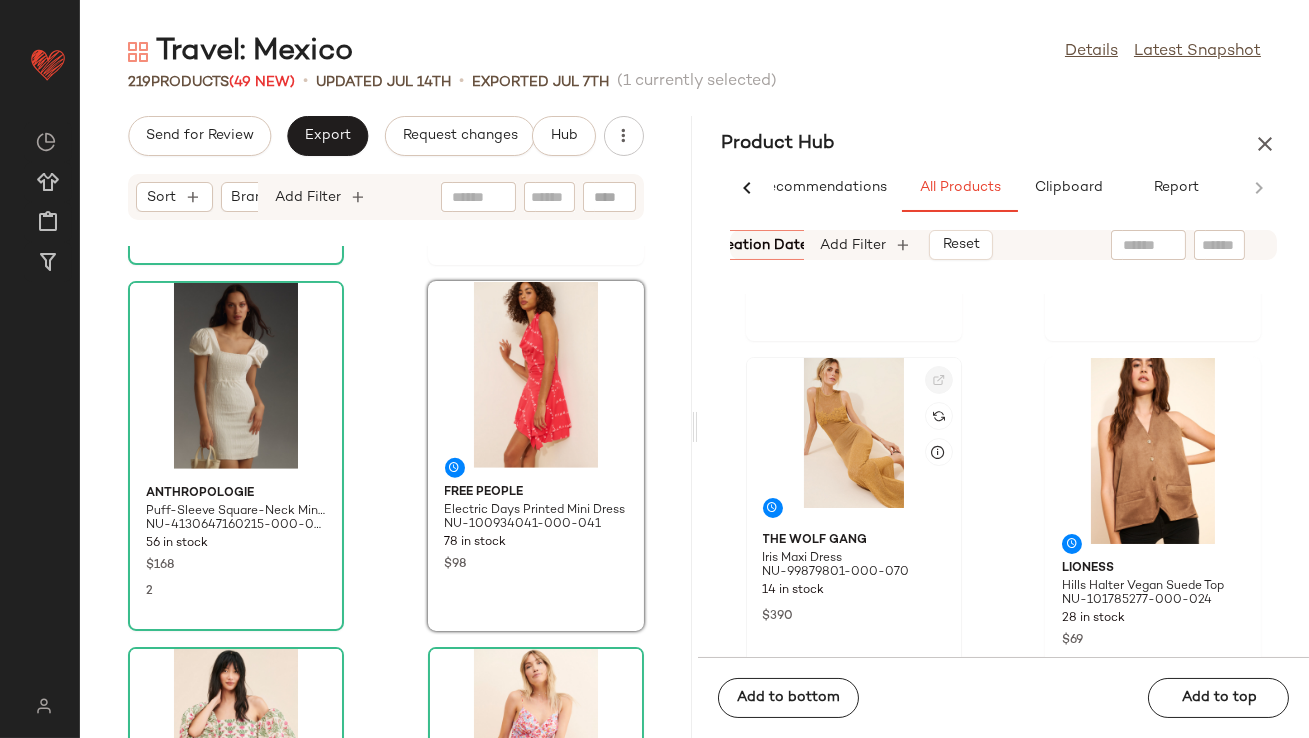click at bounding box center (939, 380) 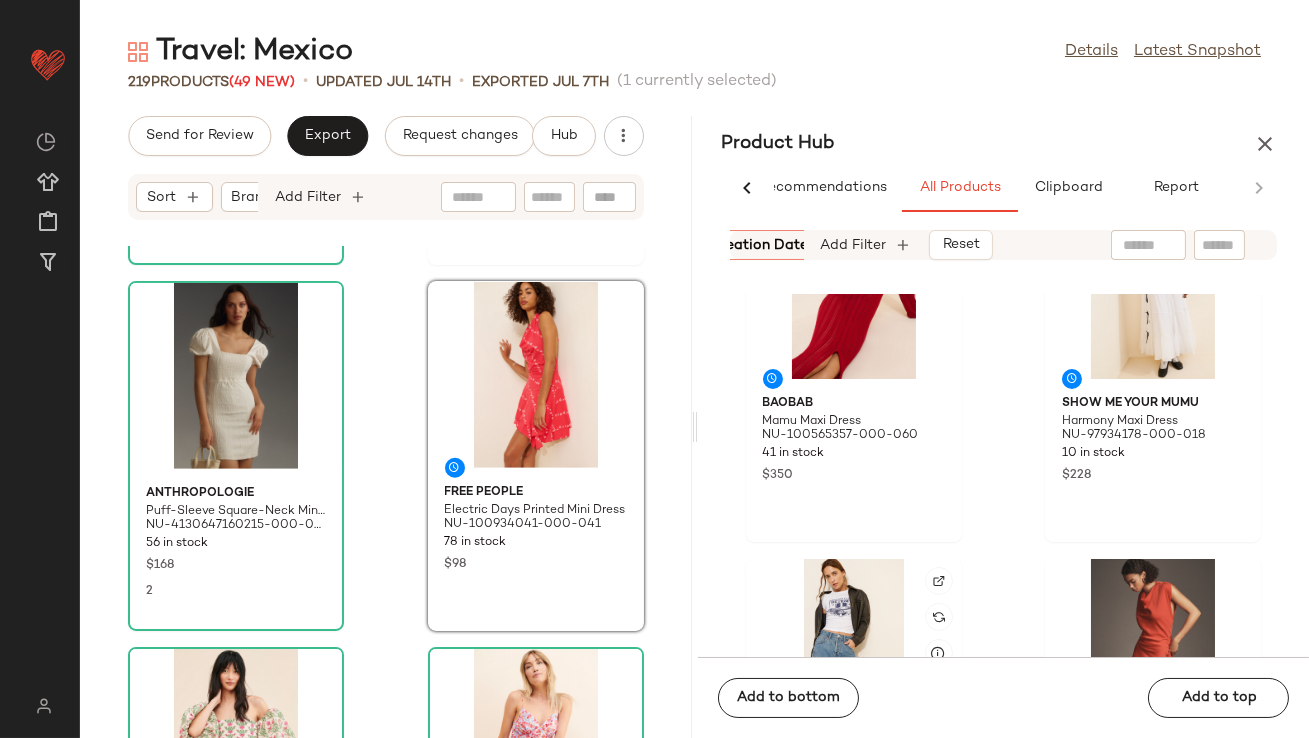 scroll, scrollTop: 15492, scrollLeft: 0, axis: vertical 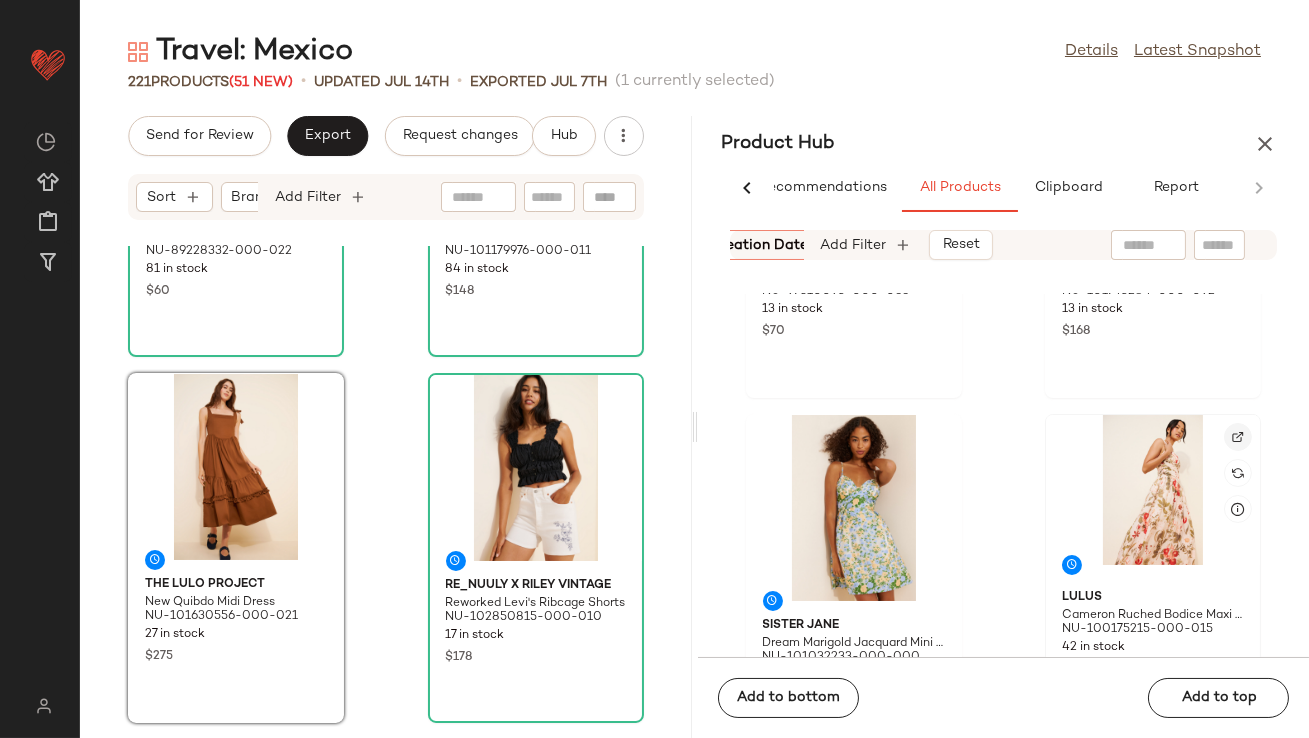 click at bounding box center [1238, 437] 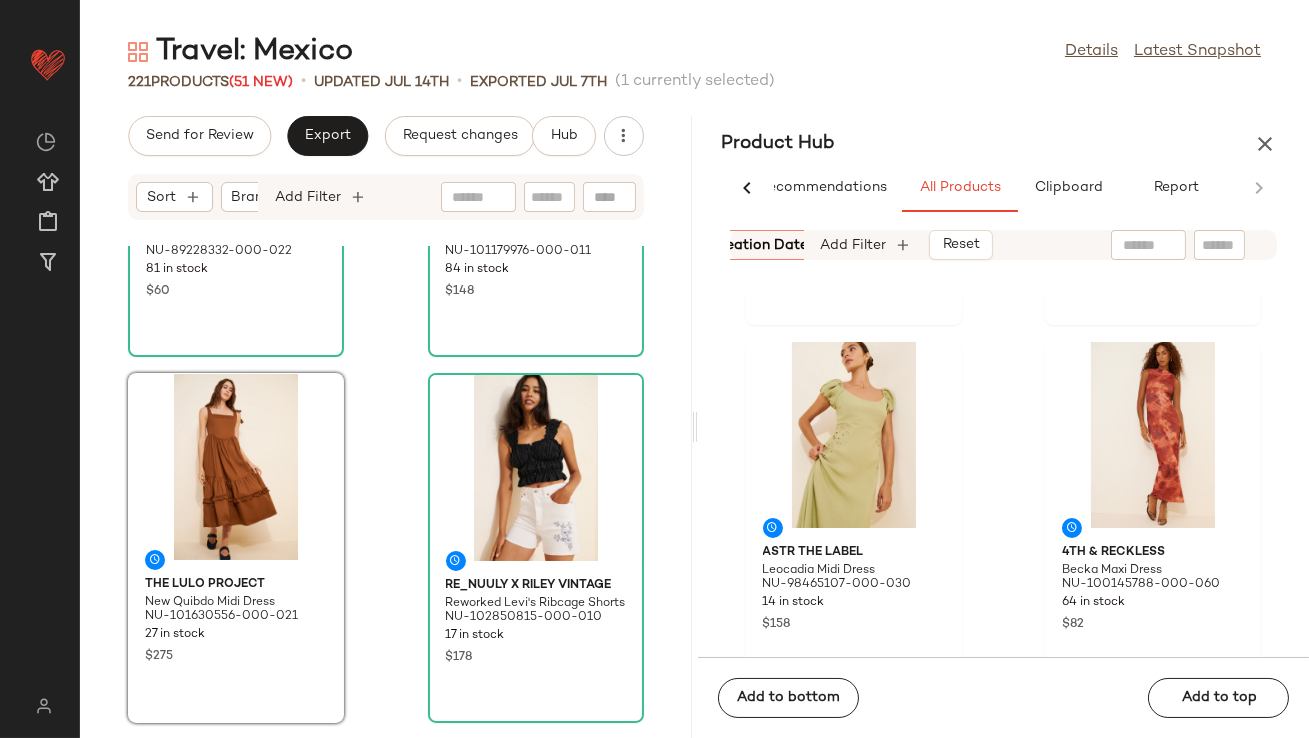 scroll, scrollTop: 18668, scrollLeft: 0, axis: vertical 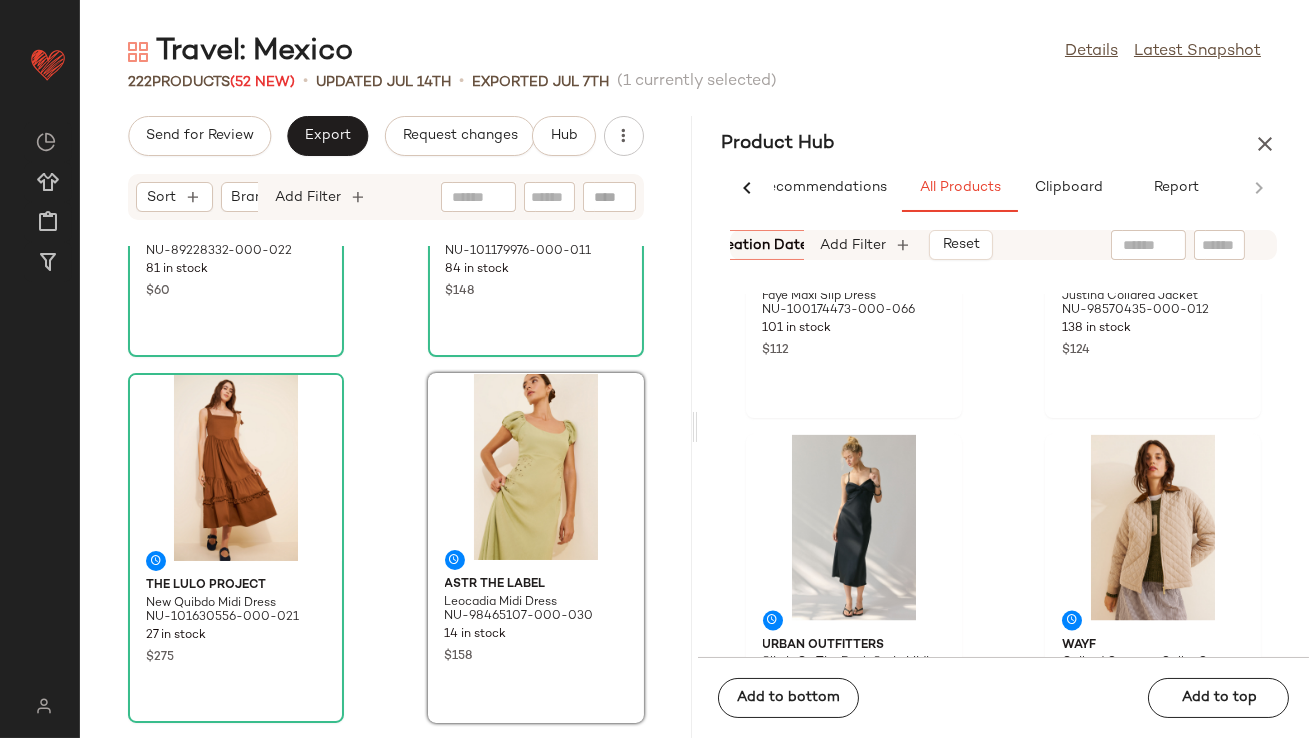 click at bounding box center (1265, 144) 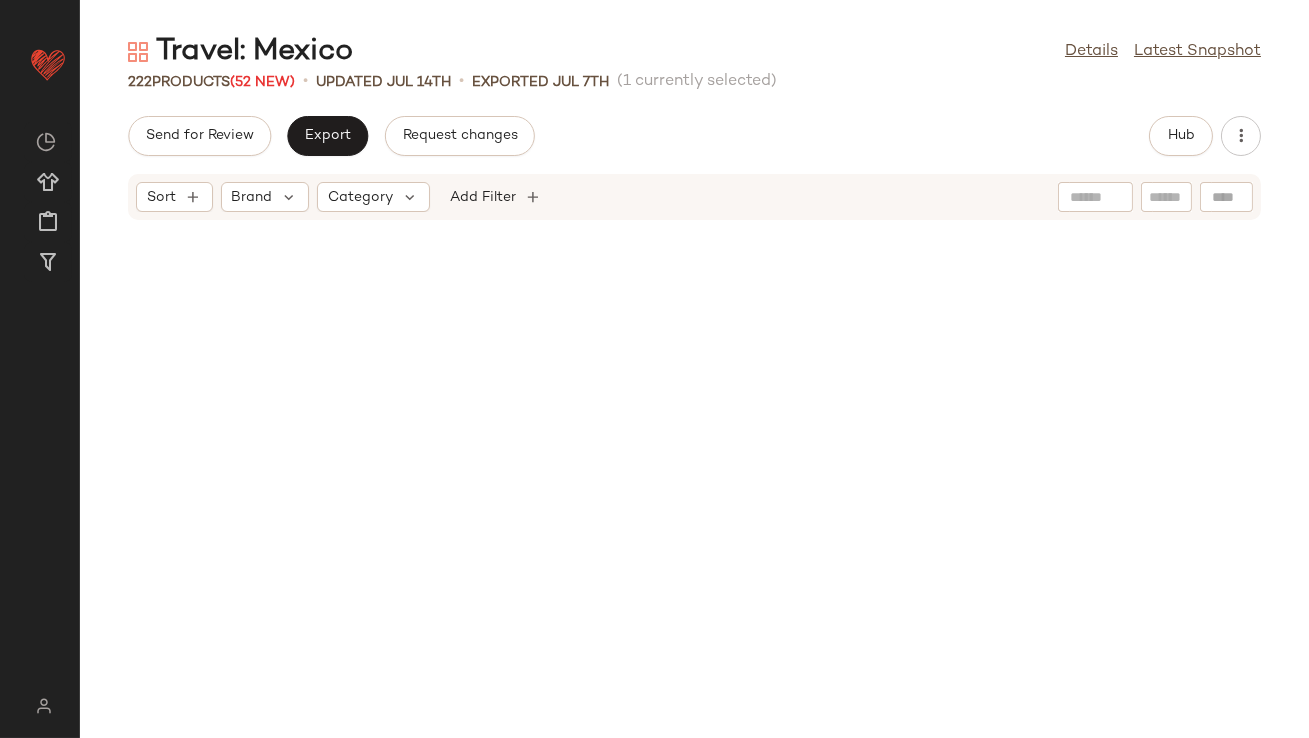 scroll, scrollTop: 0, scrollLeft: 0, axis: both 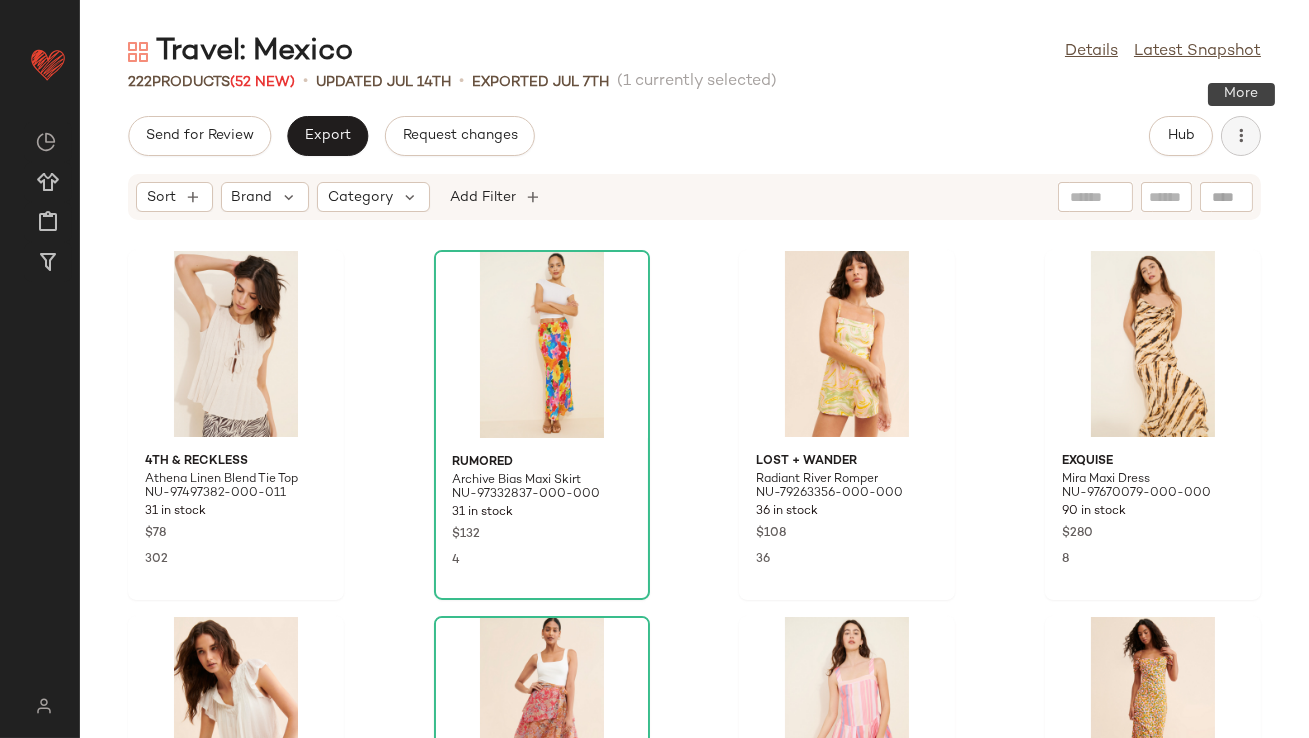 click 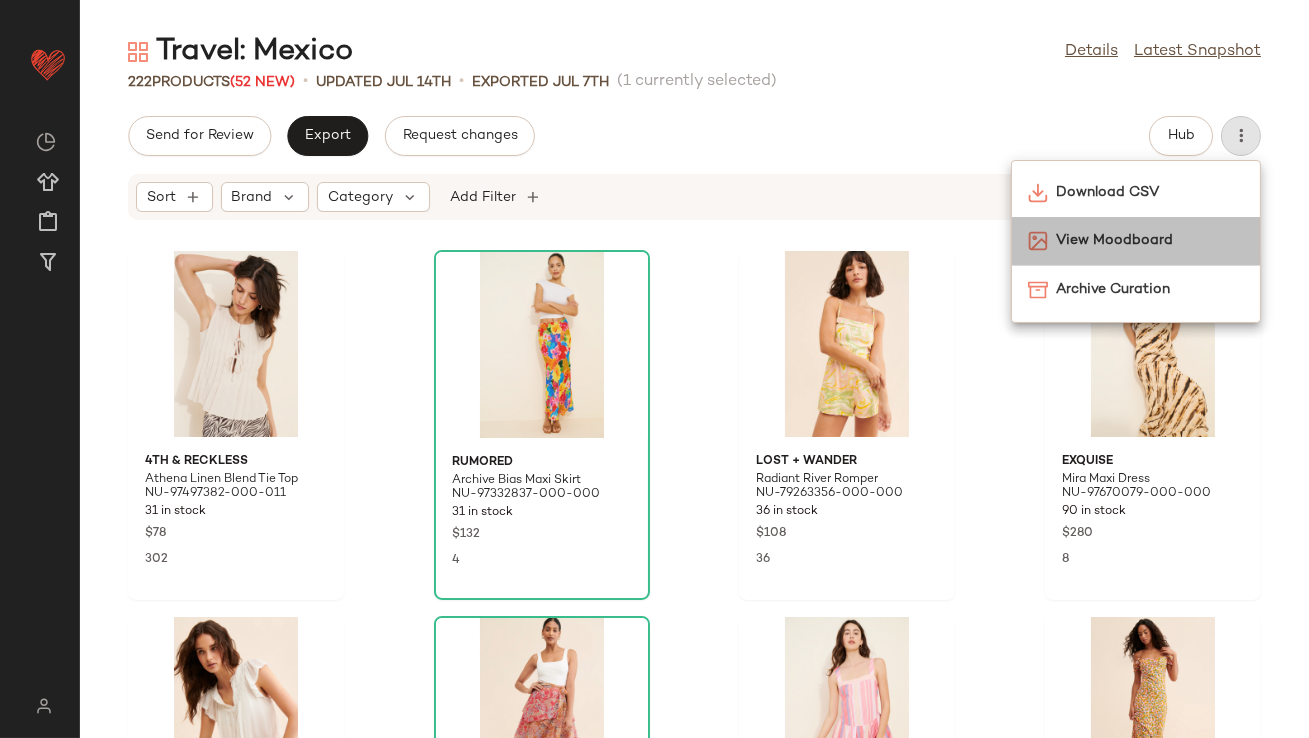click on "View Moodboard" 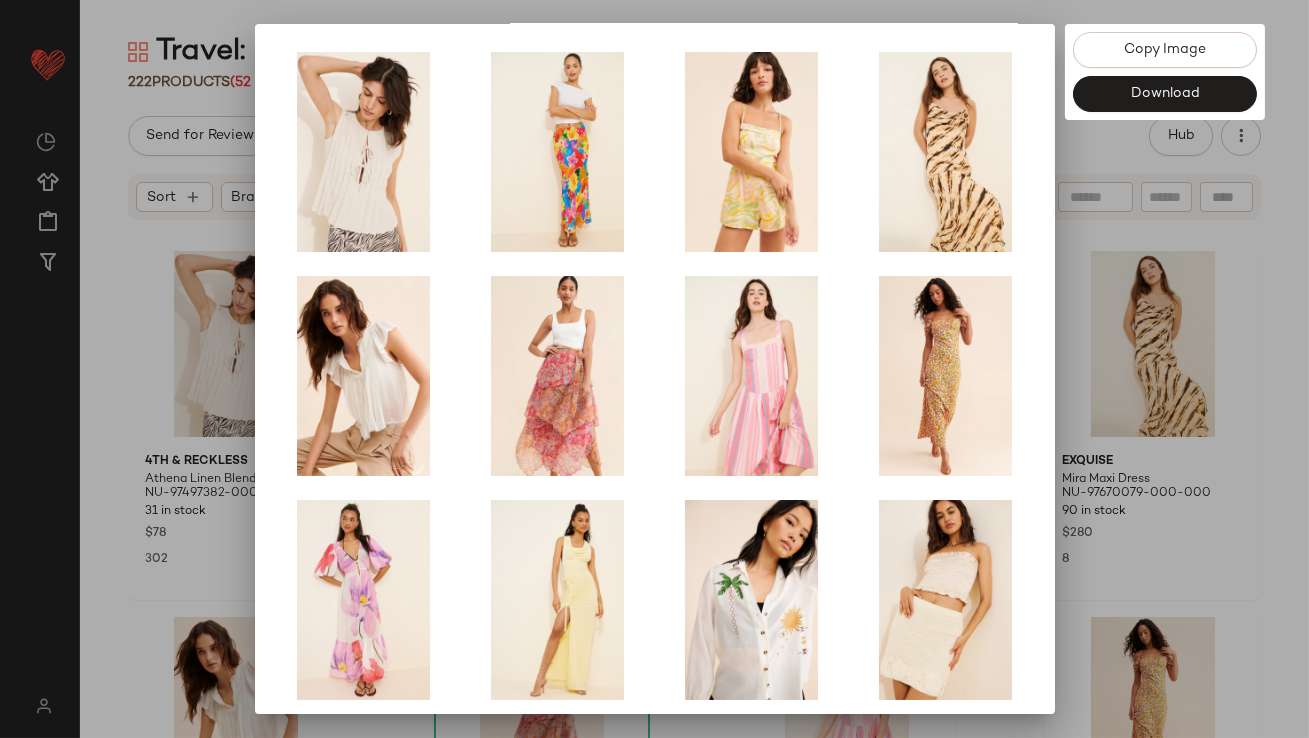 scroll, scrollTop: 341, scrollLeft: 0, axis: vertical 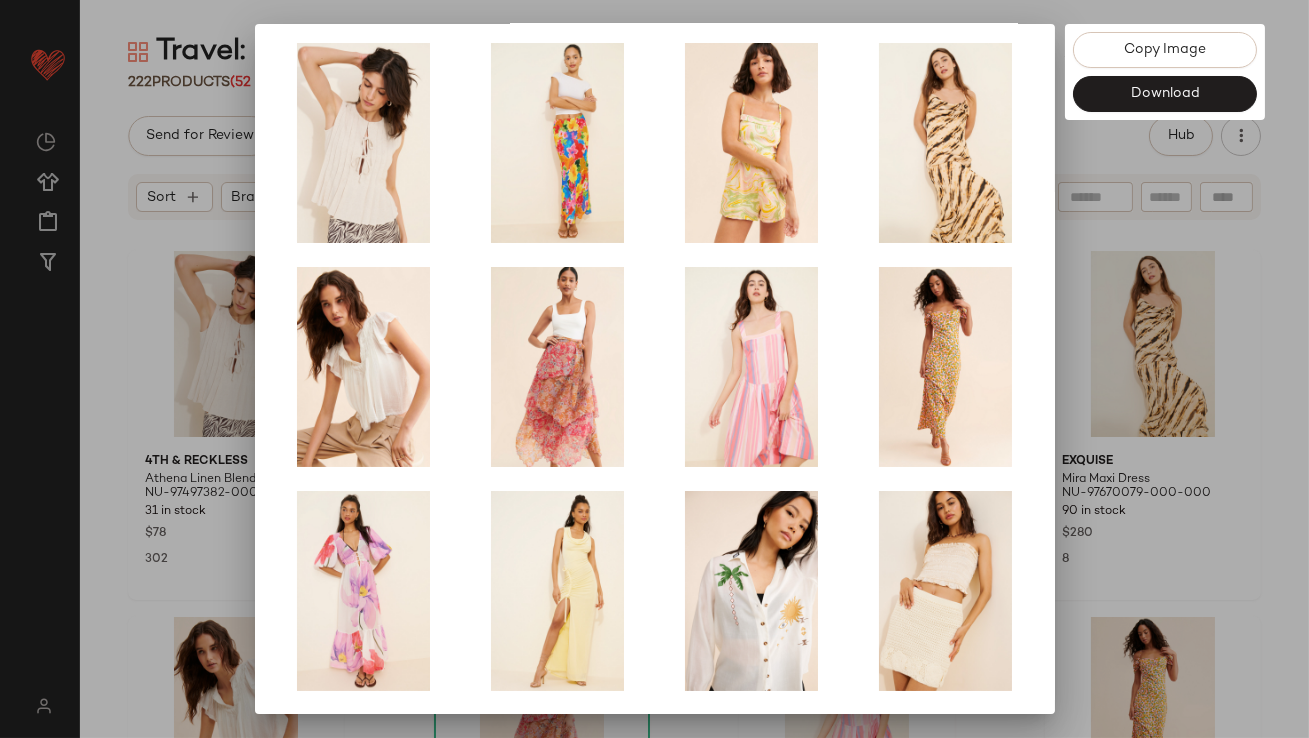 click at bounding box center [654, 369] 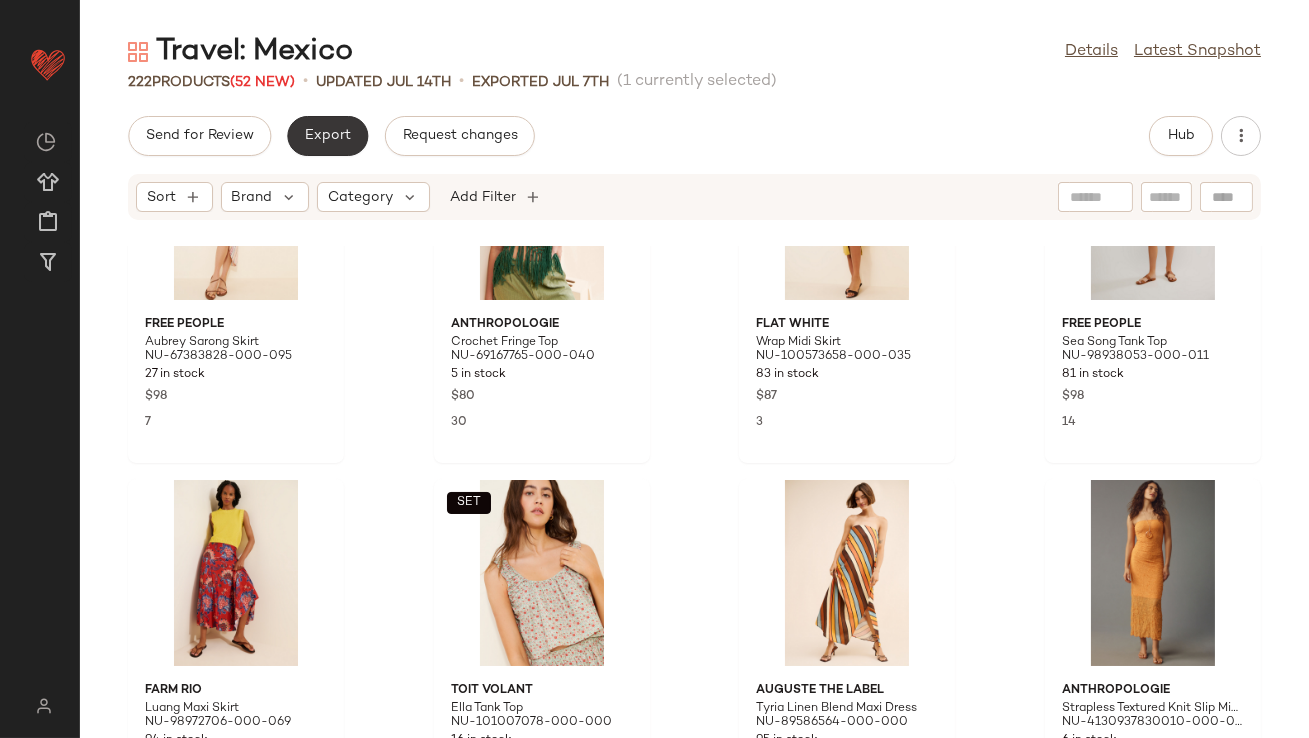 scroll, scrollTop: 6745, scrollLeft: 0, axis: vertical 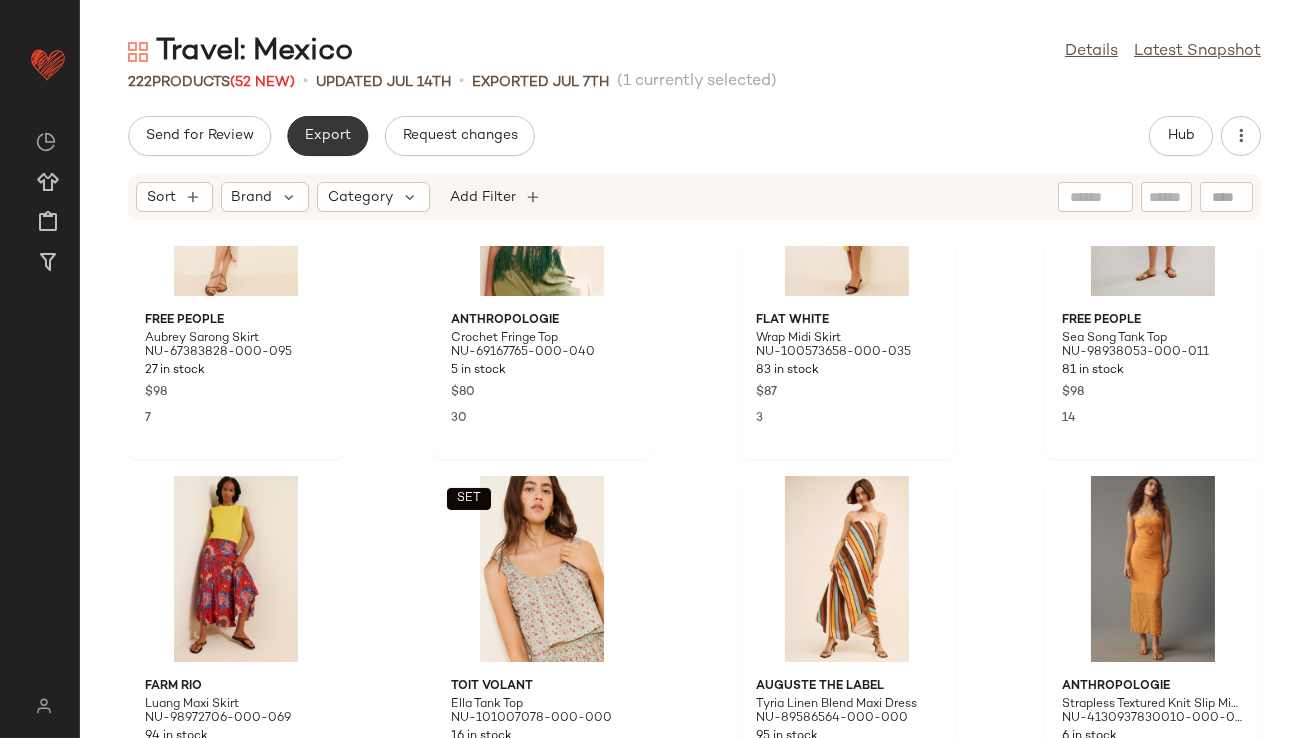 click on "Export" at bounding box center (327, 136) 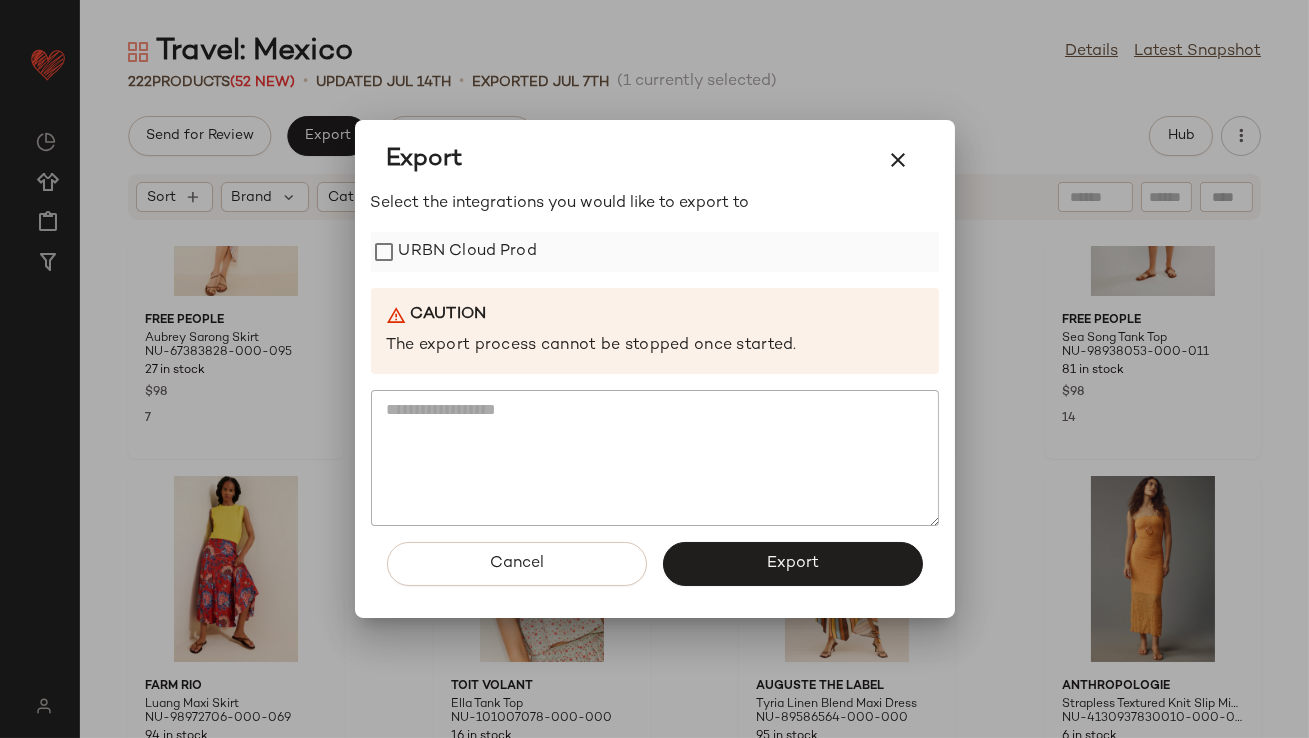 click on "URBN Cloud Prod" at bounding box center [468, 252] 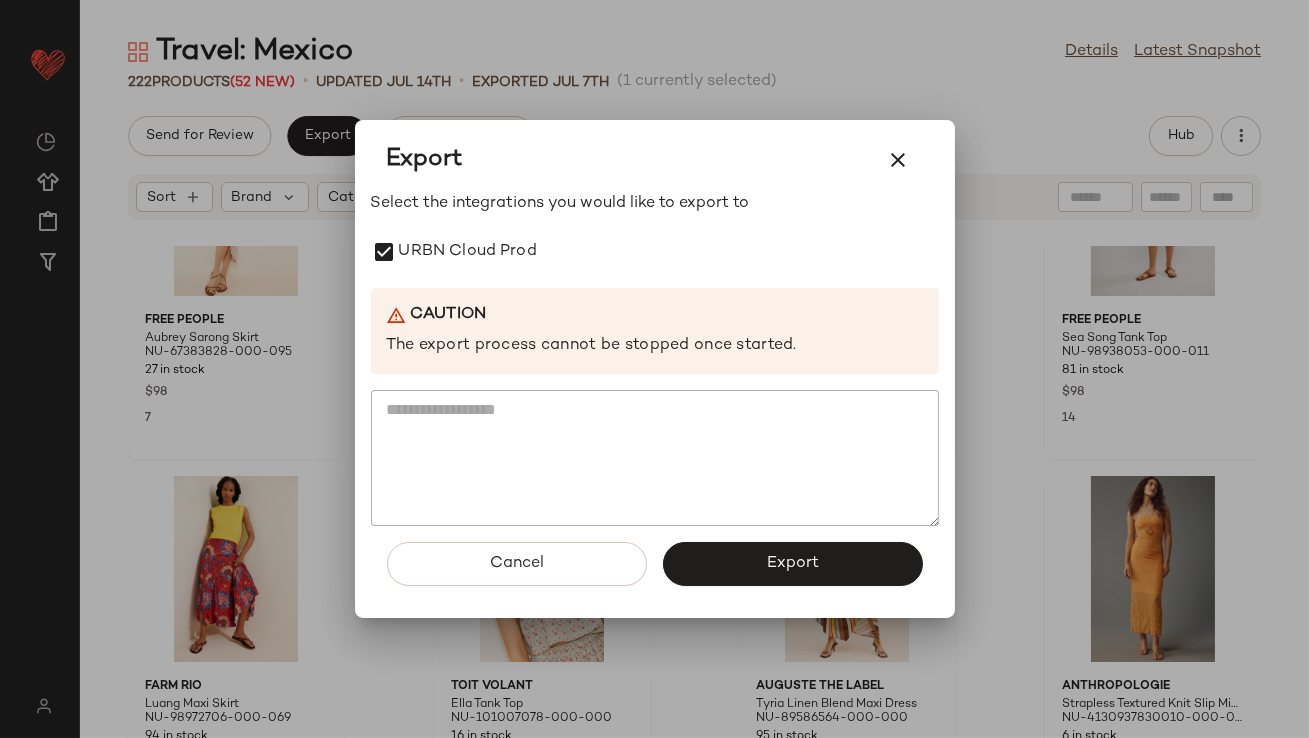 click on "Export" at bounding box center (793, 564) 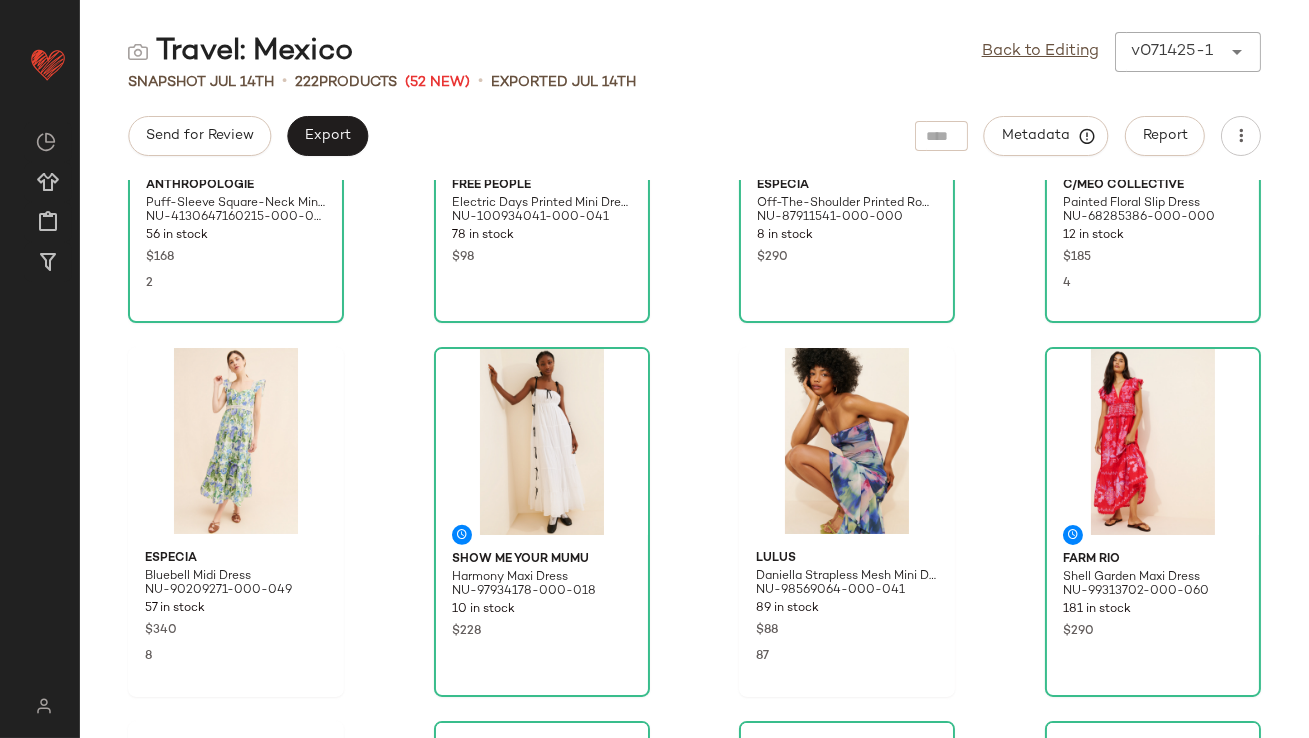 scroll, scrollTop: 2103, scrollLeft: 0, axis: vertical 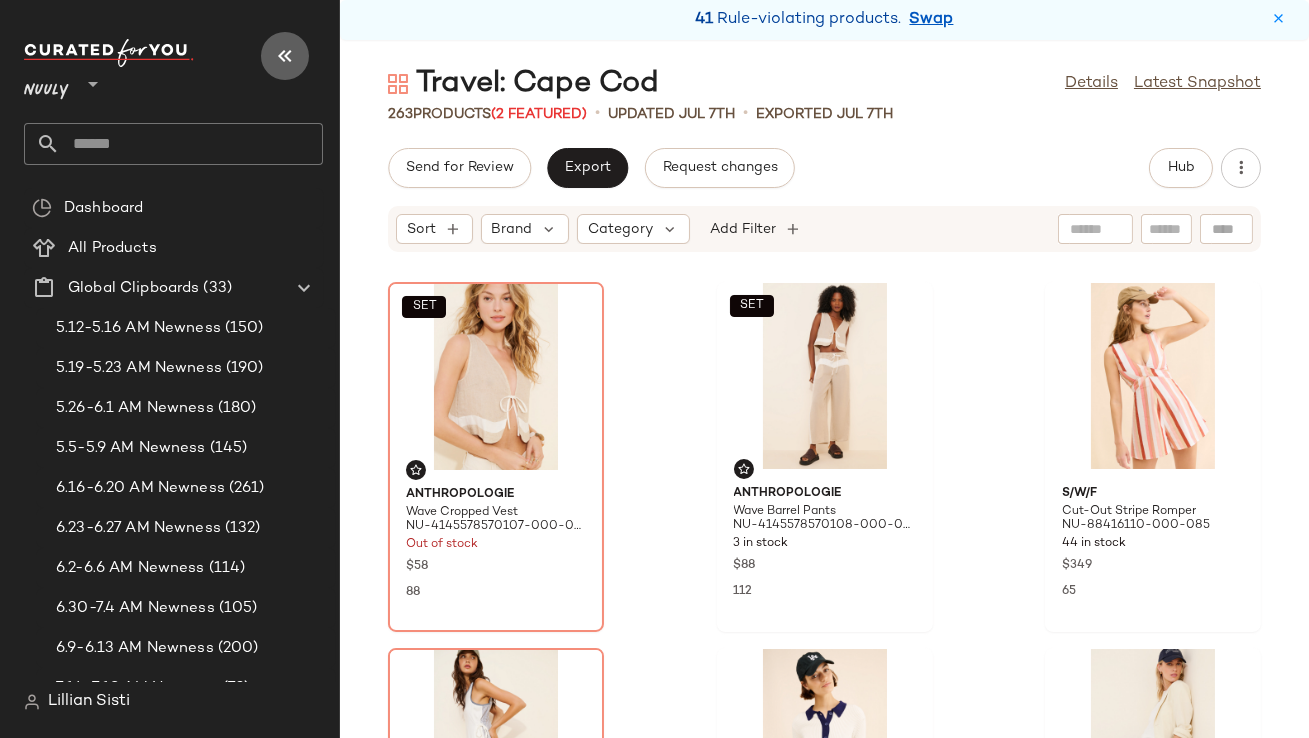 click at bounding box center [285, 56] 